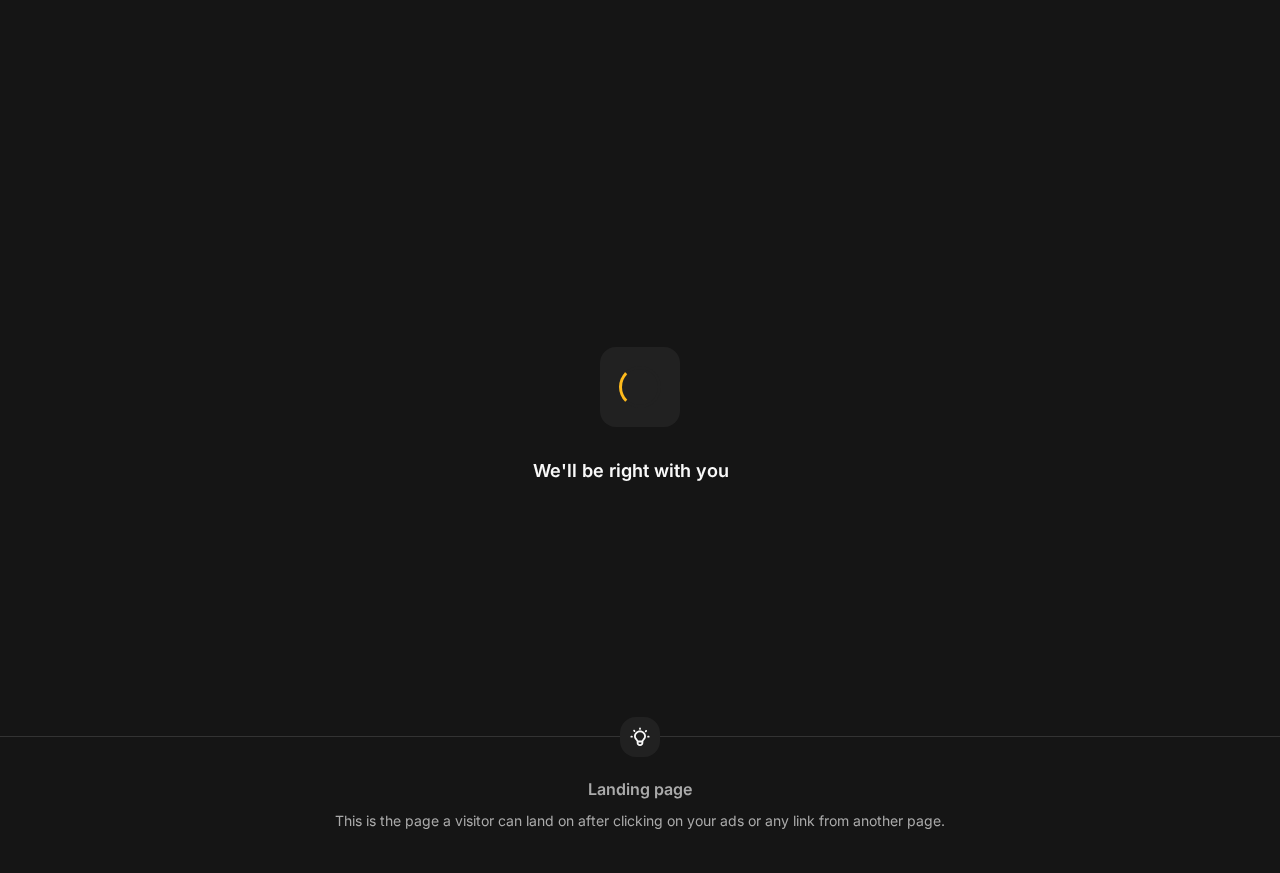 scroll, scrollTop: 0, scrollLeft: 0, axis: both 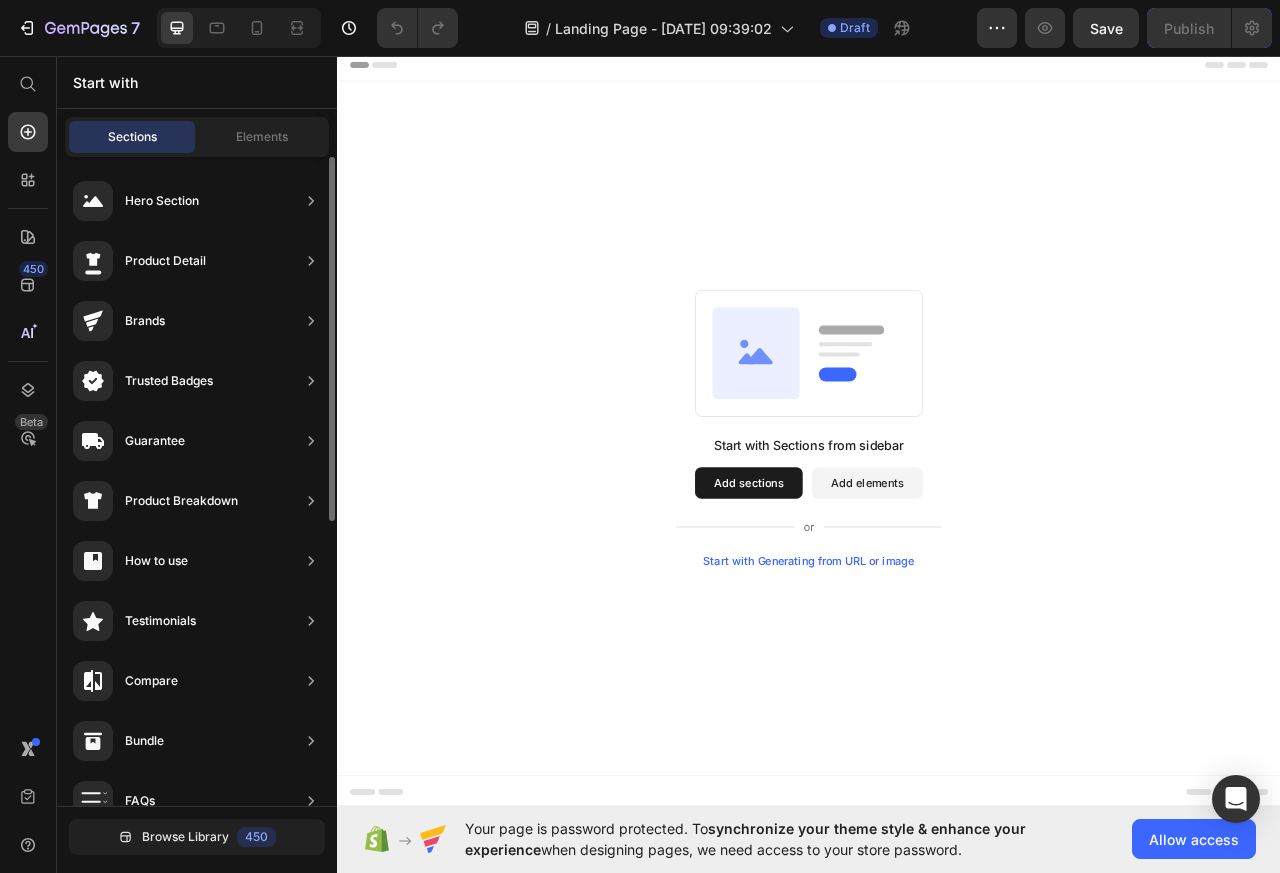 click on "Hero Section" at bounding box center [162, 201] 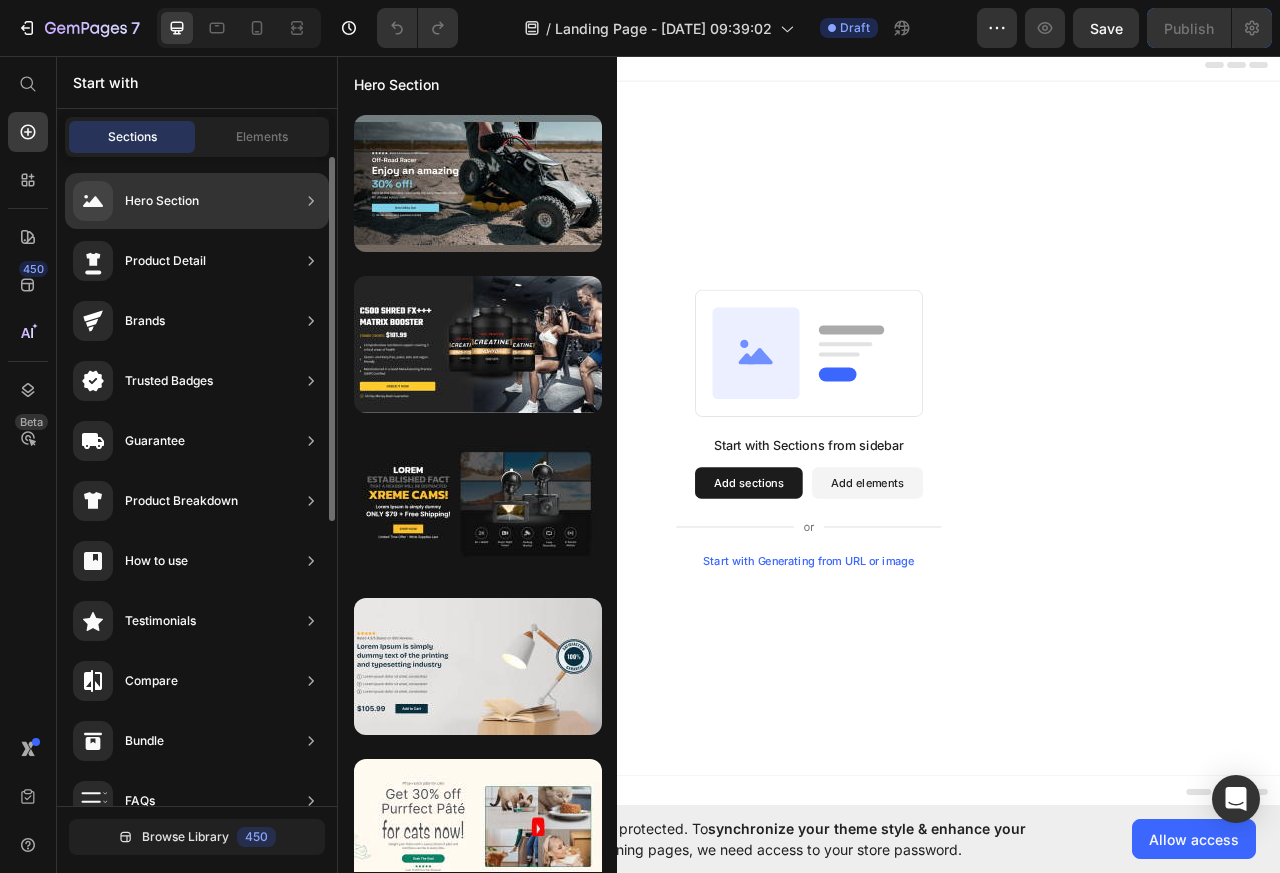 click on "Hero Section Product Detail Brands Trusted Badges Guarantee Product Breakdown How to use Testimonials Compare Bundle FAQs Social Proof Brand Story Product List Collection Blog List Contact Sticky Add to Cart Custom Footer" at bounding box center [197, 737] 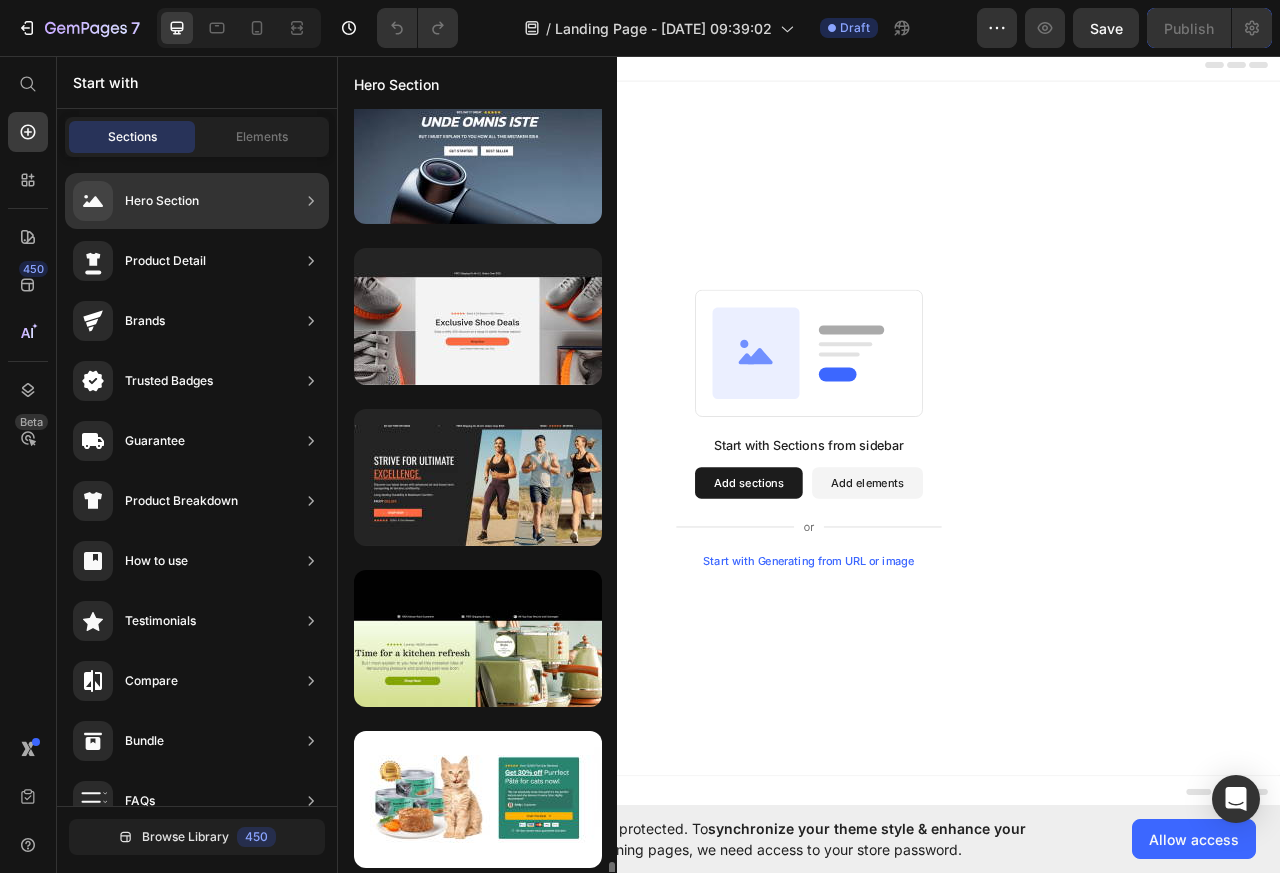 scroll, scrollTop: 2923, scrollLeft: 0, axis: vertical 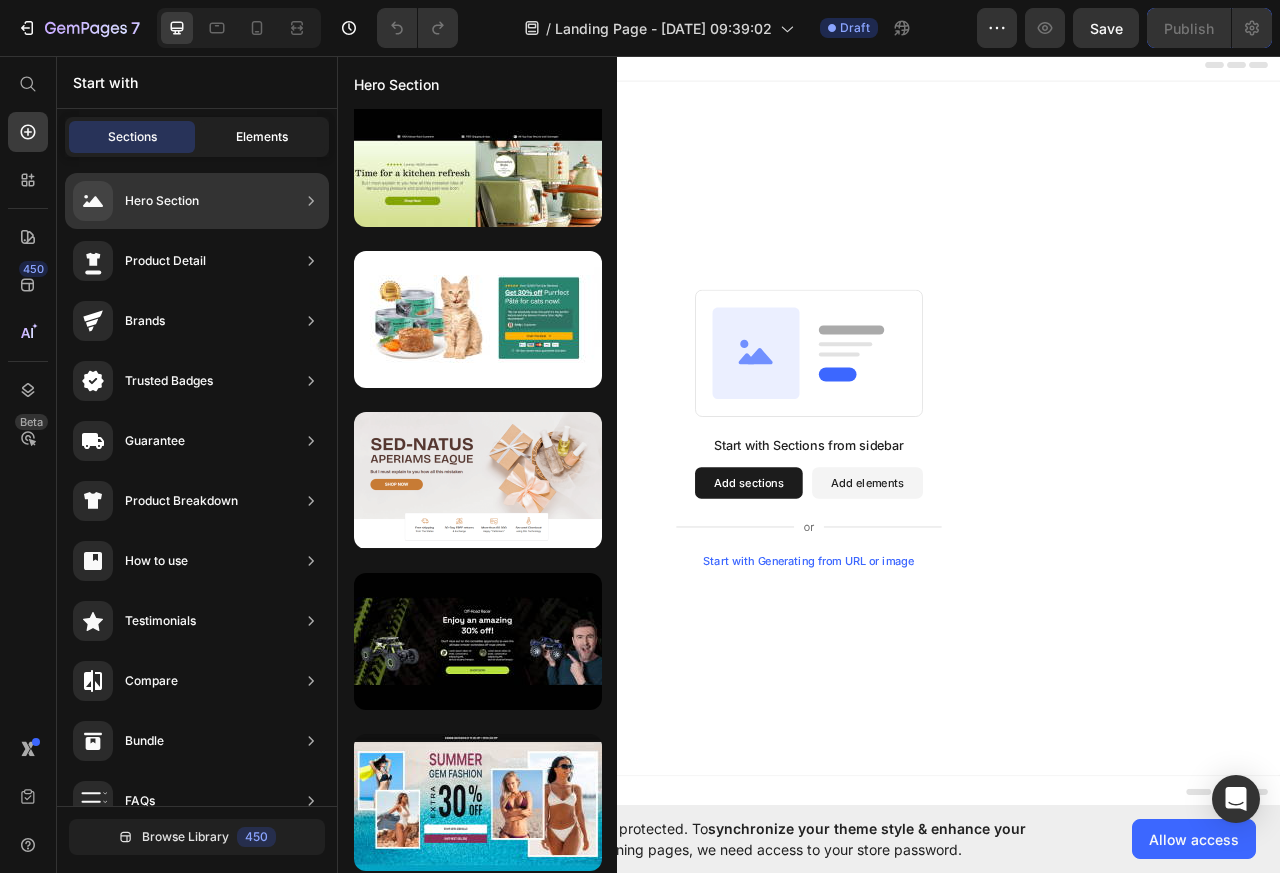 click on "Elements" at bounding box center (262, 137) 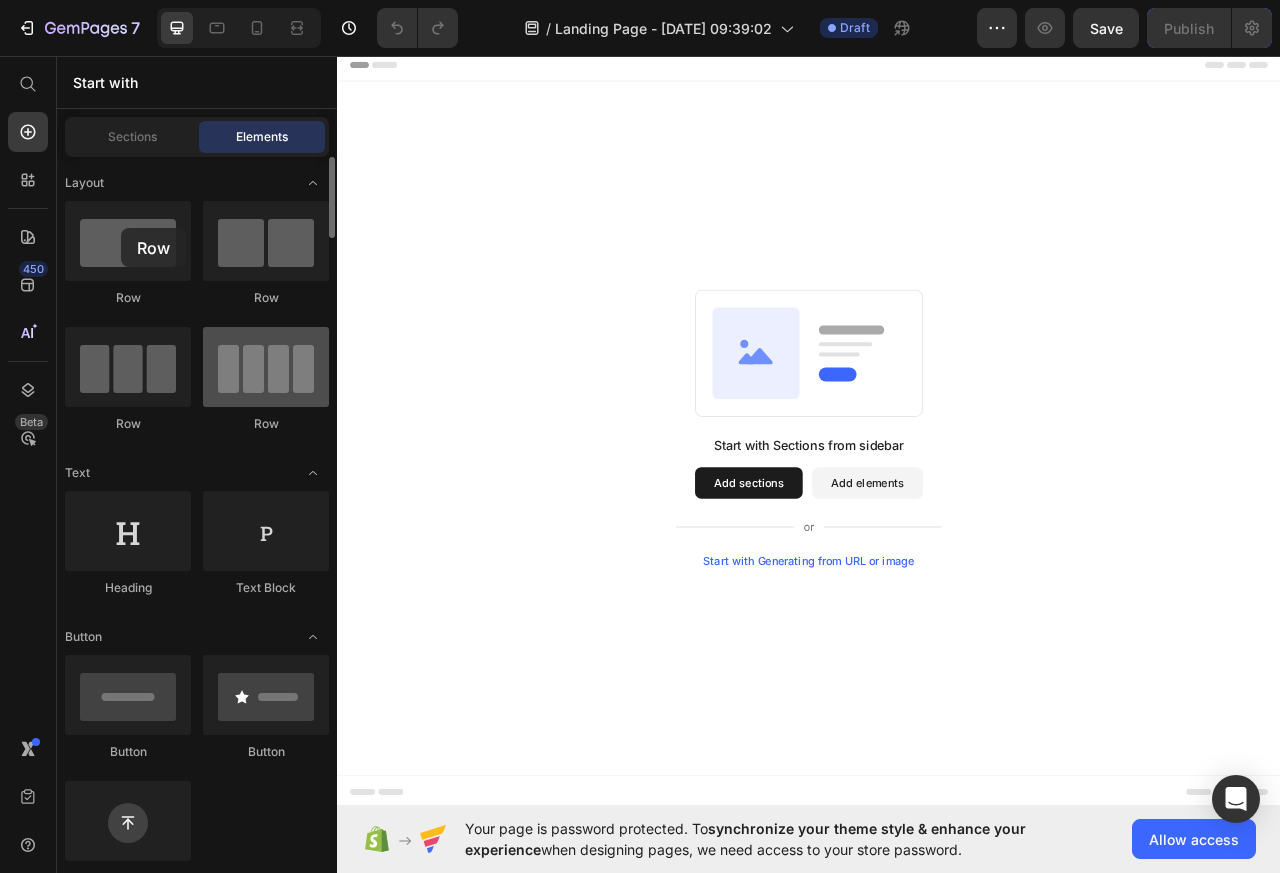 drag, startPoint x: 492, startPoint y: 401, endPoint x: 359, endPoint y: 487, distance: 158.38245 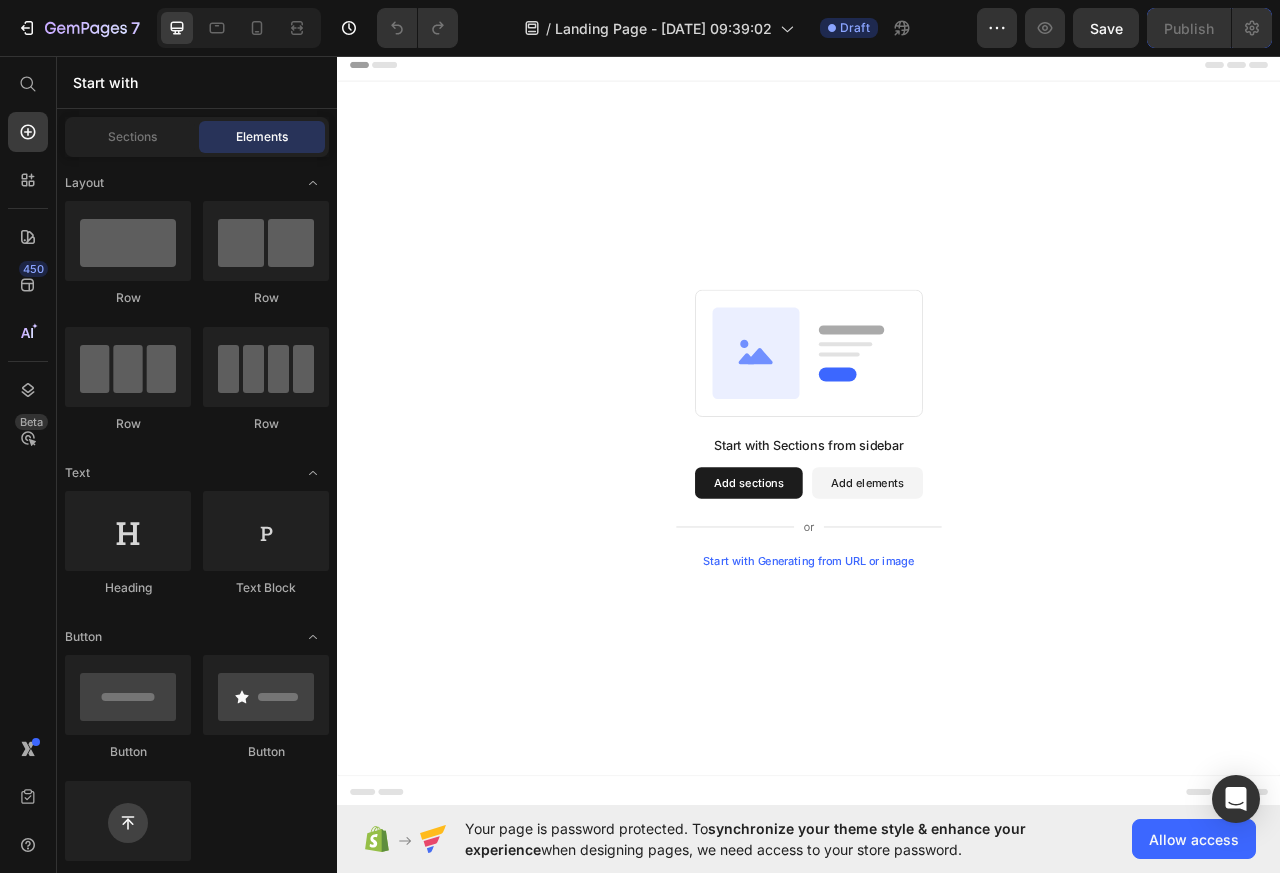 click on "Add elements" at bounding box center (1011, 600) 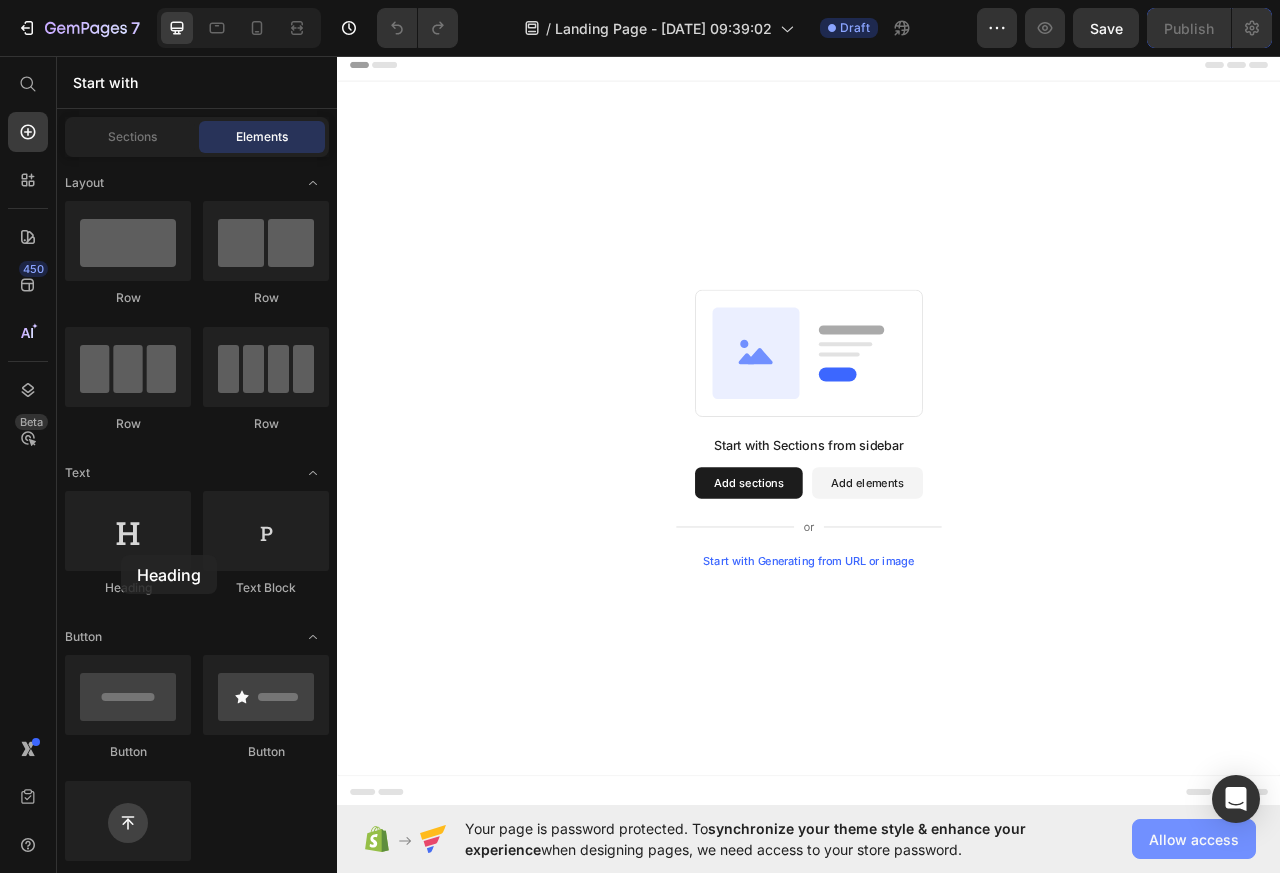 click on "Allow access" 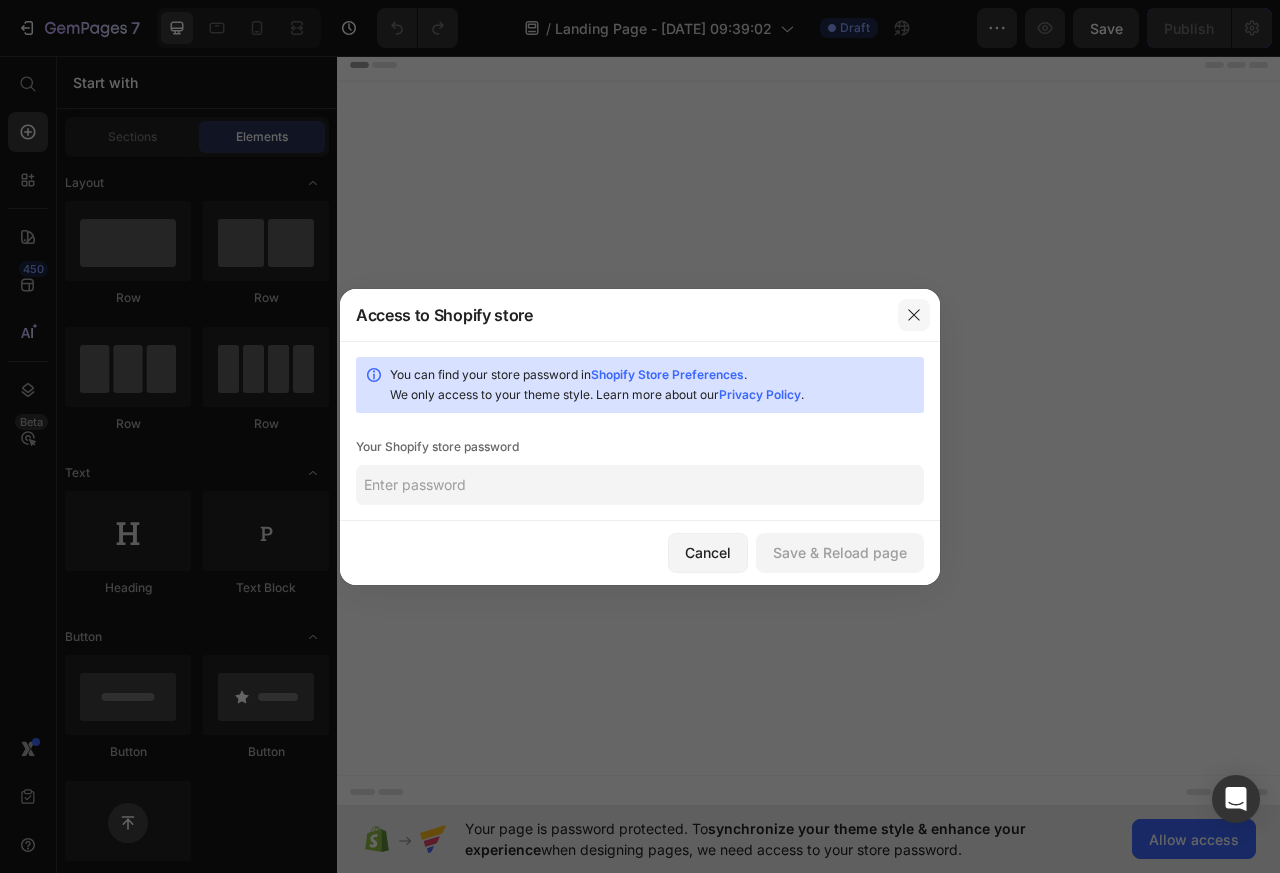 click 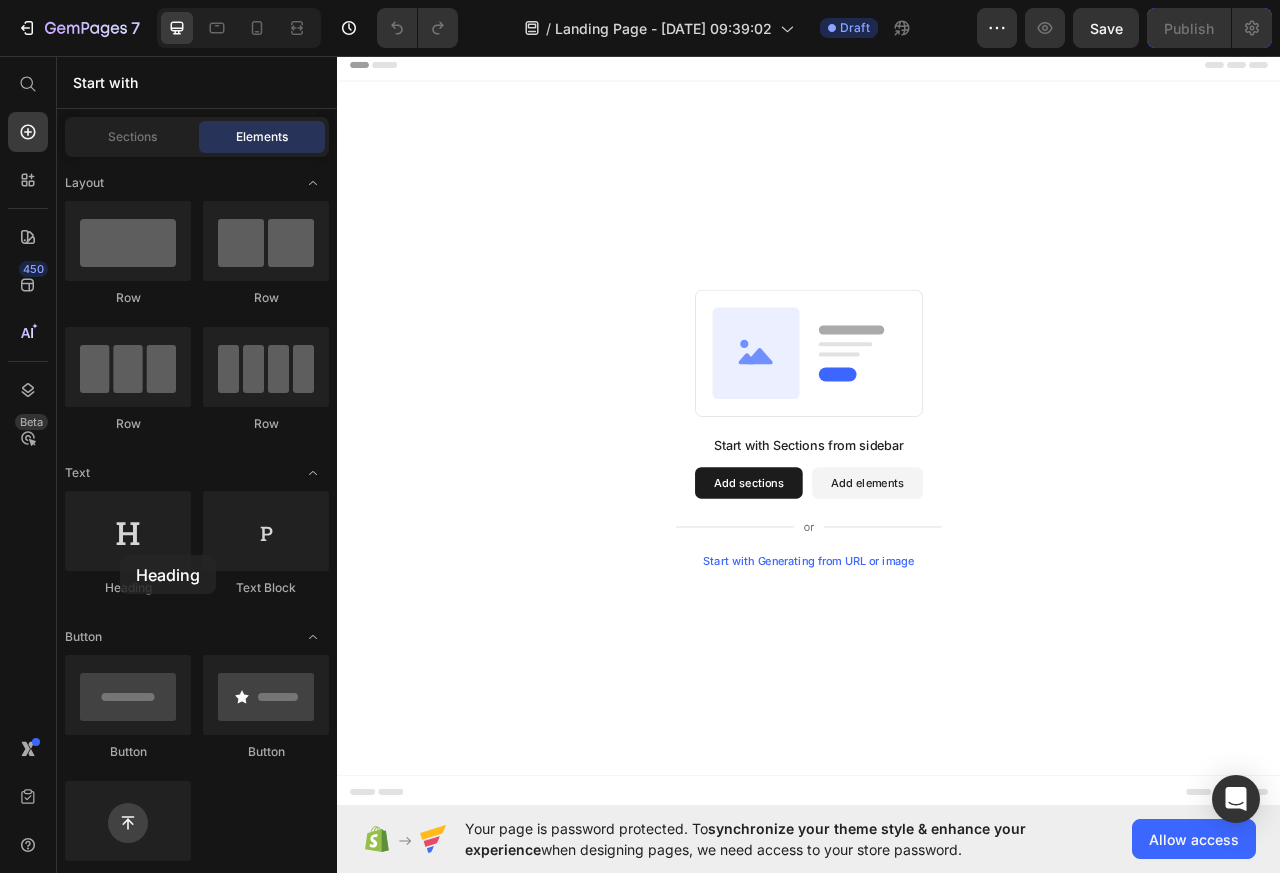 click on "Header" at bounding box center [394, 68] 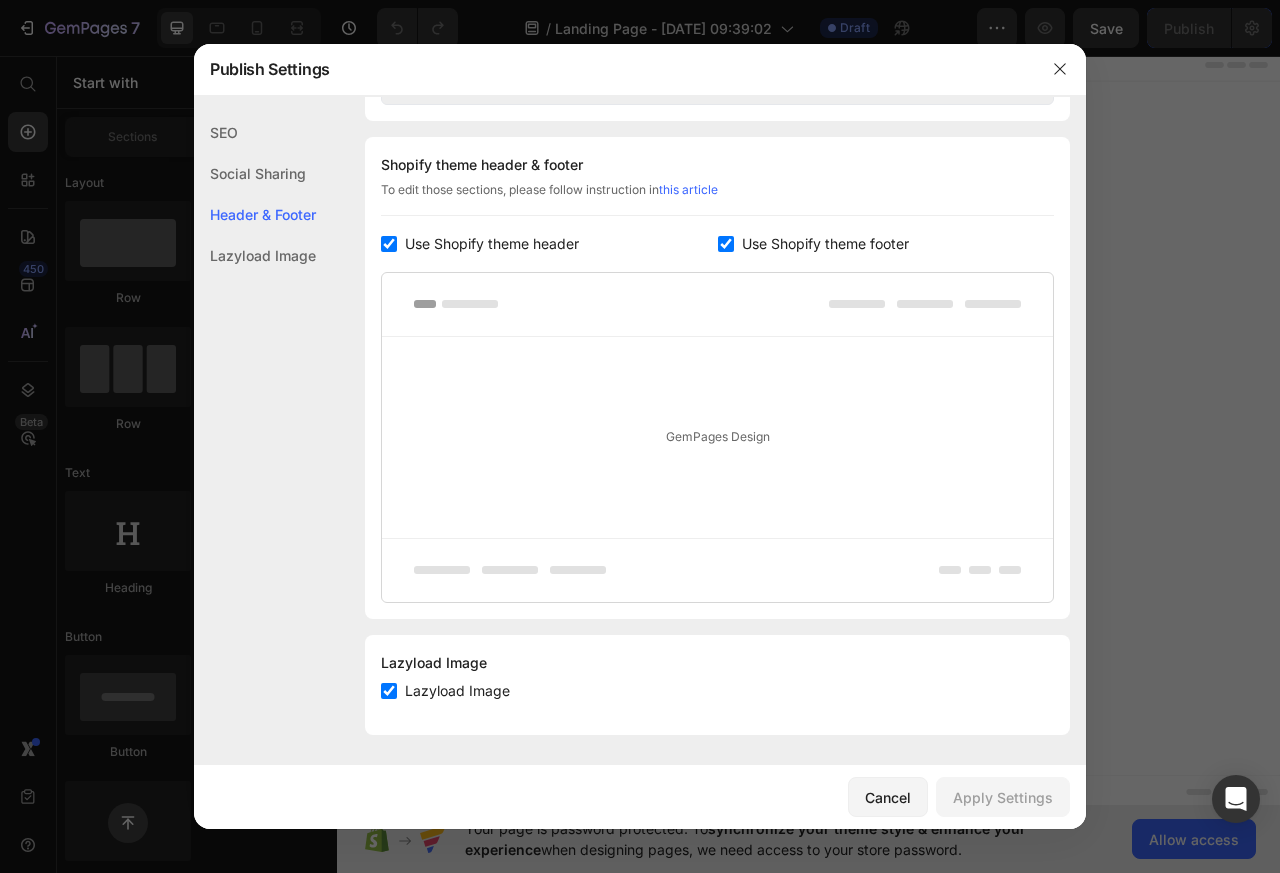 scroll, scrollTop: 918, scrollLeft: 0, axis: vertical 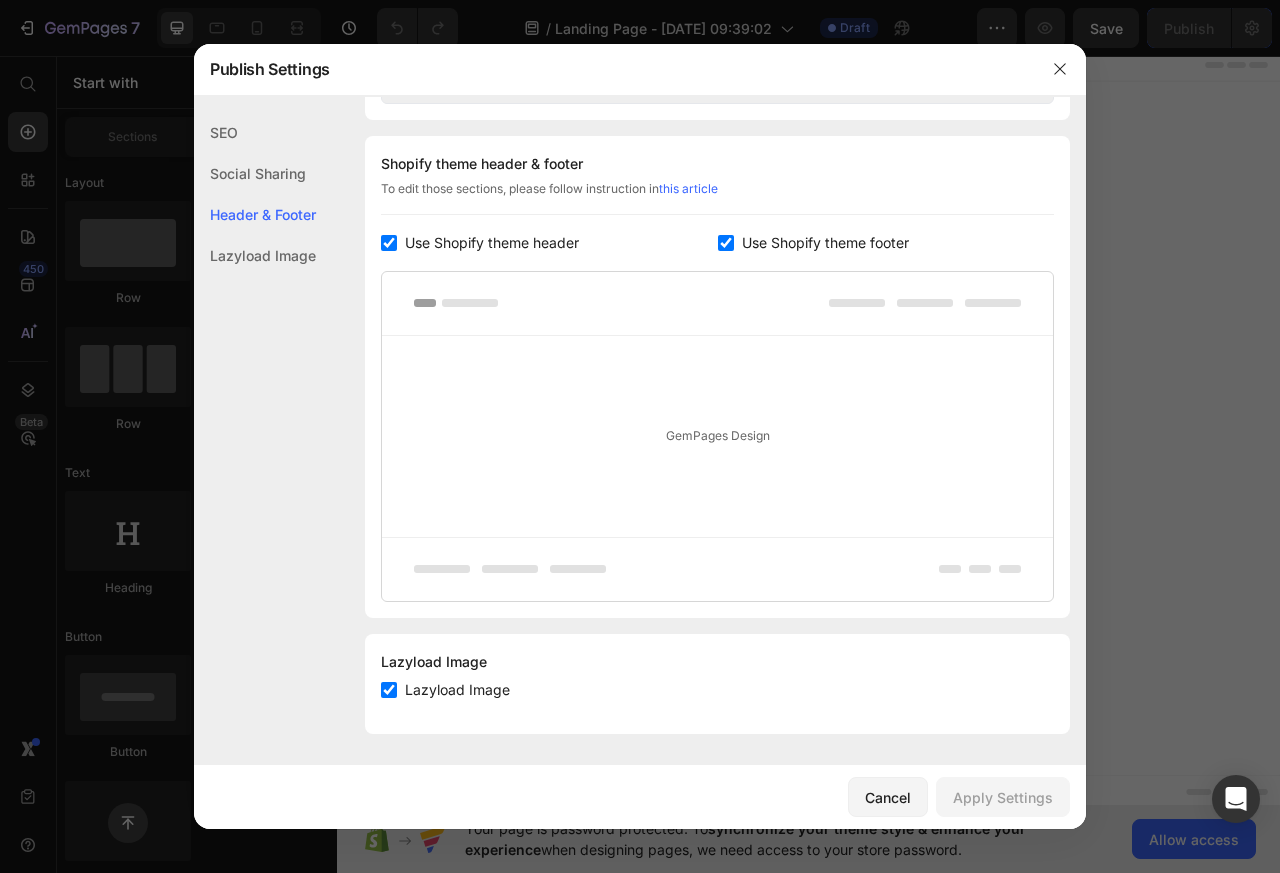 click 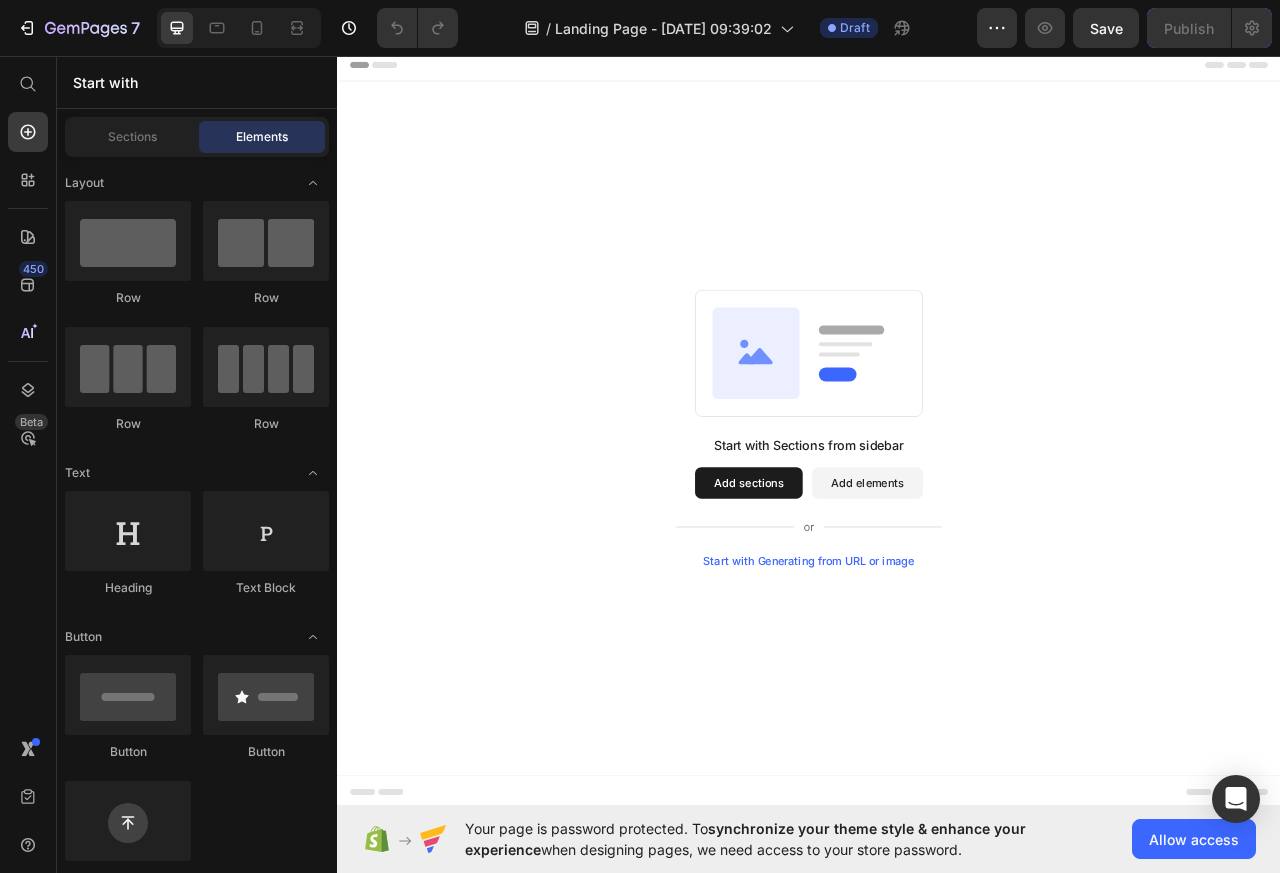 click on "Add sections" at bounding box center [860, 600] 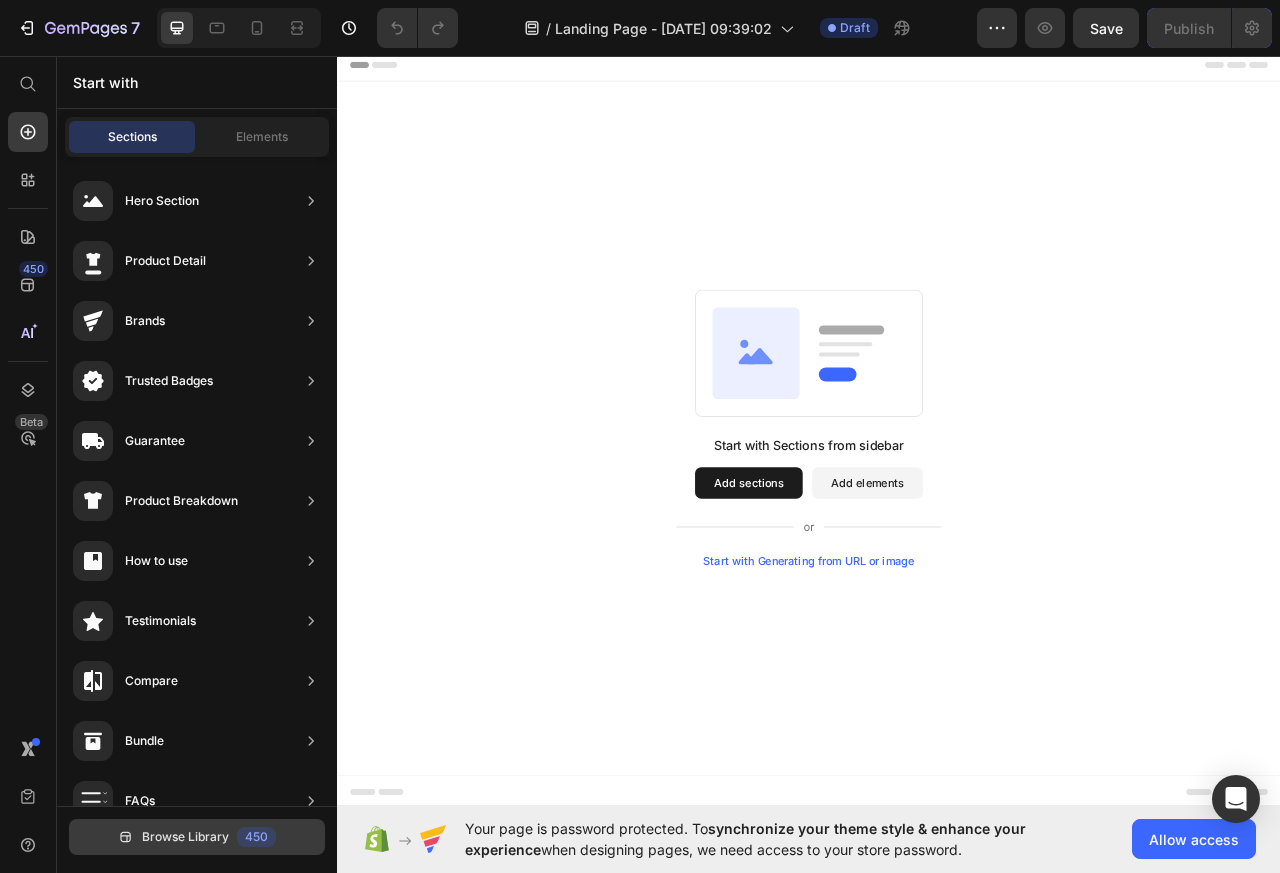 click on "Browse Library" at bounding box center [185, 837] 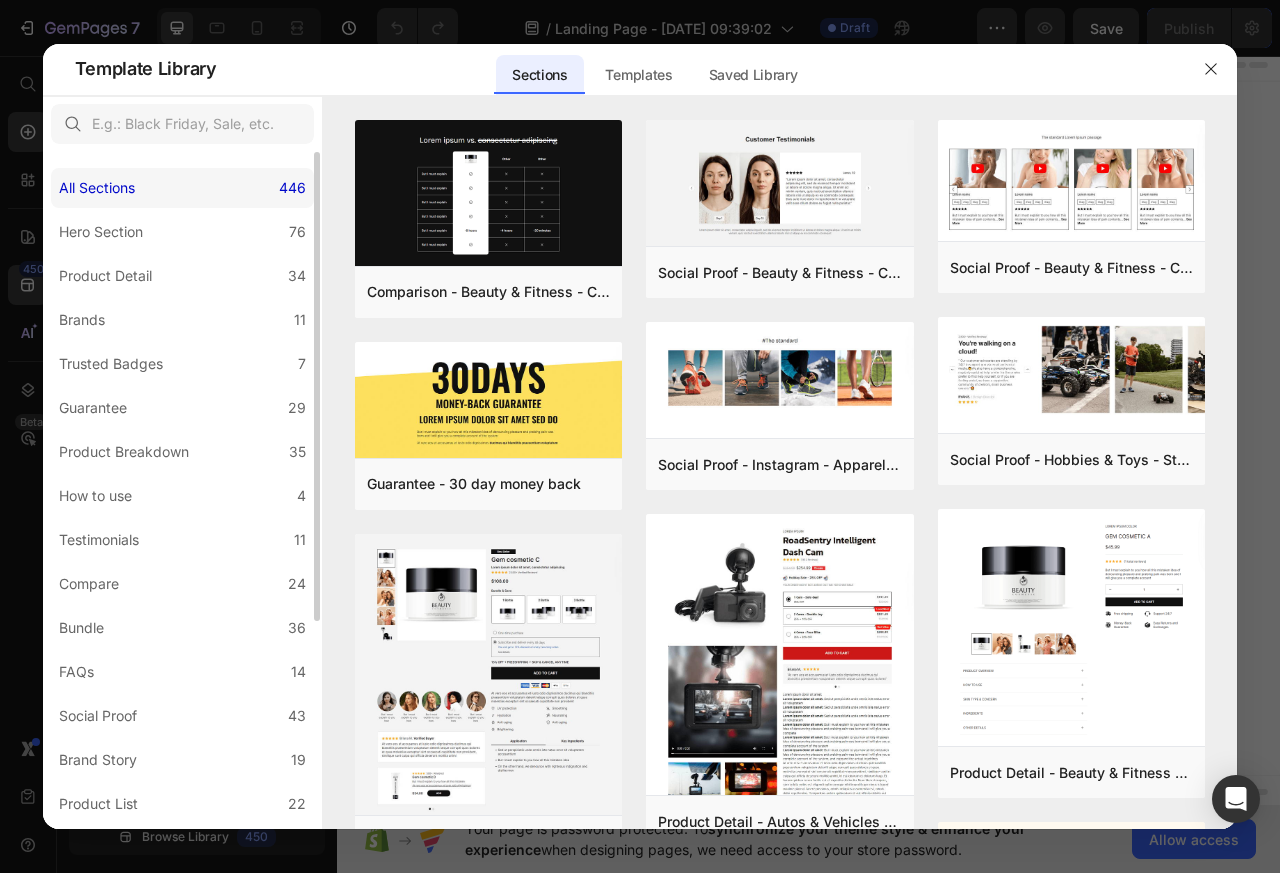 click on "446" at bounding box center [292, 188] 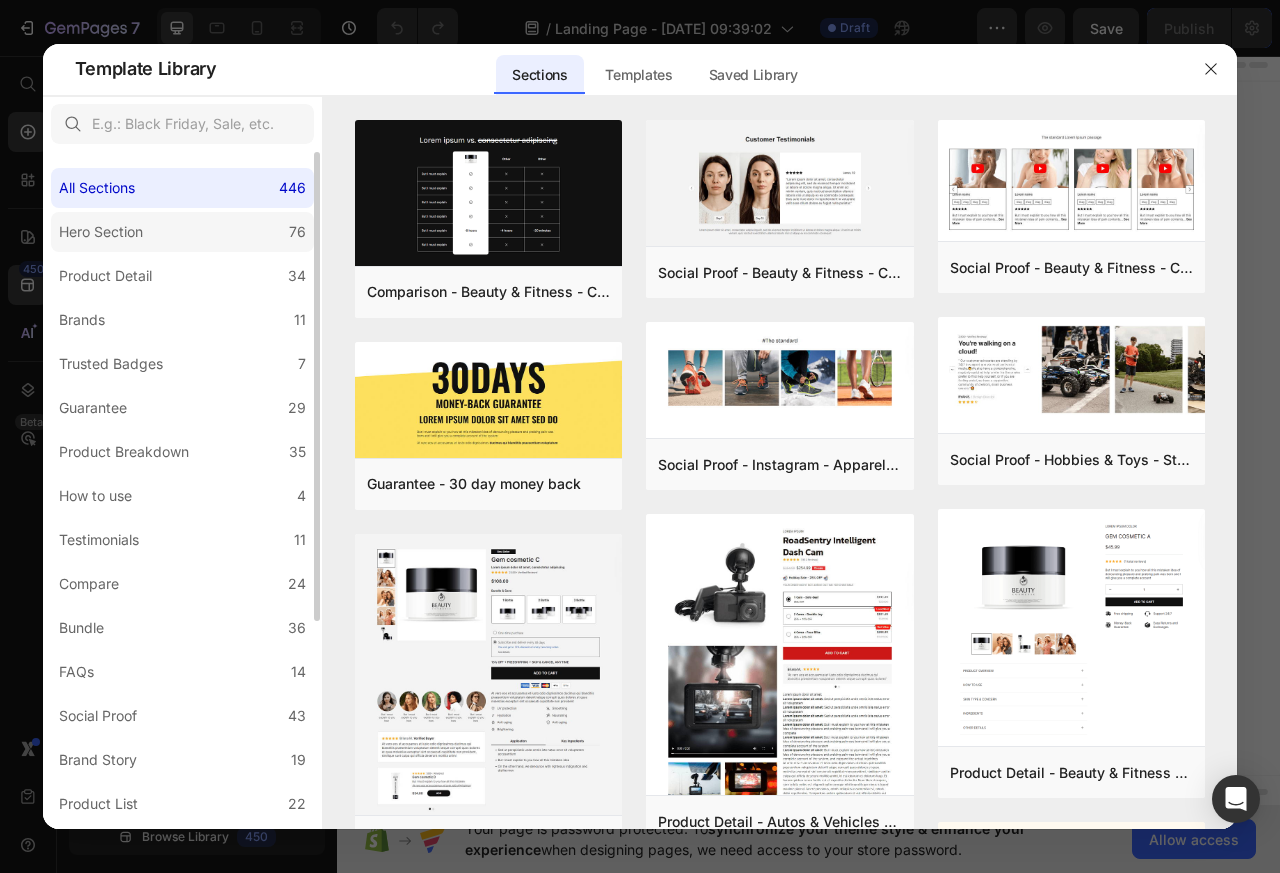 click on "Hero Section" at bounding box center (101, 232) 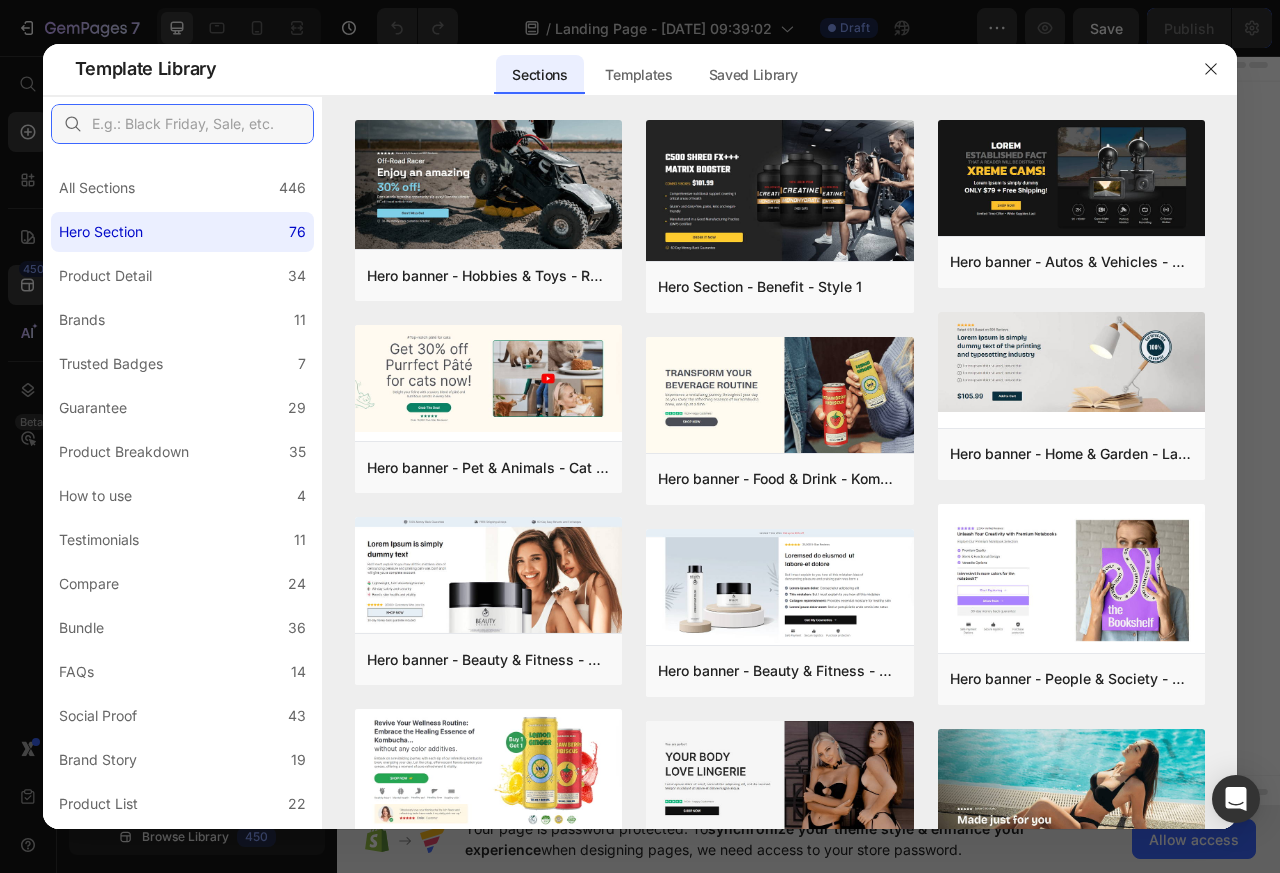click at bounding box center [182, 124] 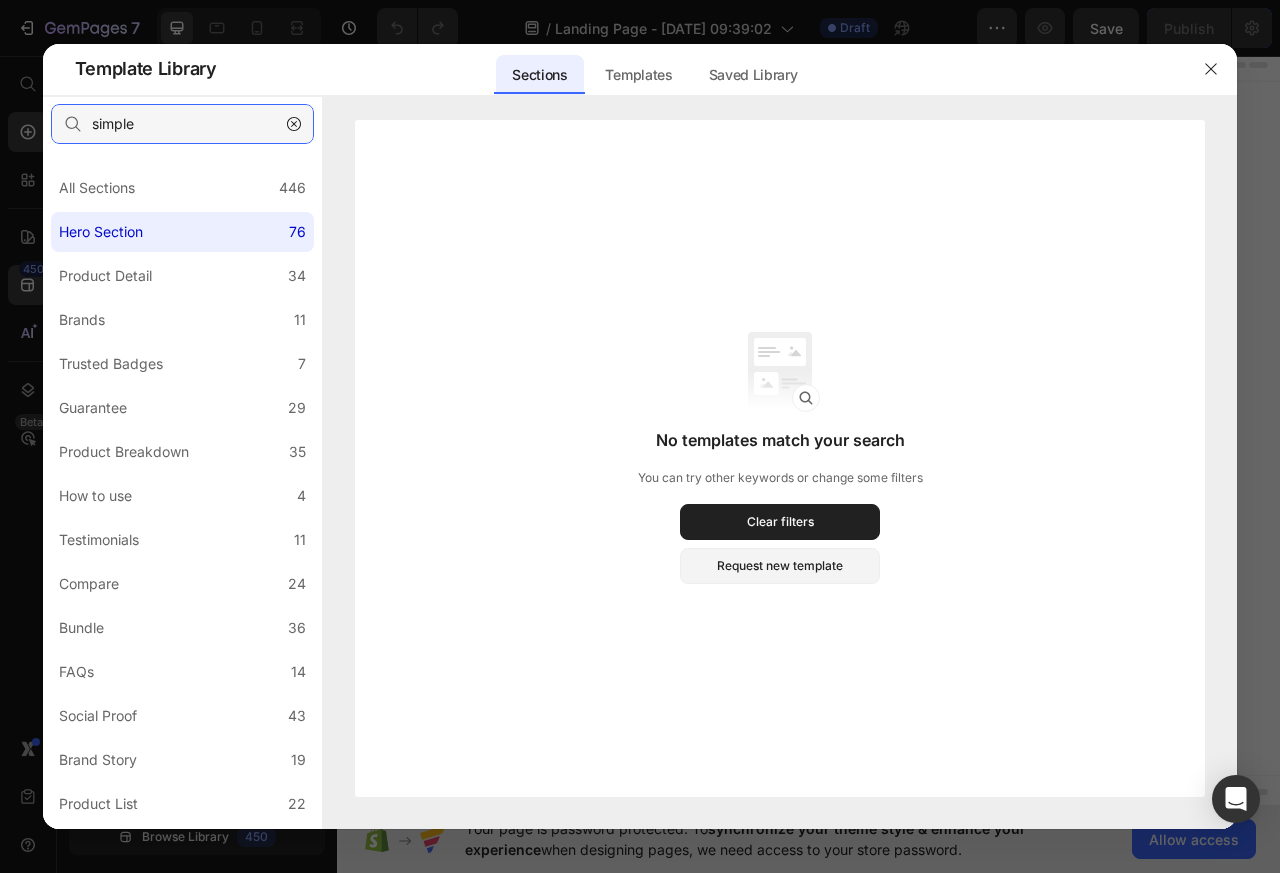 type on "simple" 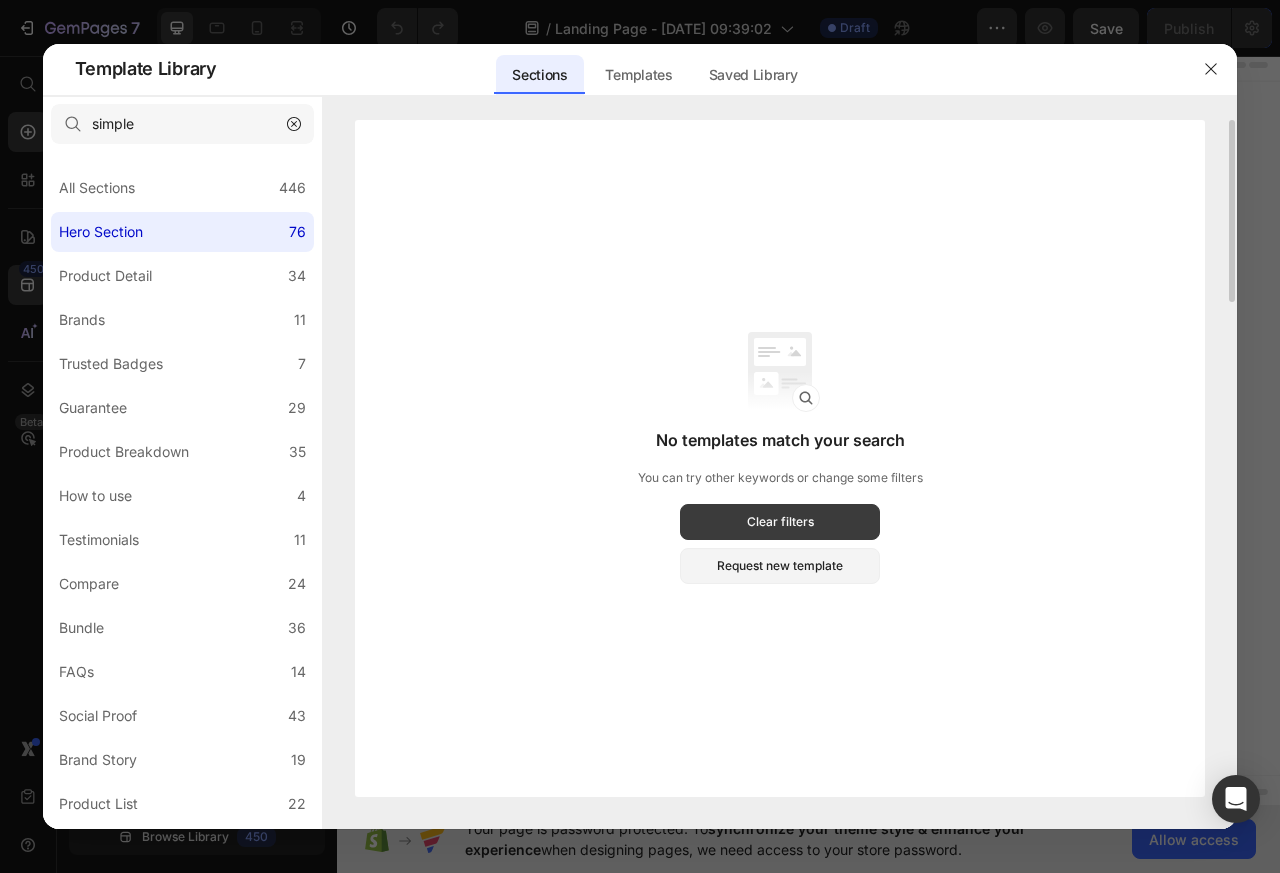 click on "Clear filters" at bounding box center [780, 522] 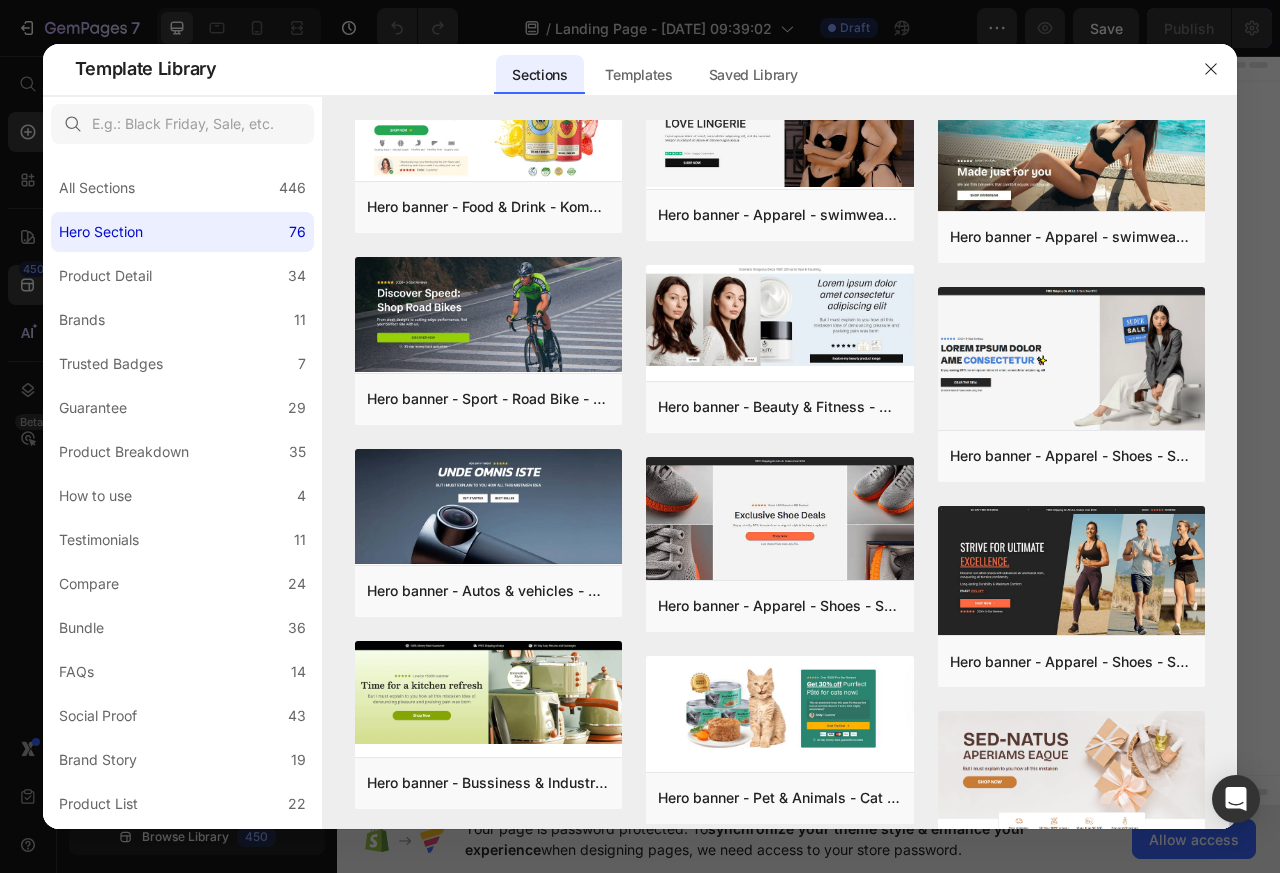 scroll, scrollTop: 1008, scrollLeft: 0, axis: vertical 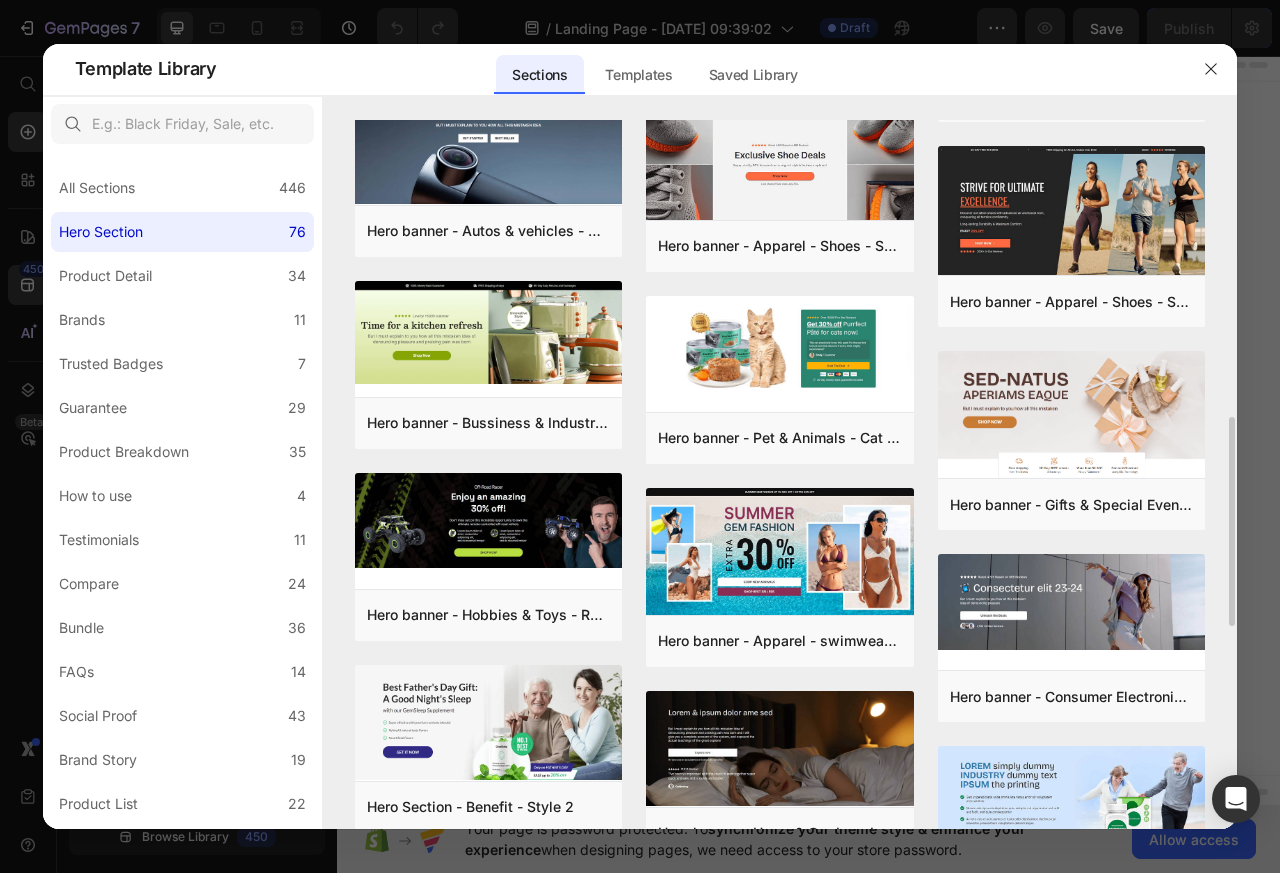 click at bounding box center [1072, 803] 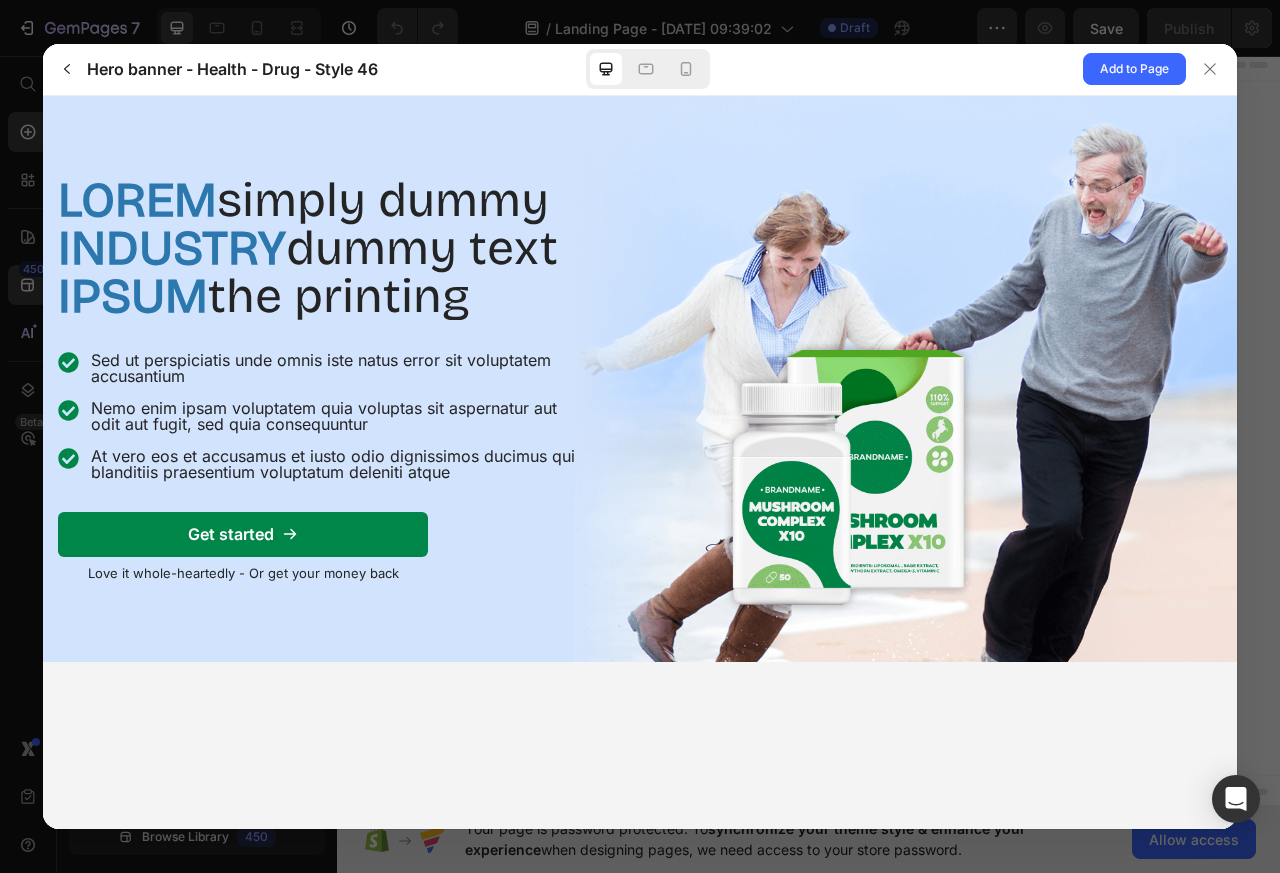 scroll, scrollTop: 0, scrollLeft: 0, axis: both 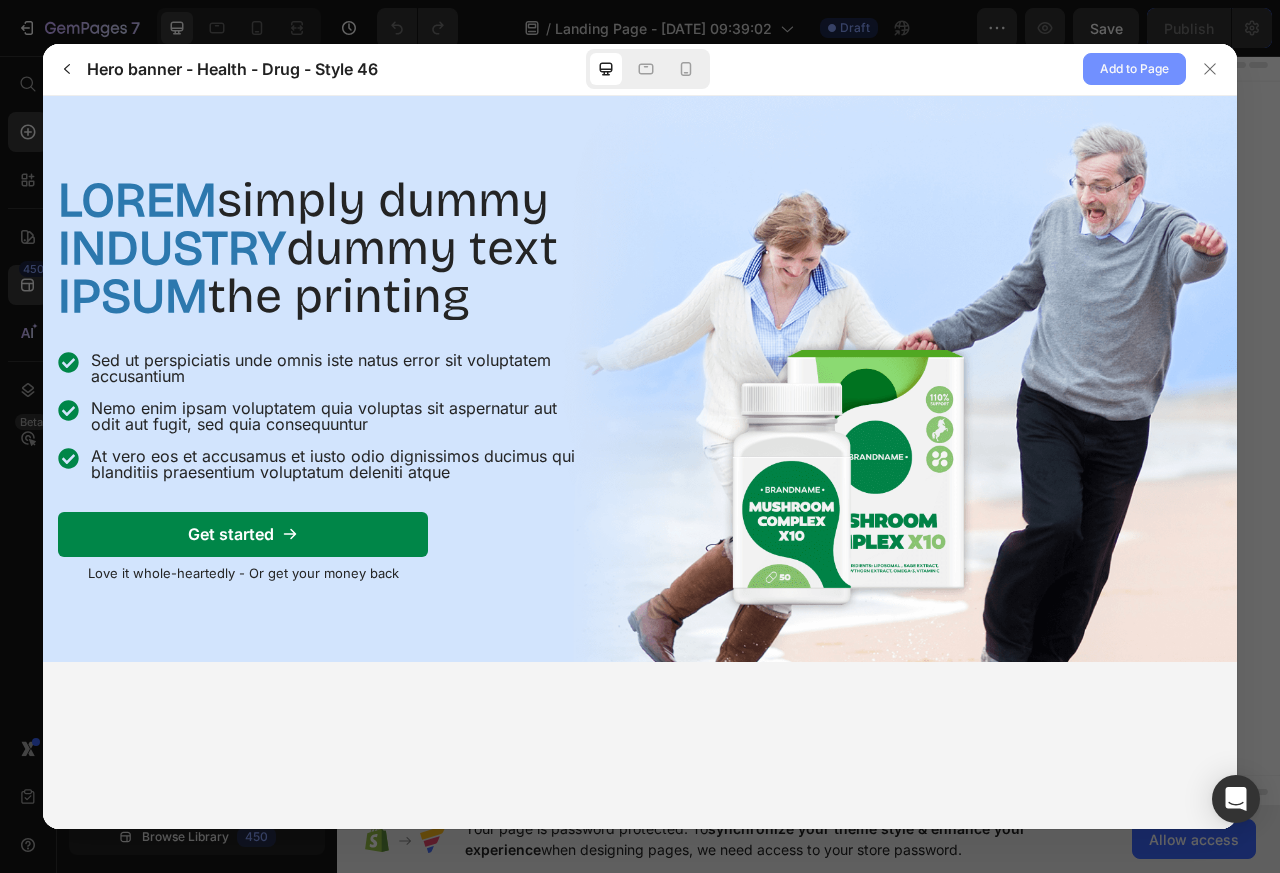 click on "Add to Page" 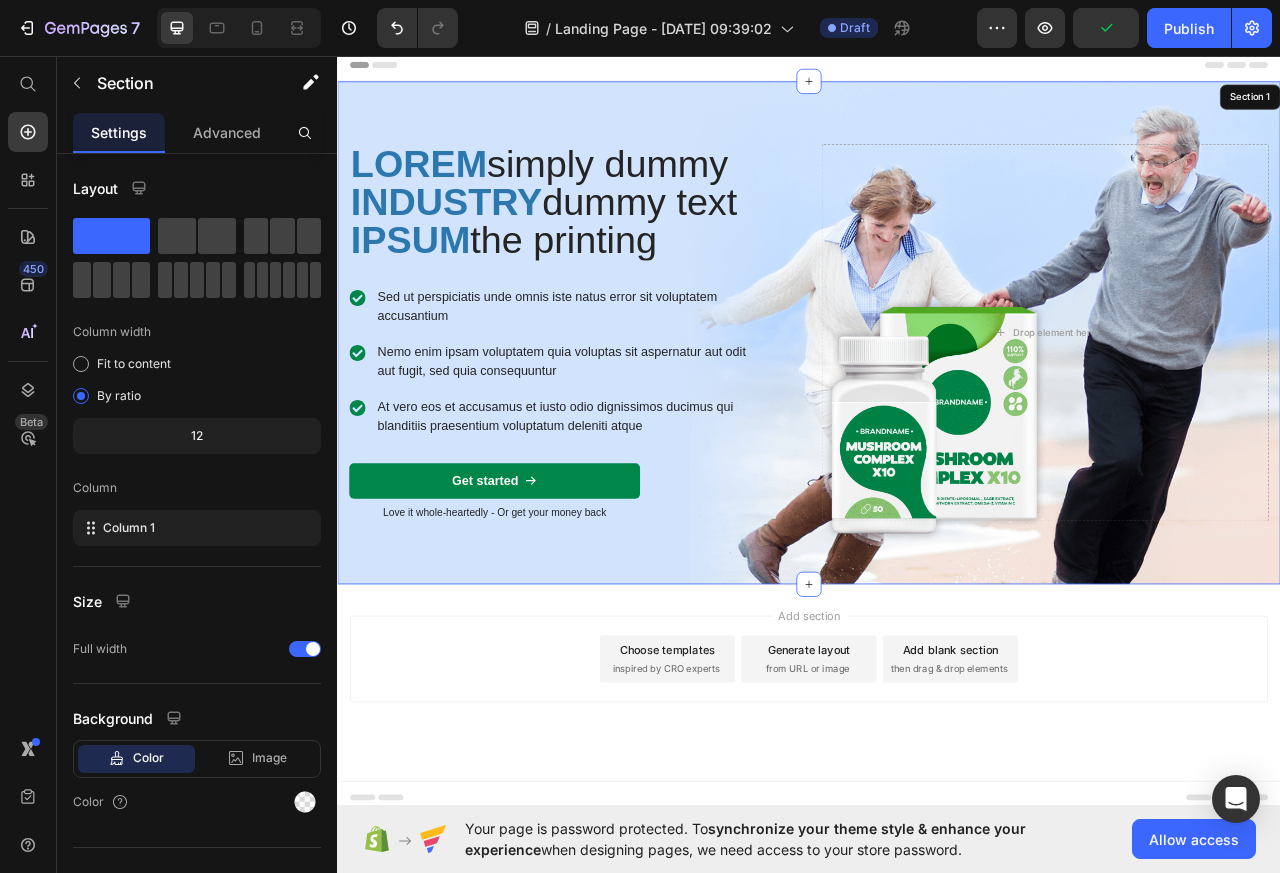 click on "LOREM" at bounding box center (440, 194) 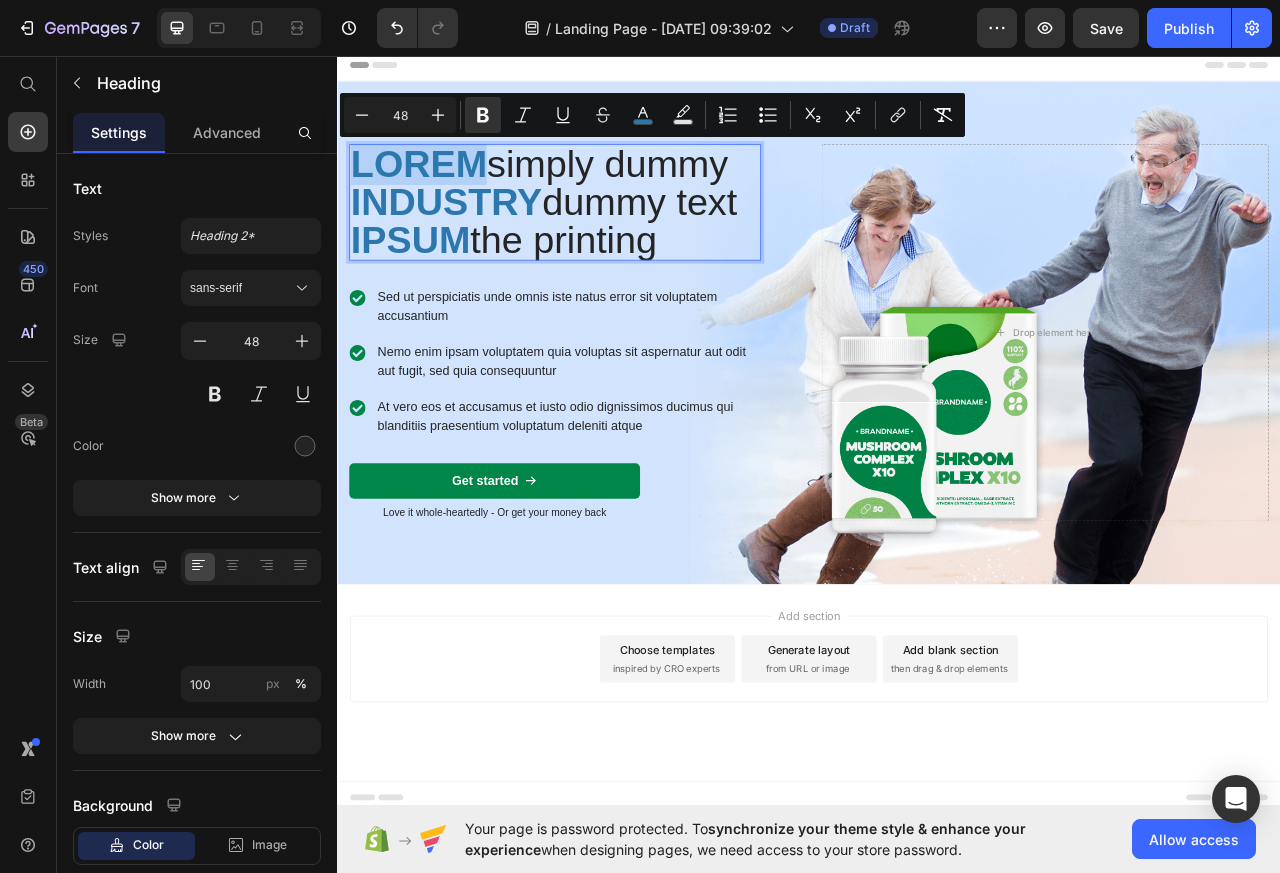 click on "LOREM" at bounding box center [440, 194] 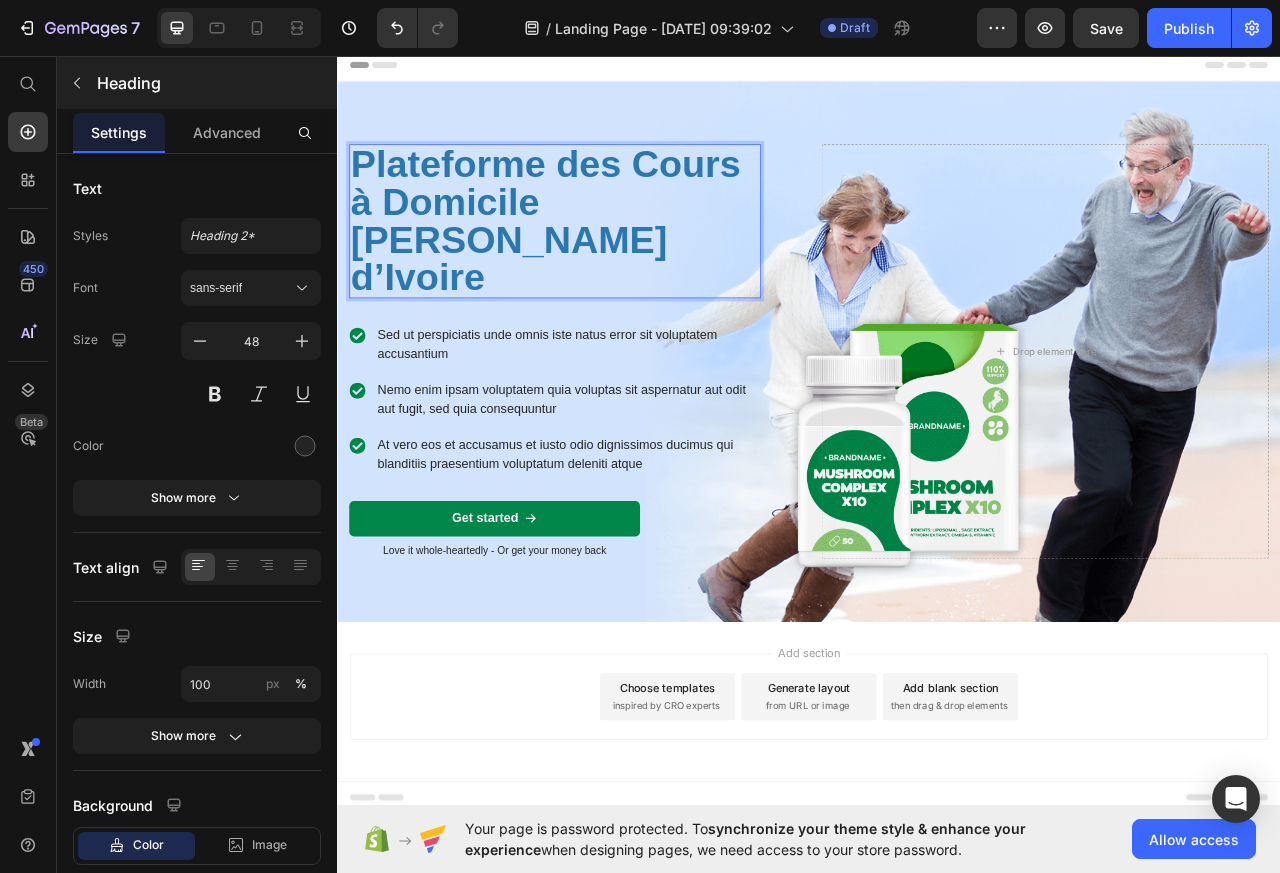 click at bounding box center [77, 83] 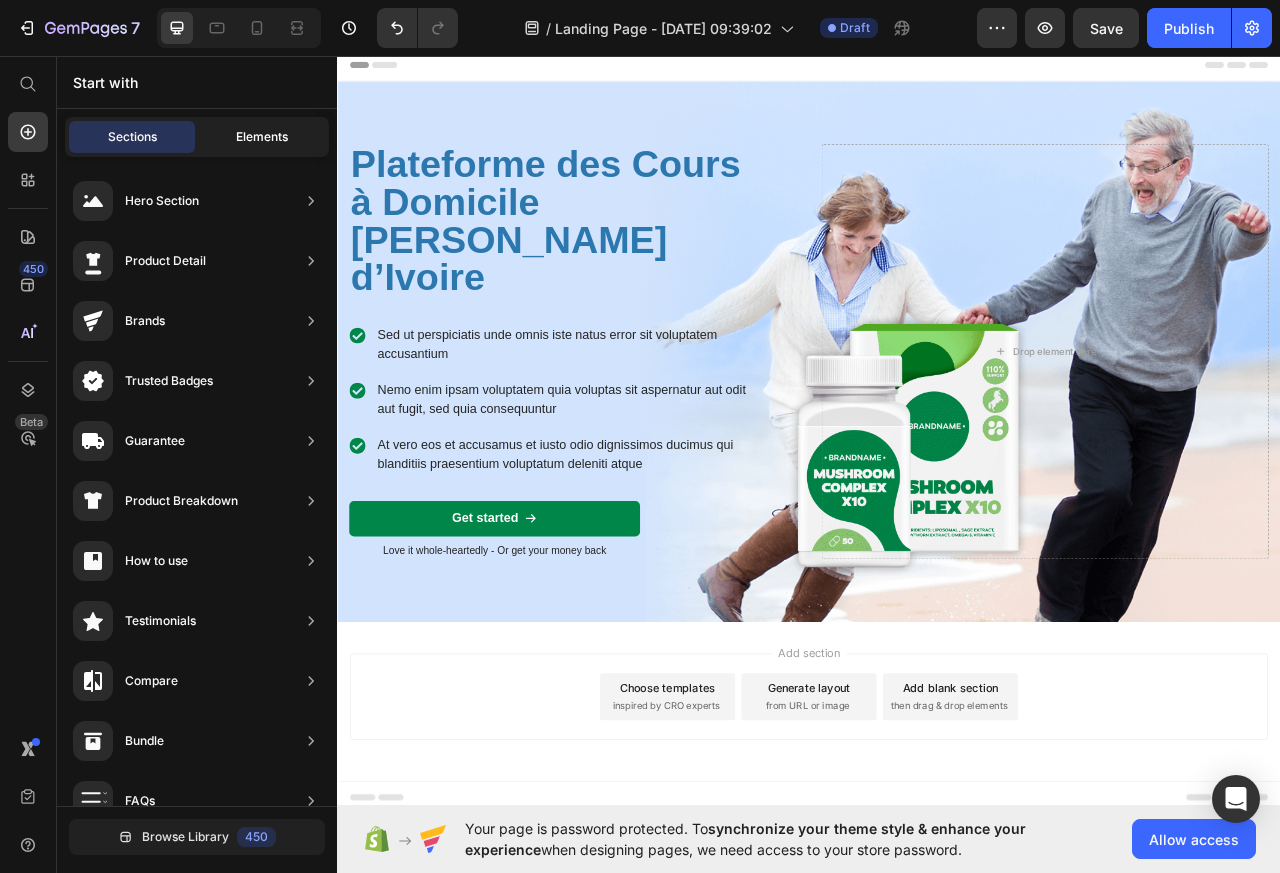 click on "Elements" at bounding box center [262, 137] 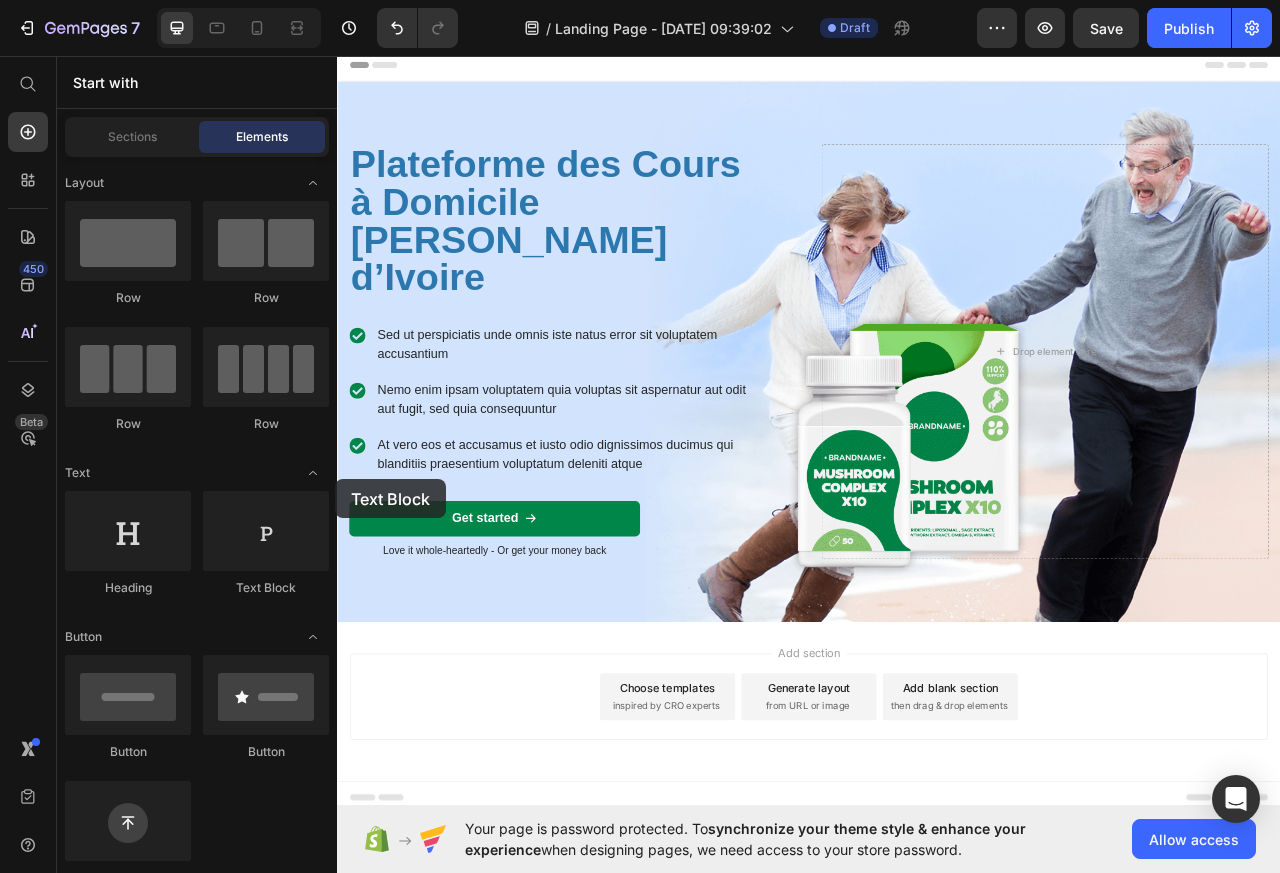 drag, startPoint x: 672, startPoint y: 527, endPoint x: 477, endPoint y: 381, distance: 243.60008 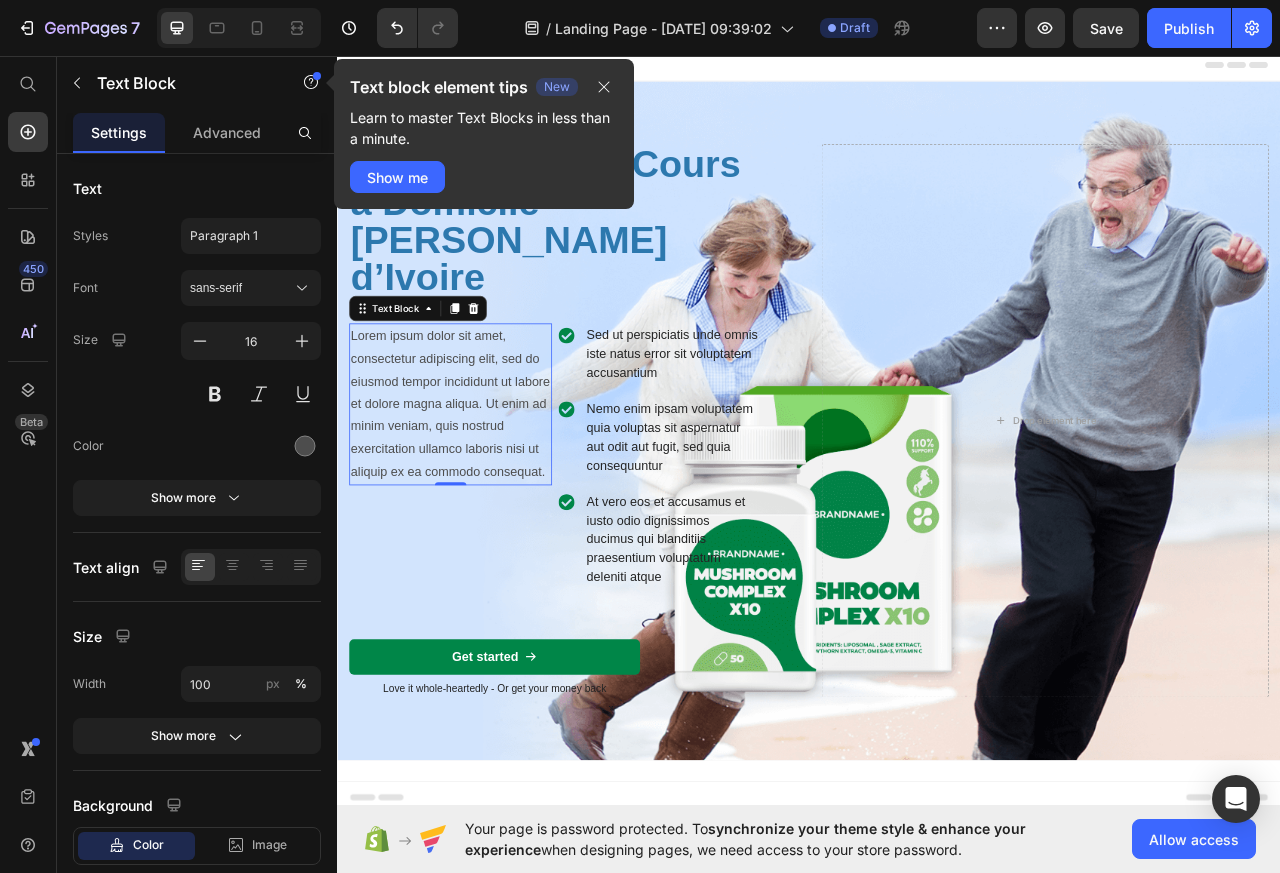 click on "Lorem ipsum dolor sit amet, consectetur adipiscing elit, sed do eiusmod tempor incididunt ut labore et dolore magna aliqua. Ut enim ad minim veniam, quis nostrud exercitation ullamco laboris nisi ut aliquip ex ea commodo consequat." at bounding box center [481, 500] 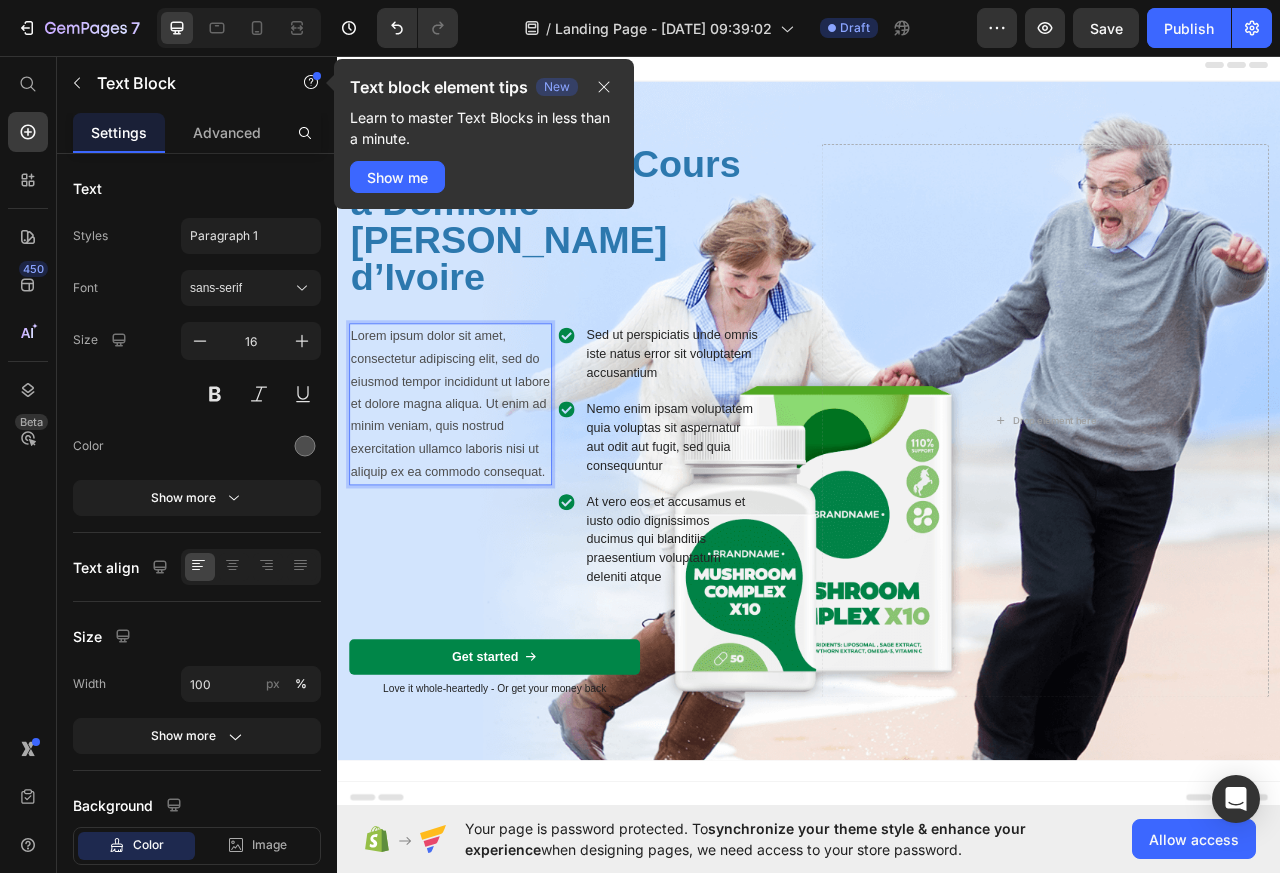 click on "Lorem ipsum dolor sit amet, consectetur adipiscing elit, sed do eiusmod tempor incididunt ut labore et dolore magna aliqua. Ut enim ad minim veniam, quis nostrud exercitation ullamco laboris nisi ut aliquip ex ea commodo consequat." at bounding box center [481, 500] 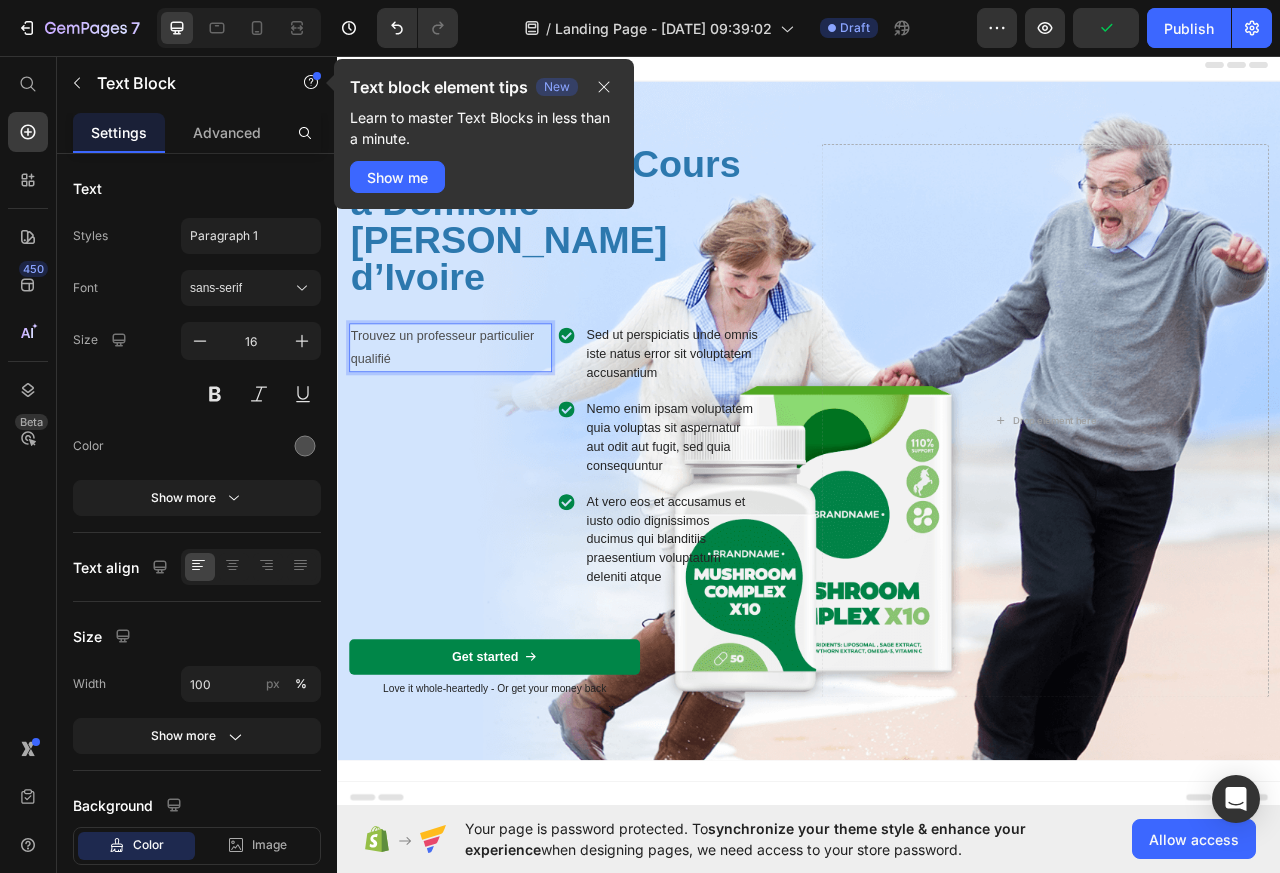 click on "Sed ut perspiciatis unde omnis iste natus error sit voluptatem accusantium" at bounding box center [747, 436] 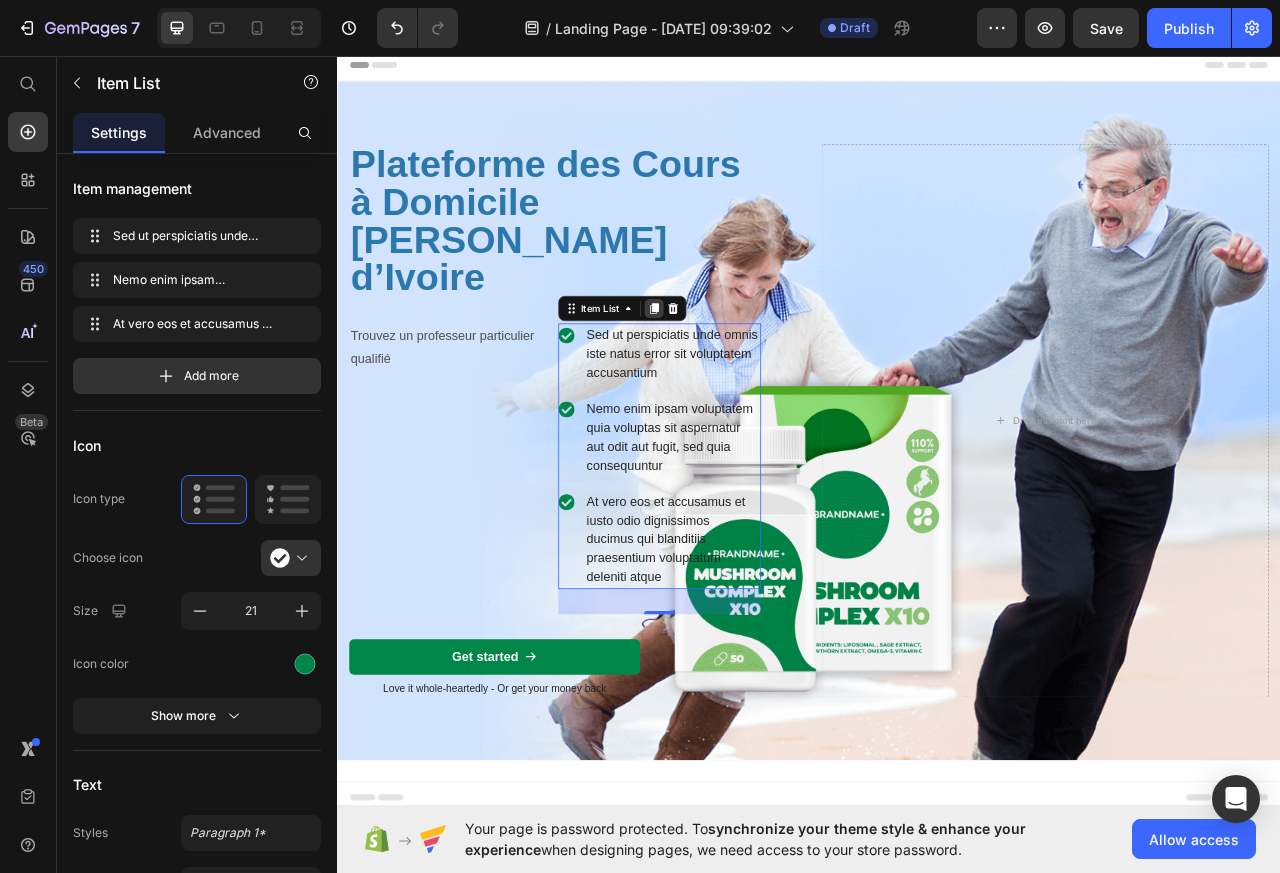 click 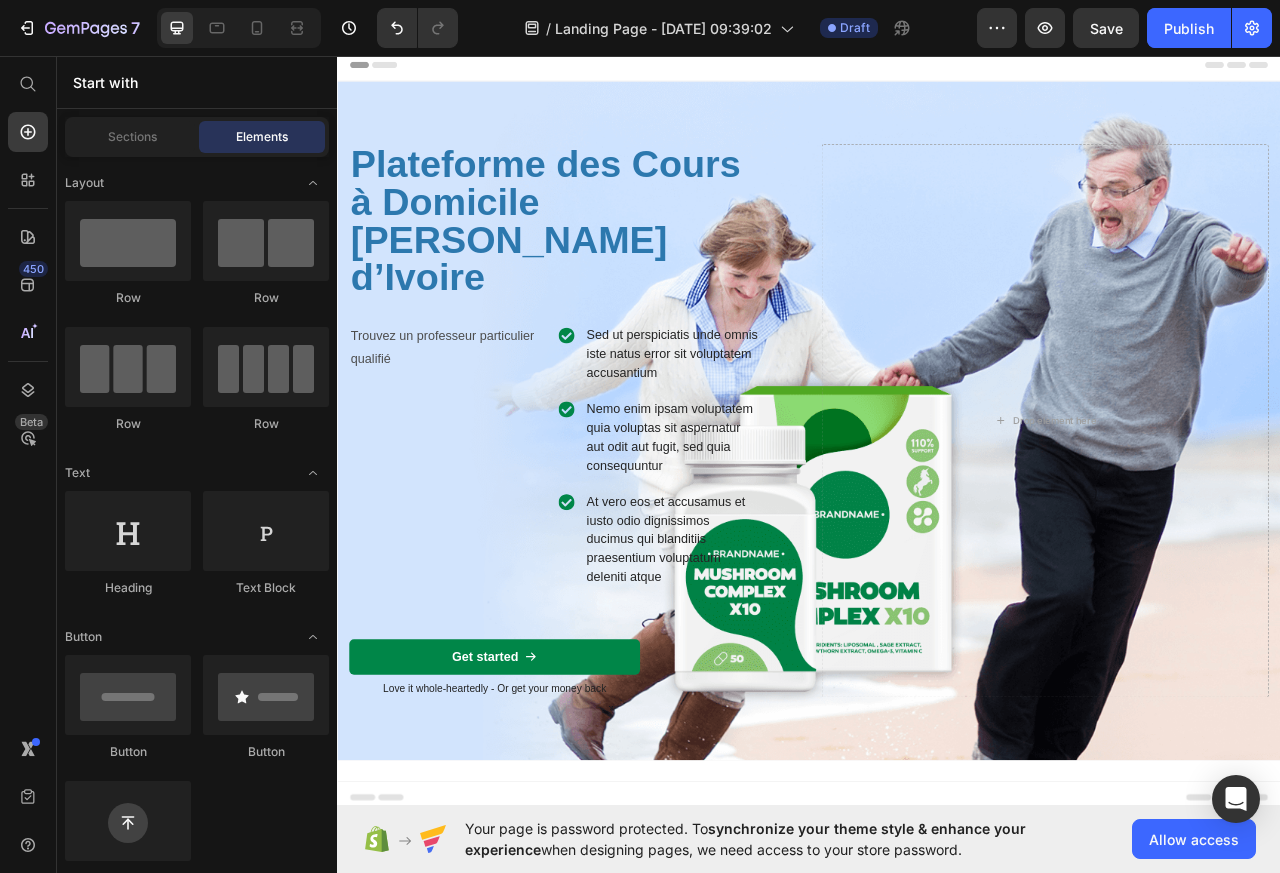 click on "Sed ut perspiciatis unde omnis iste natus error sit voluptatem accusantium" at bounding box center (763, 436) 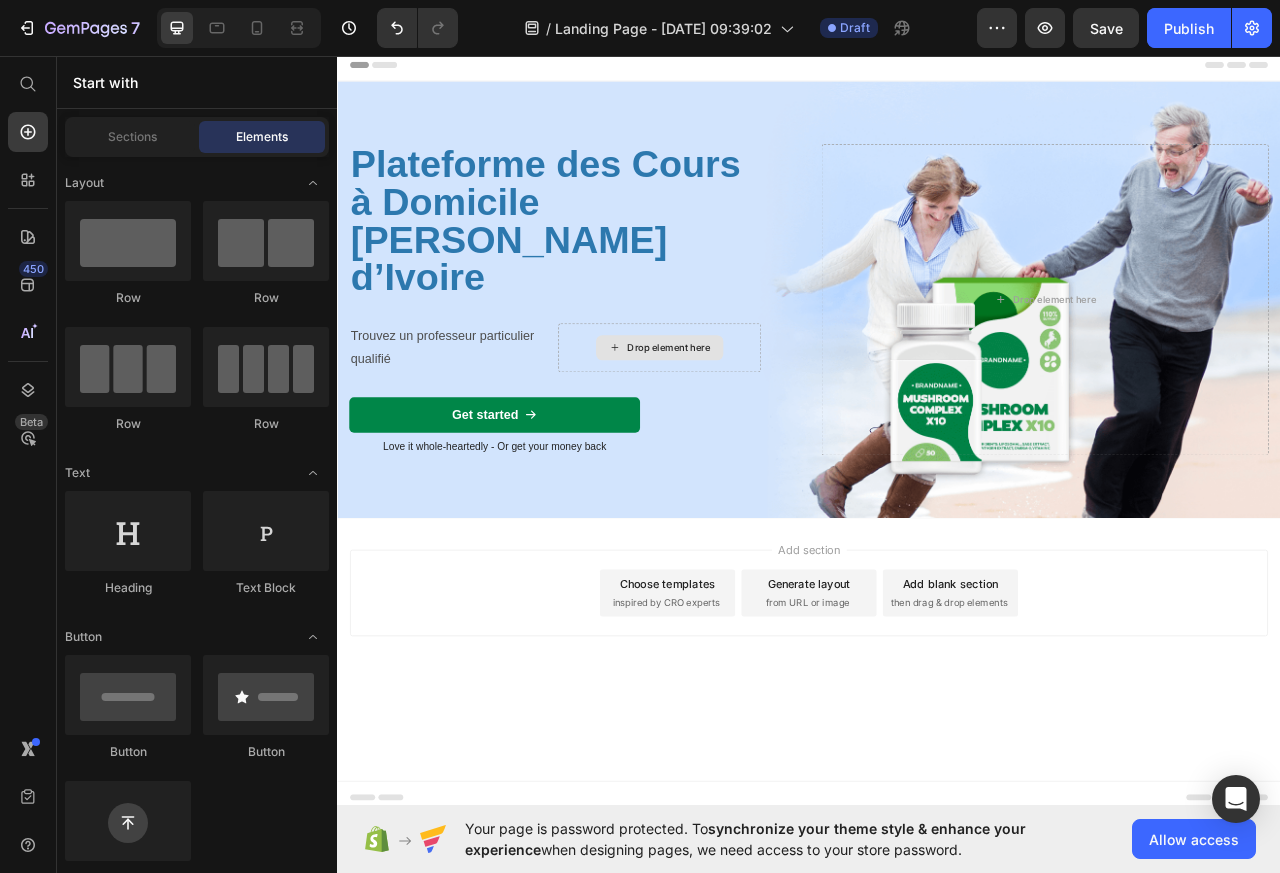 click on "Drop element here" at bounding box center (1237, 367) 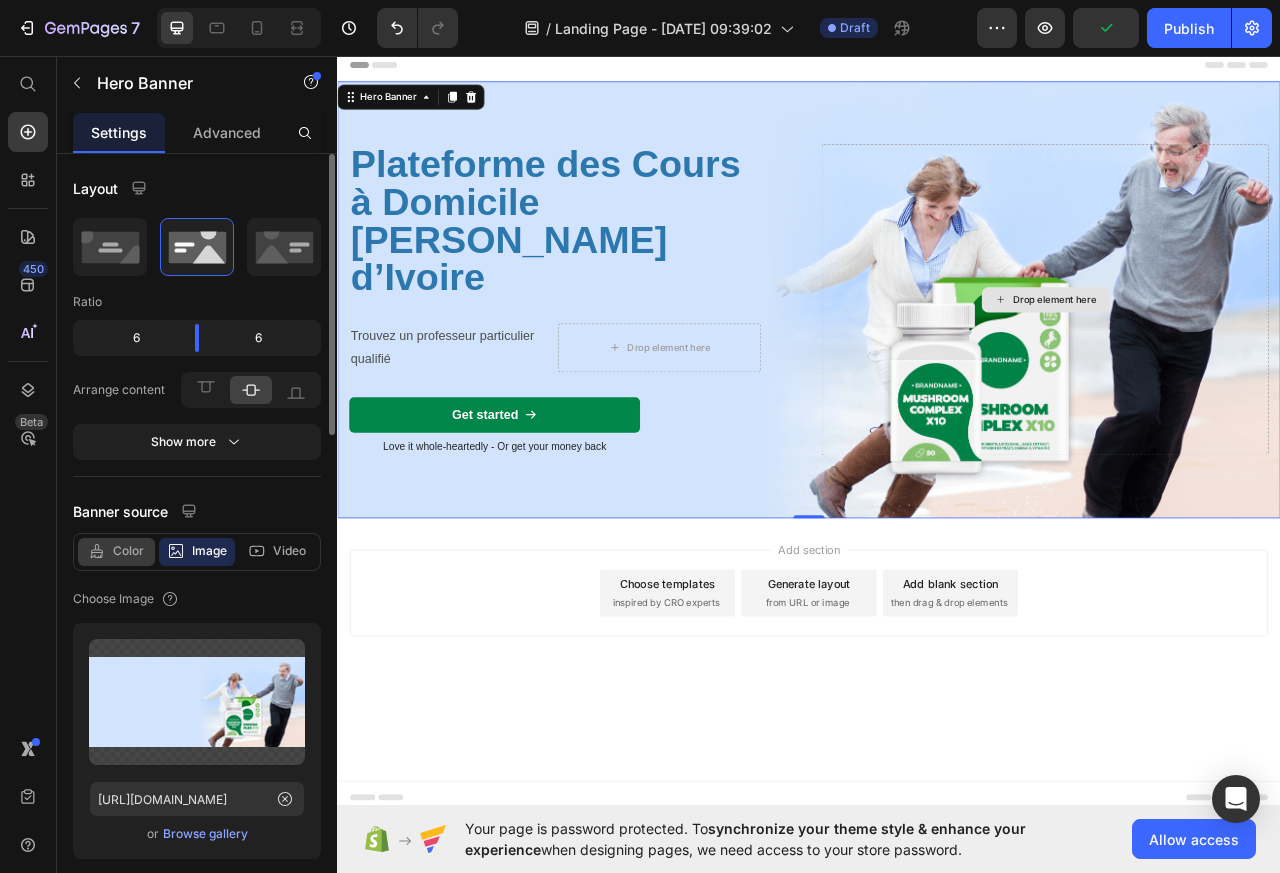 click 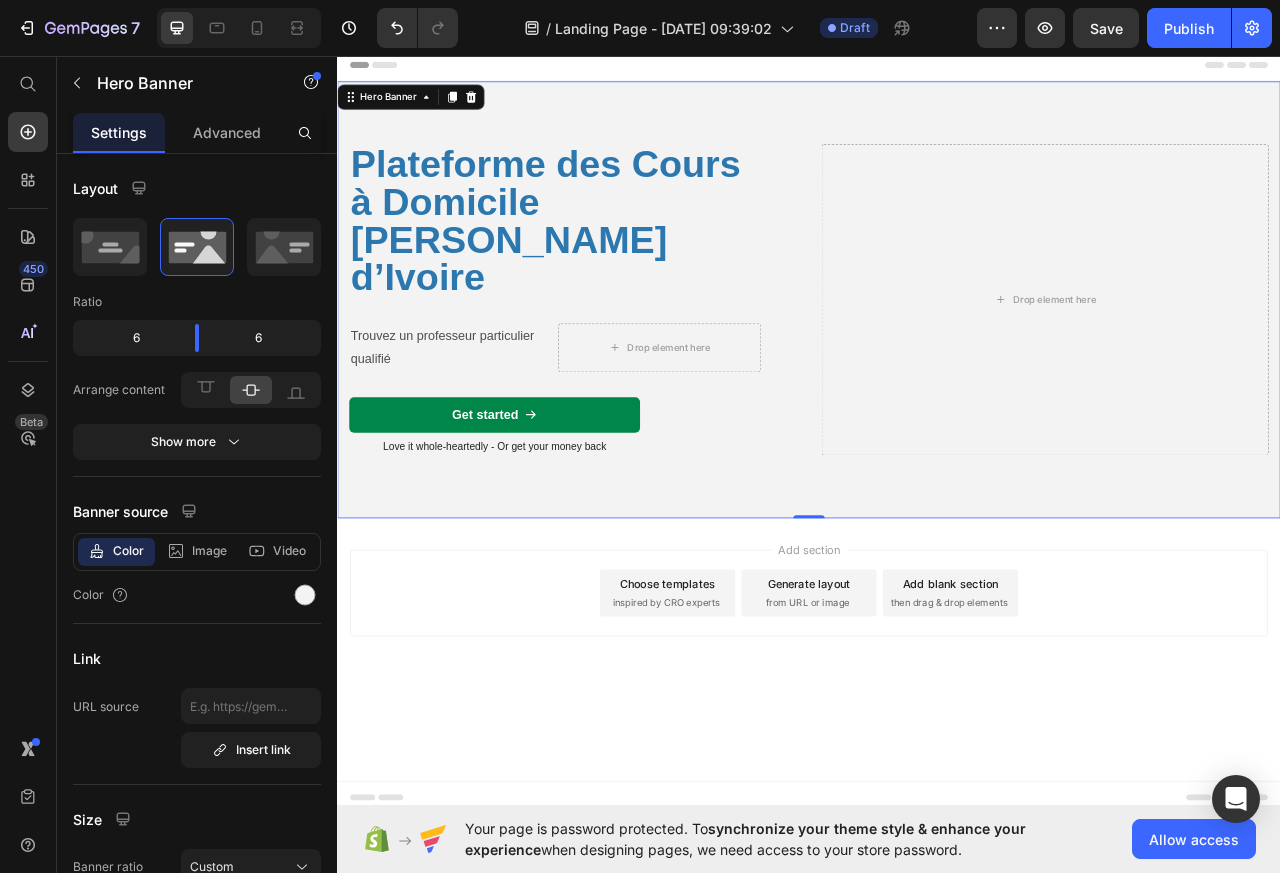 click on "Love it whole-heartedly - Or get your money back" at bounding box center (537, 554) 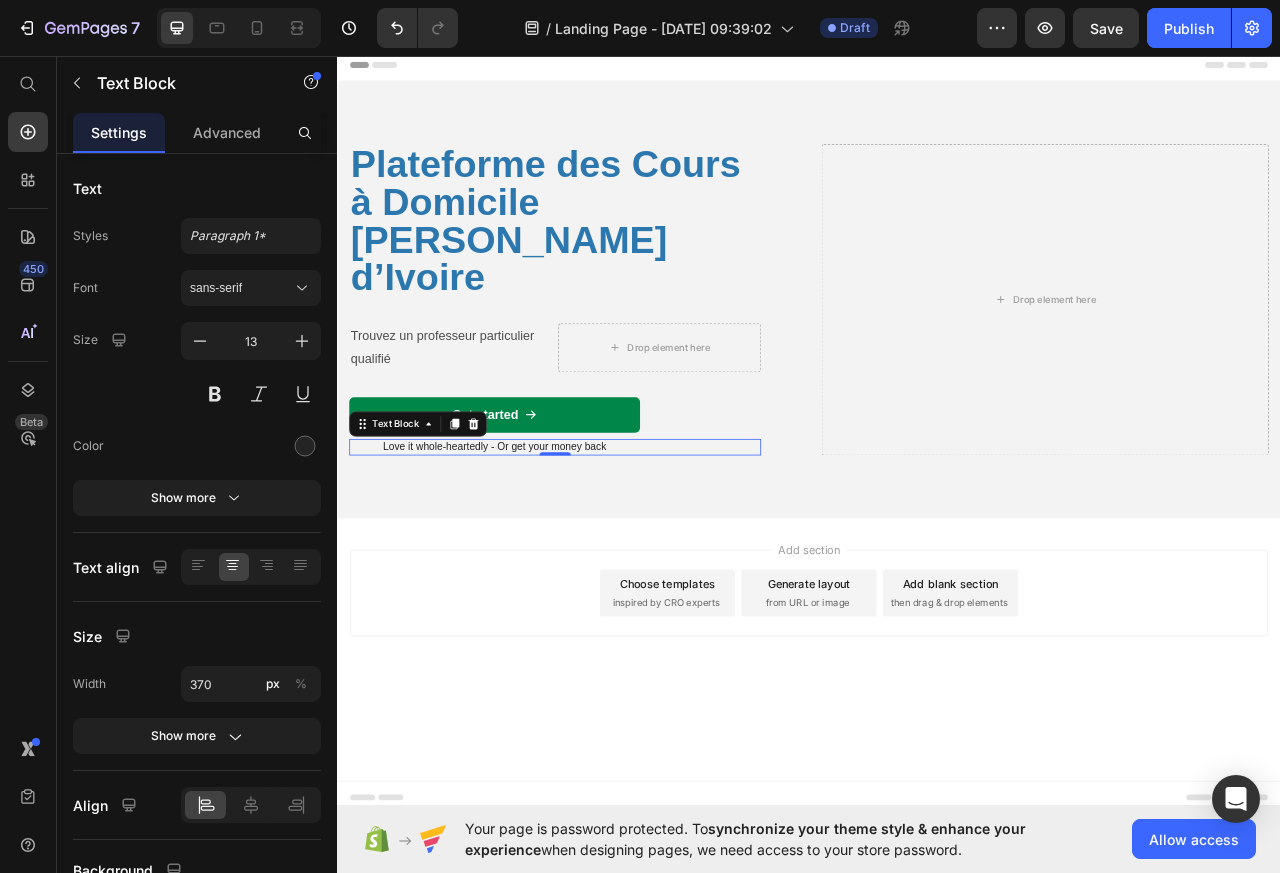 click on "Text Block" at bounding box center [439, 525] 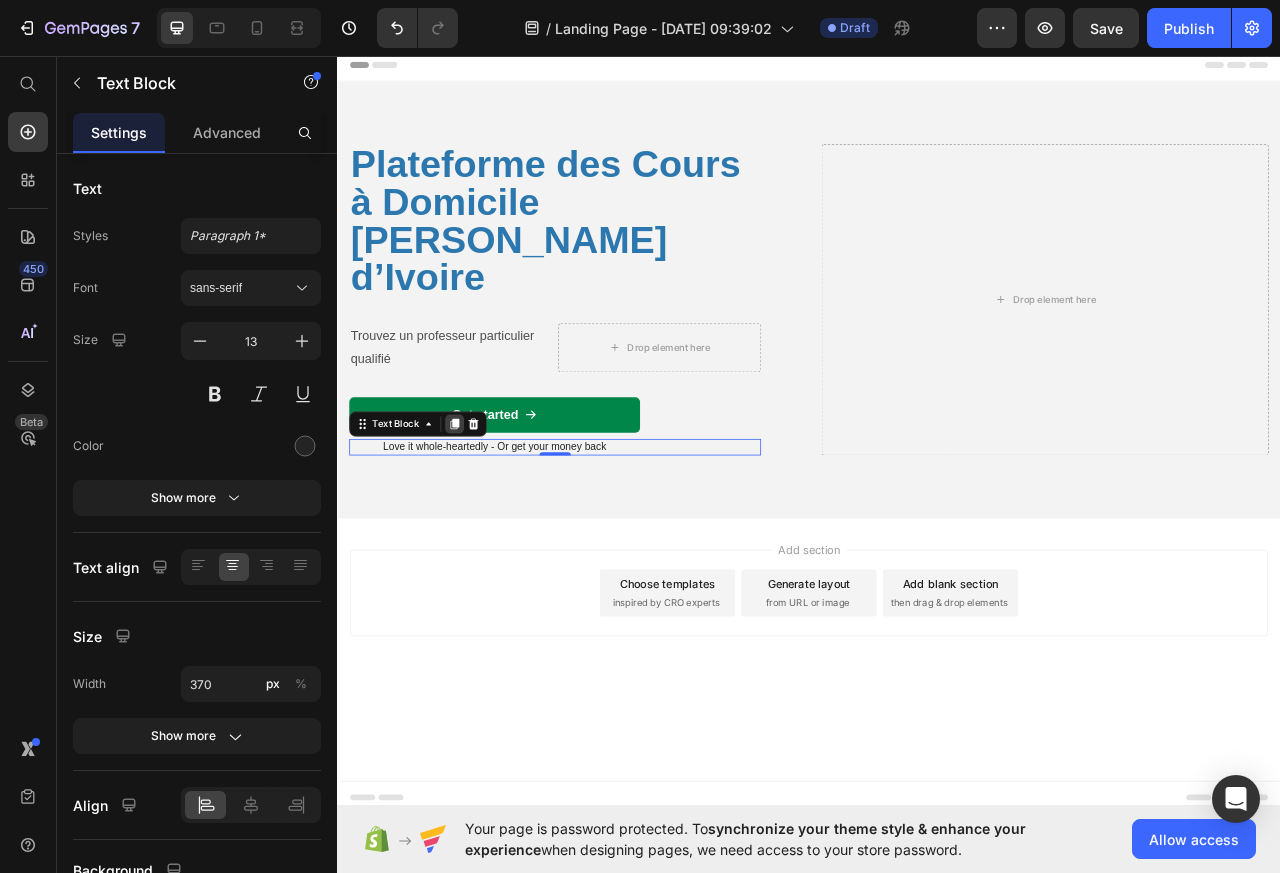 click 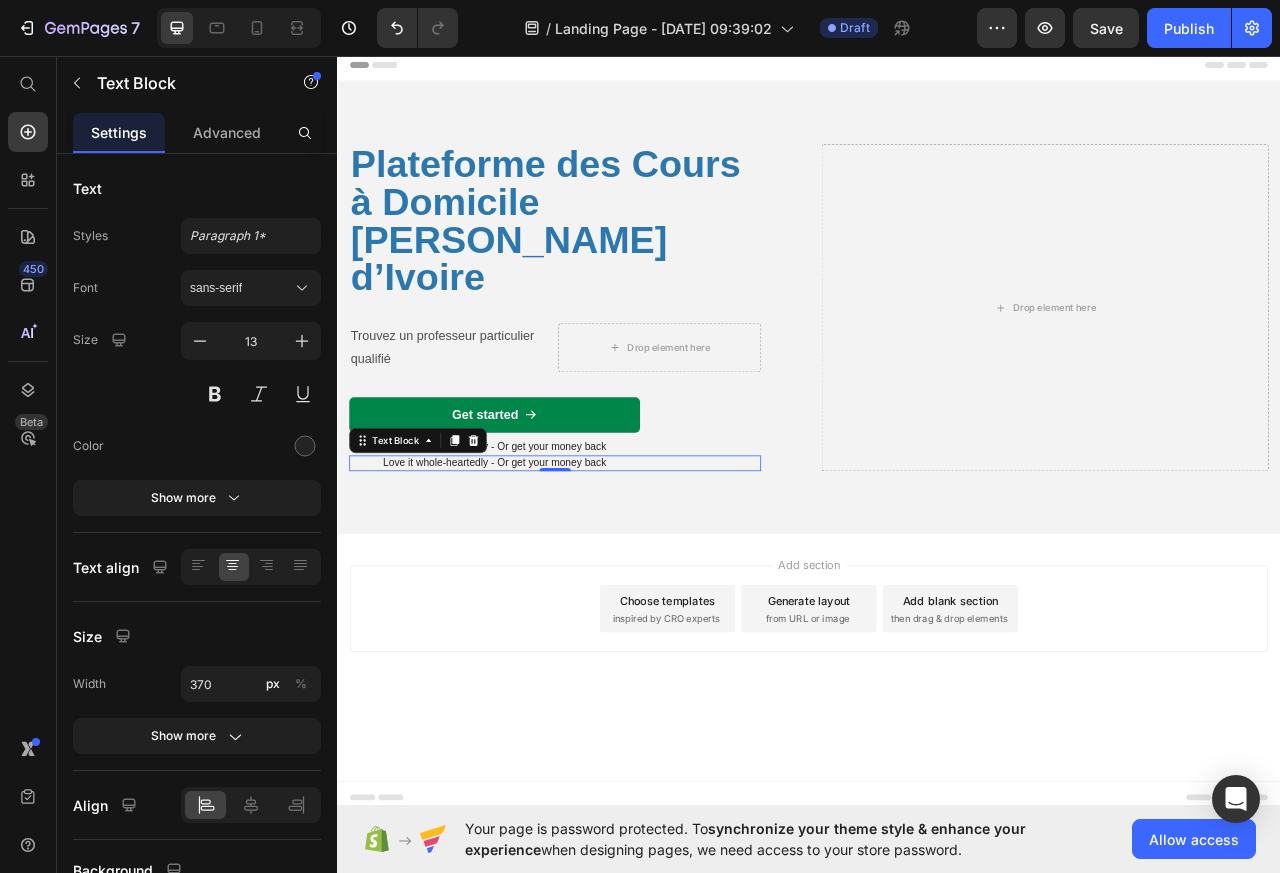 click on "⁠⁠⁠⁠⁠⁠⁠ Plateforme des Cours à Domicile de [GEOGRAPHIC_DATA] Trouvez un professeur particulier qualifié Text Block
Drop element here Row
Get started Button Love it whole-heartedly - Or get your money back Text Block Love it whole-heartedly - Or get your money back Text Block   0" at bounding box center [614, 377] 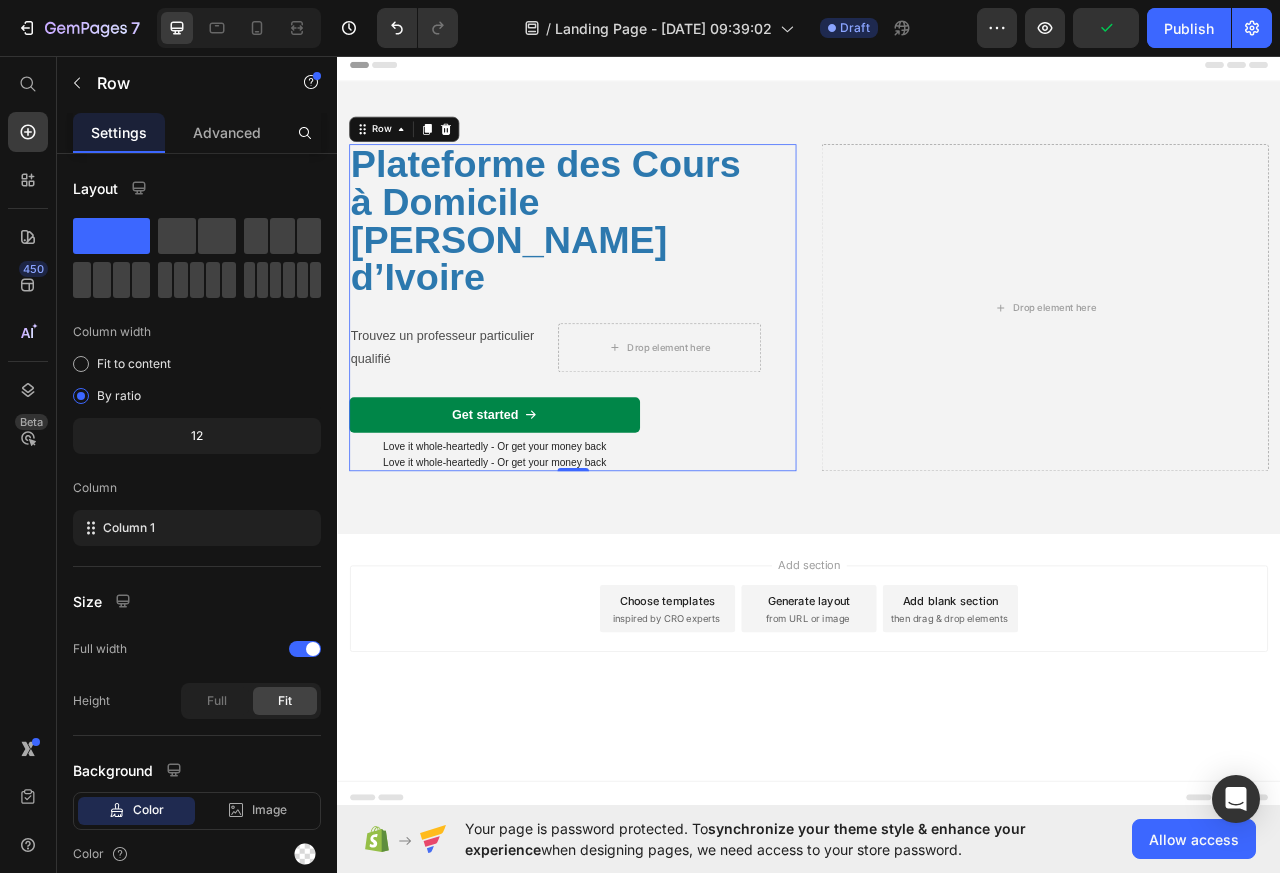 click on "Love it whole-heartedly - Or get your money back" at bounding box center (537, 554) 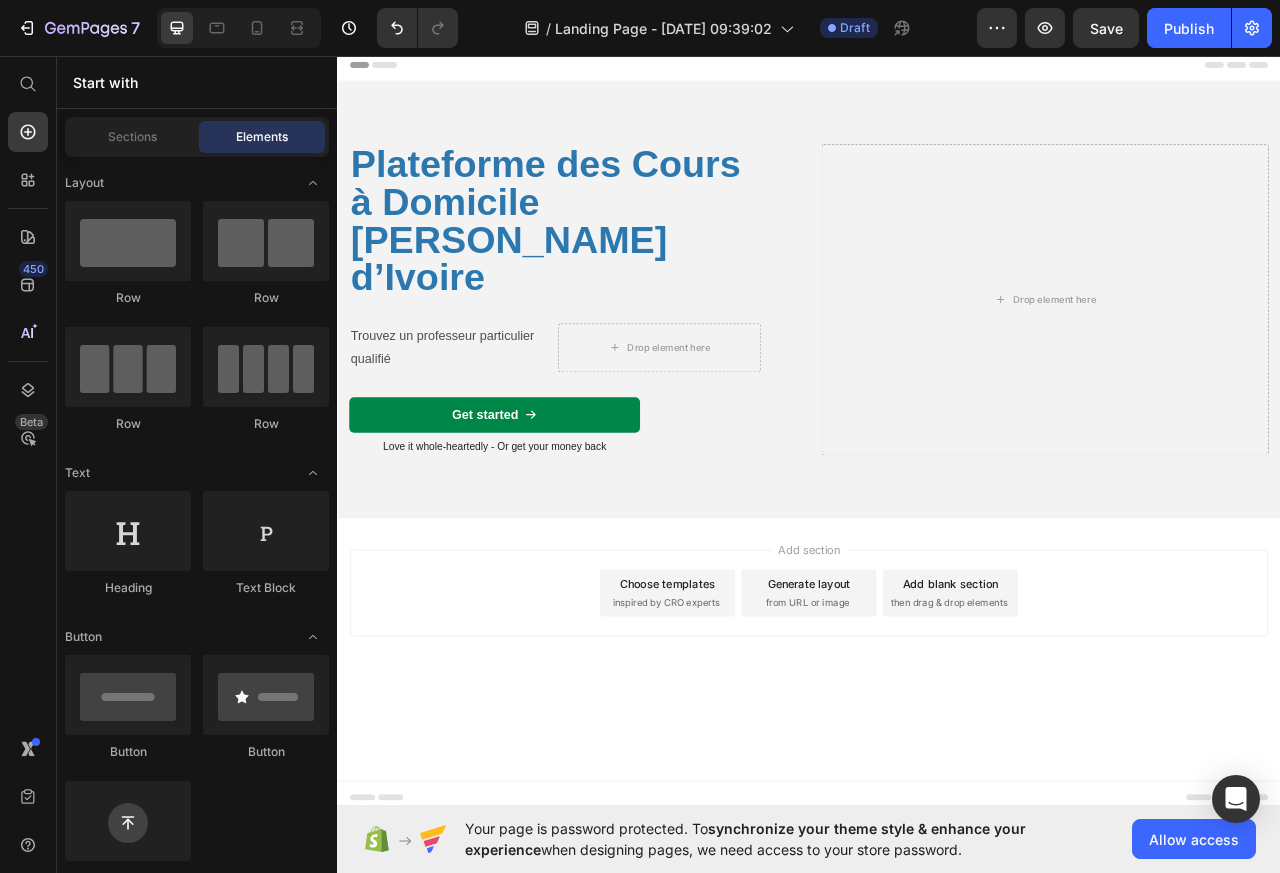 click on "Love it whole-heartedly - Or get your money back" at bounding box center (537, 554) 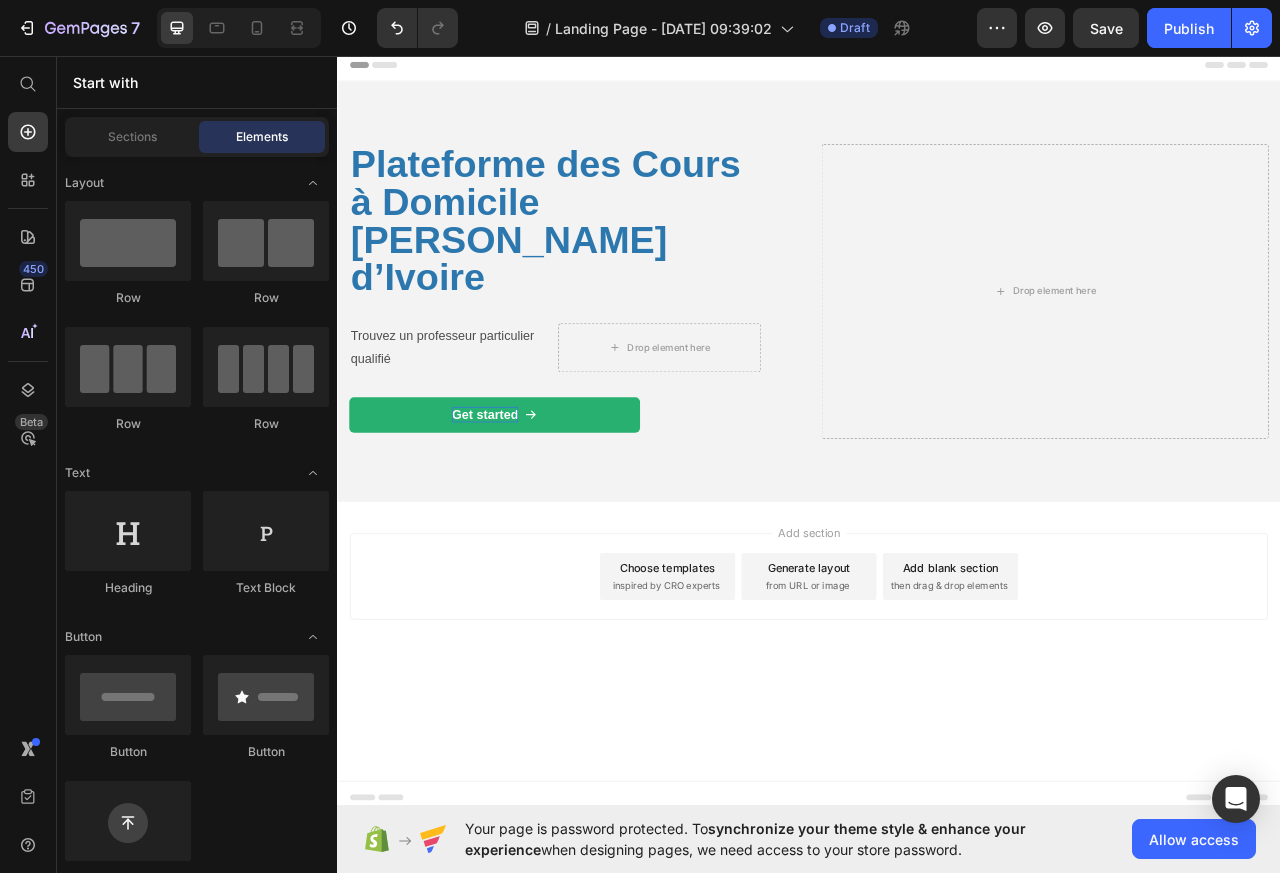 click on "Get started" at bounding box center [525, 513] 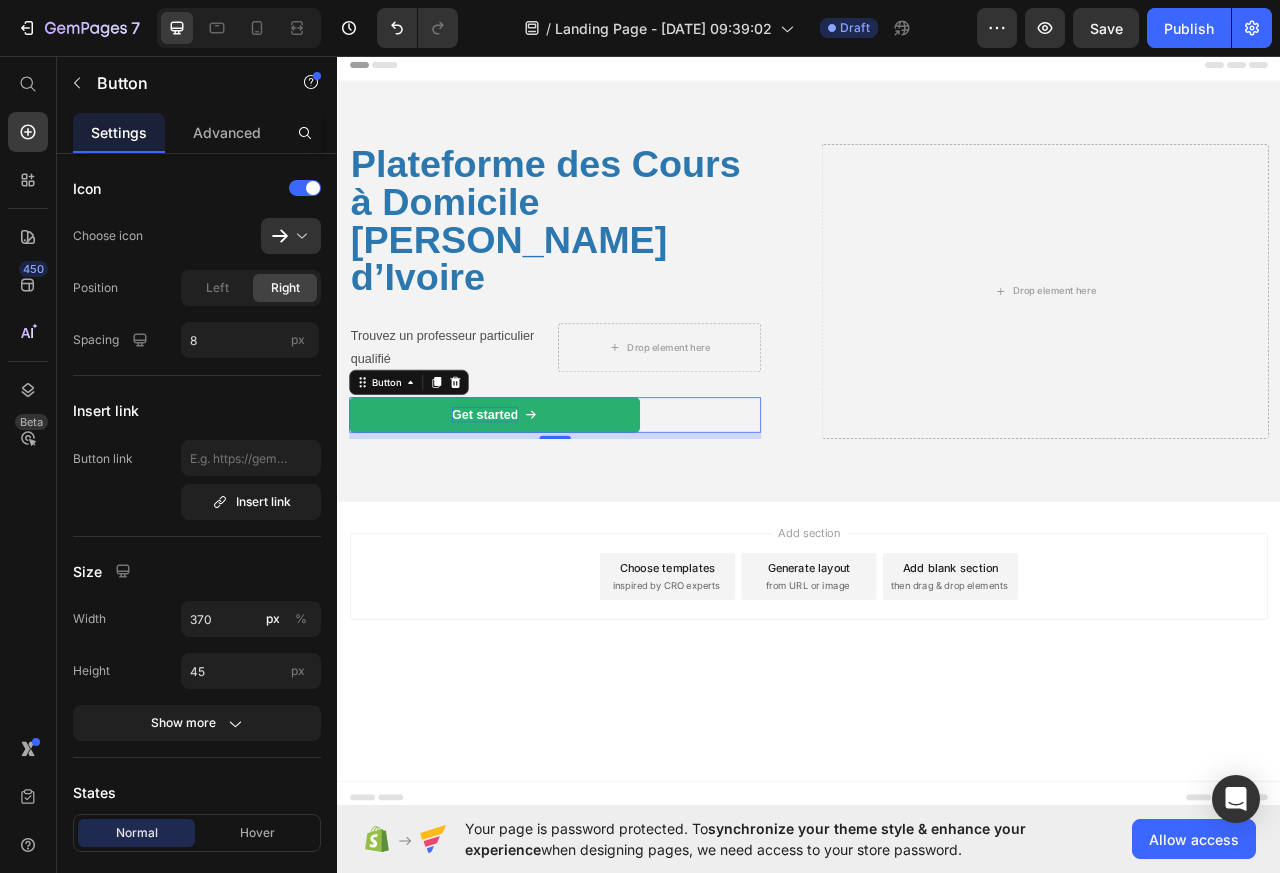 click on "Get started" at bounding box center [525, 513] 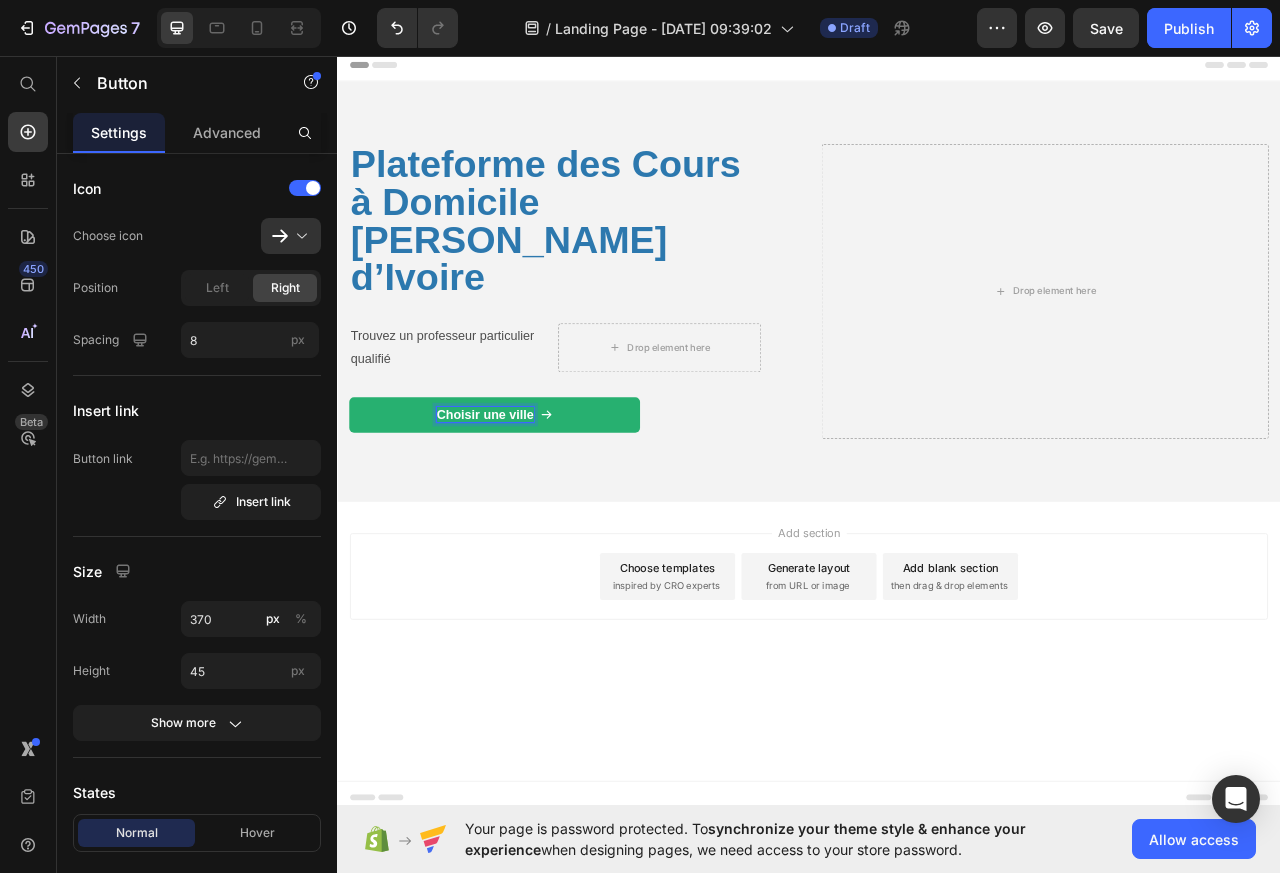 click on "Choisir une ville" at bounding box center [525, 513] 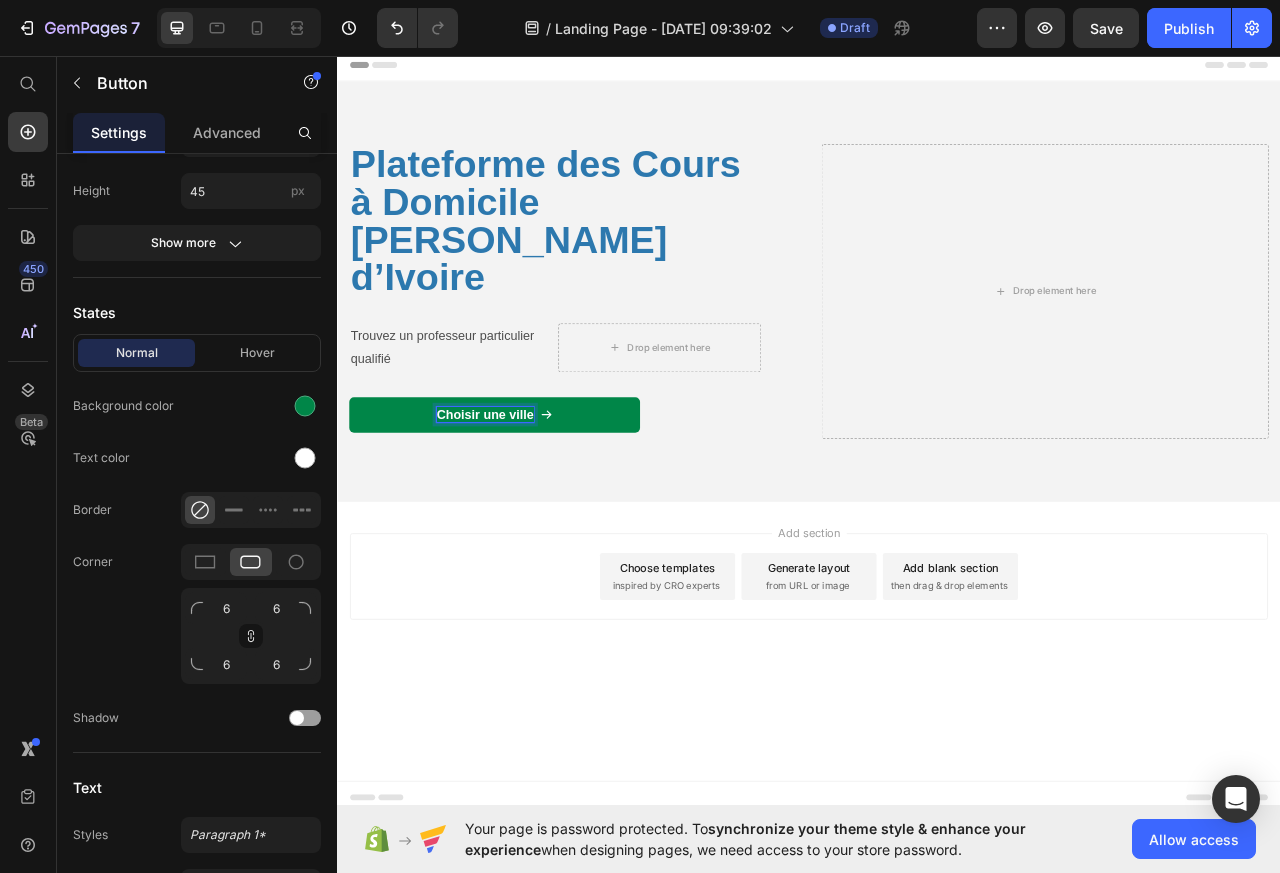 scroll, scrollTop: 827, scrollLeft: 0, axis: vertical 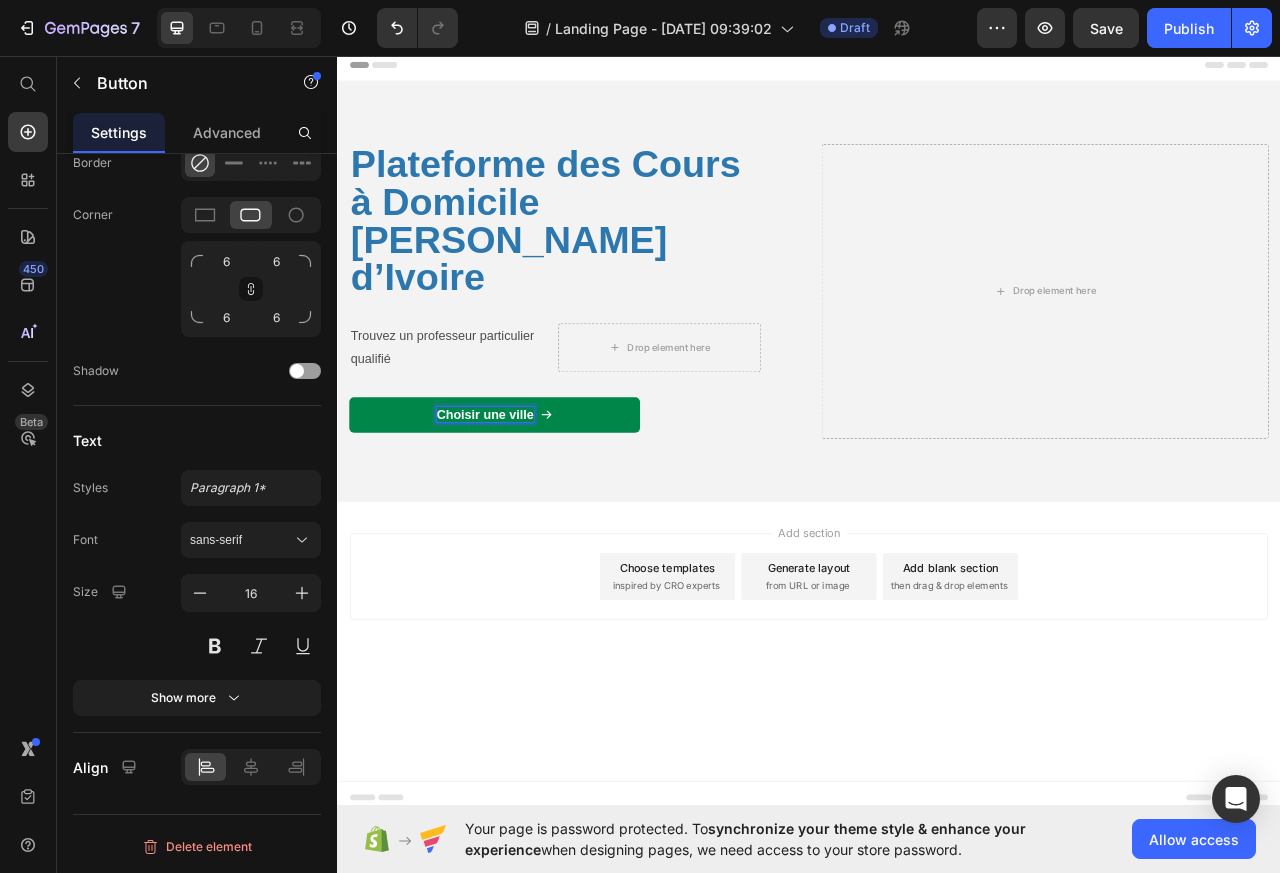 click on "Settings Advanced" at bounding box center [197, 133] 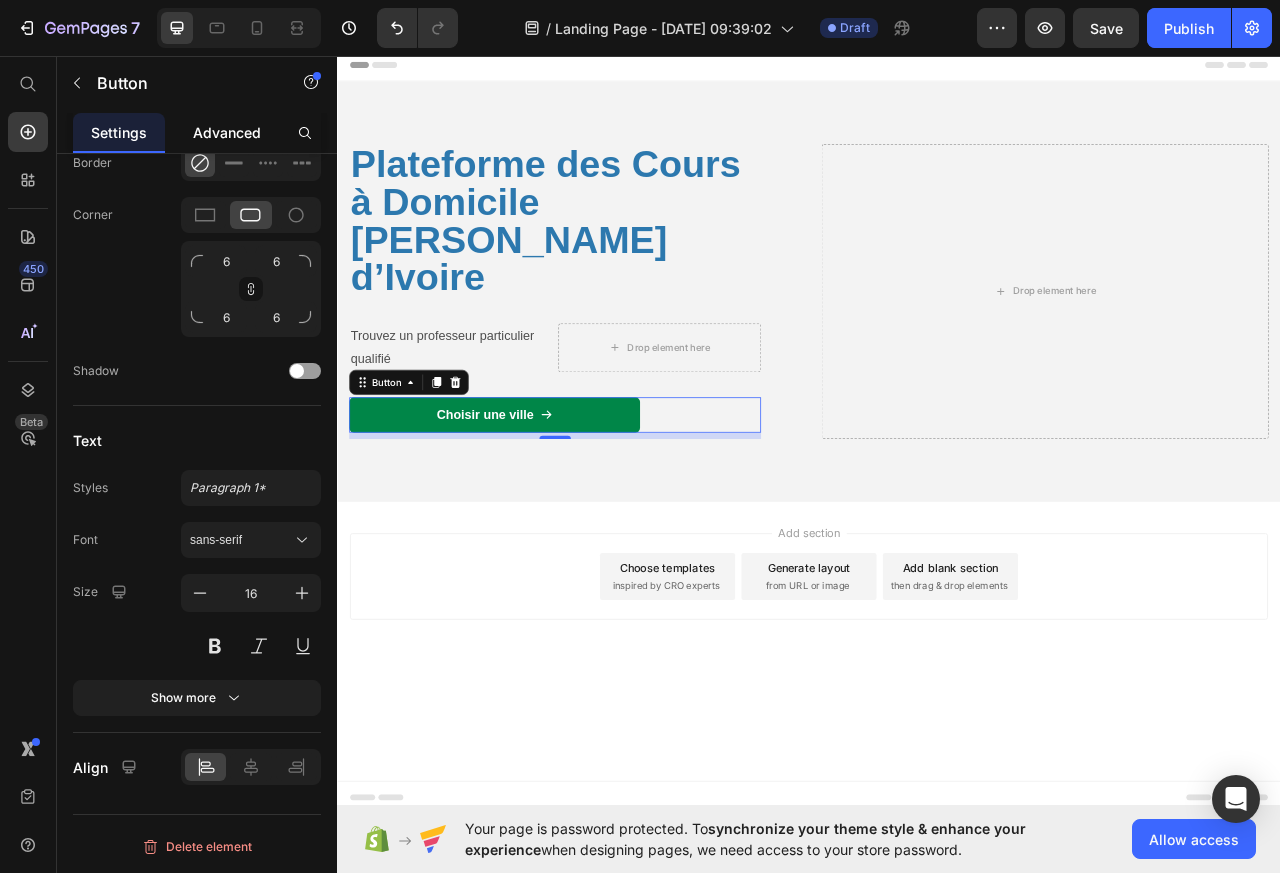click on "Advanced" 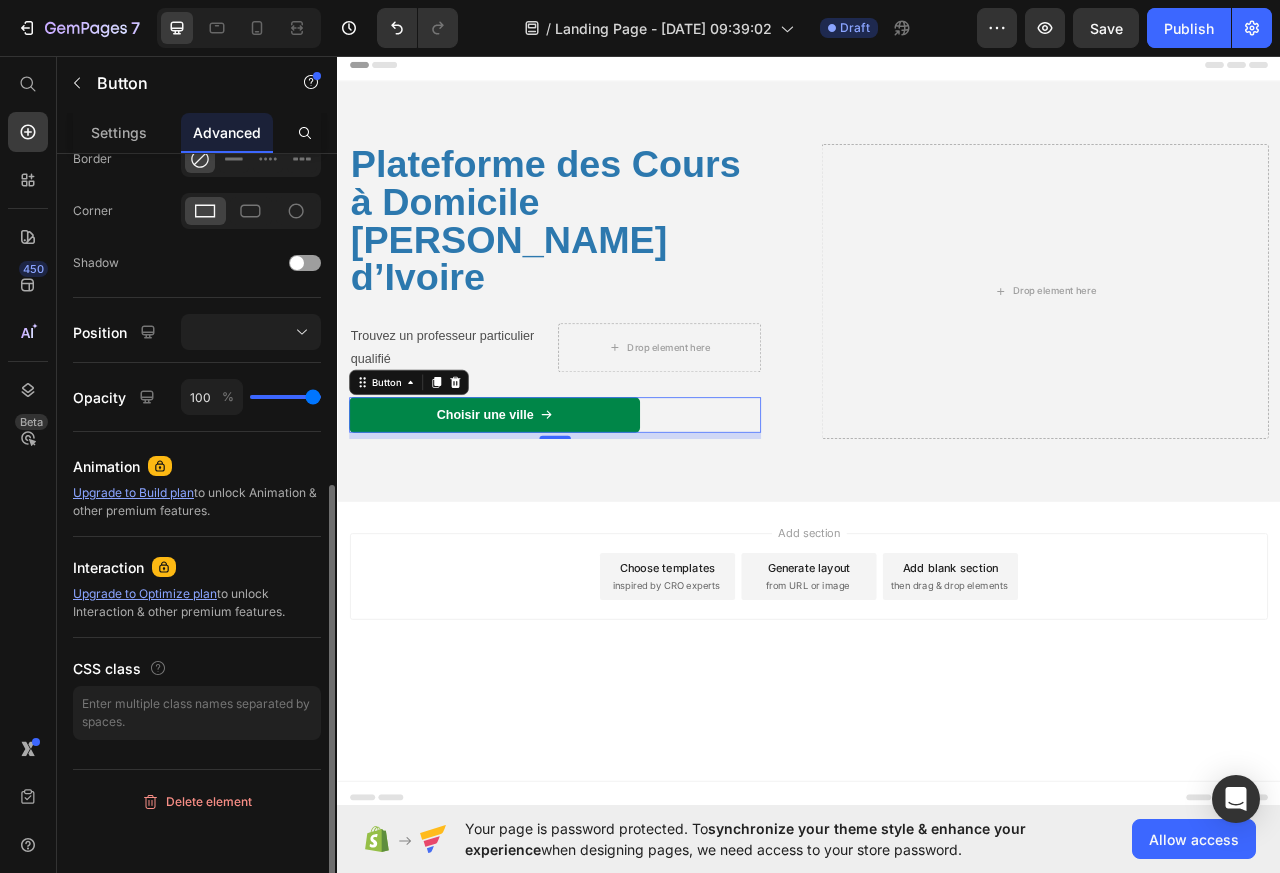 scroll, scrollTop: 0, scrollLeft: 0, axis: both 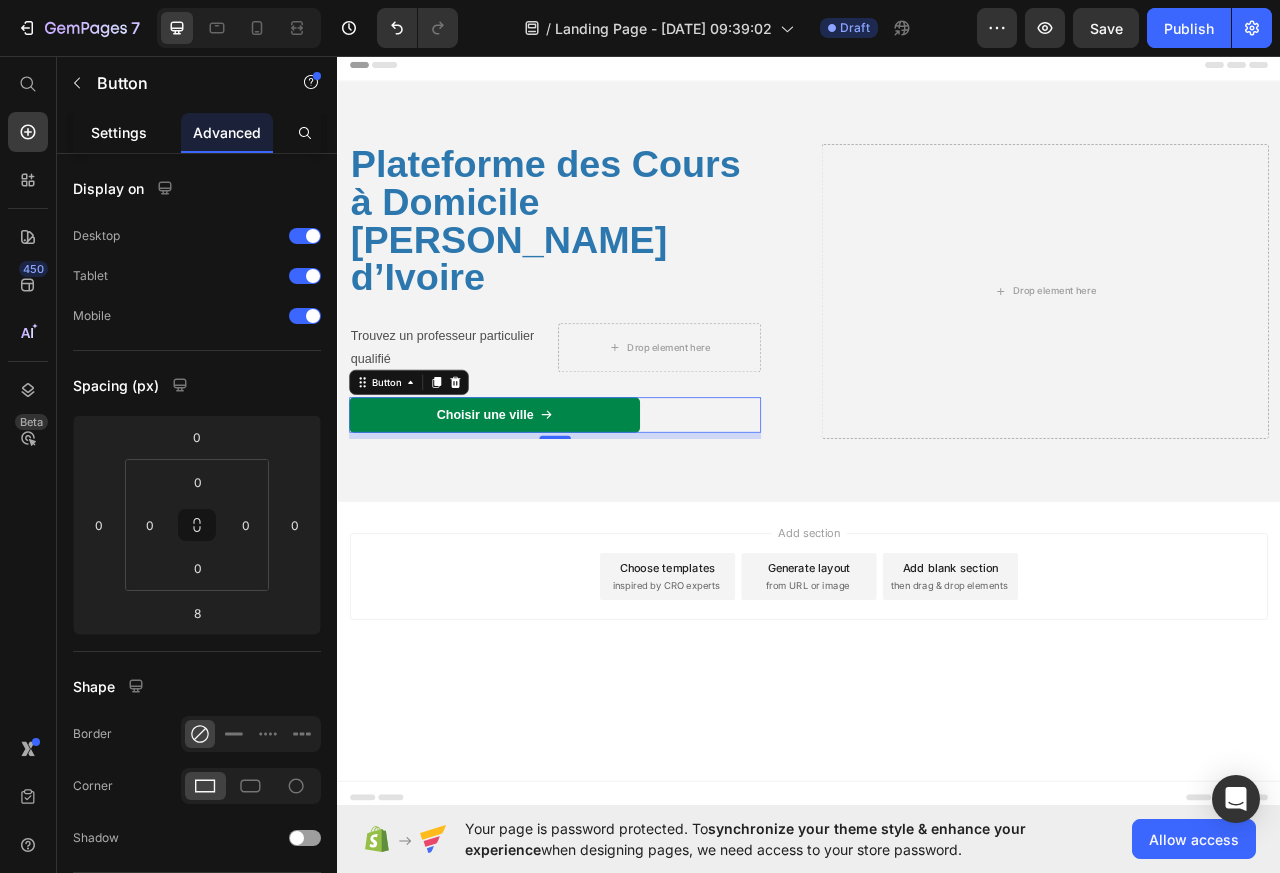 click on "Settings" at bounding box center [119, 132] 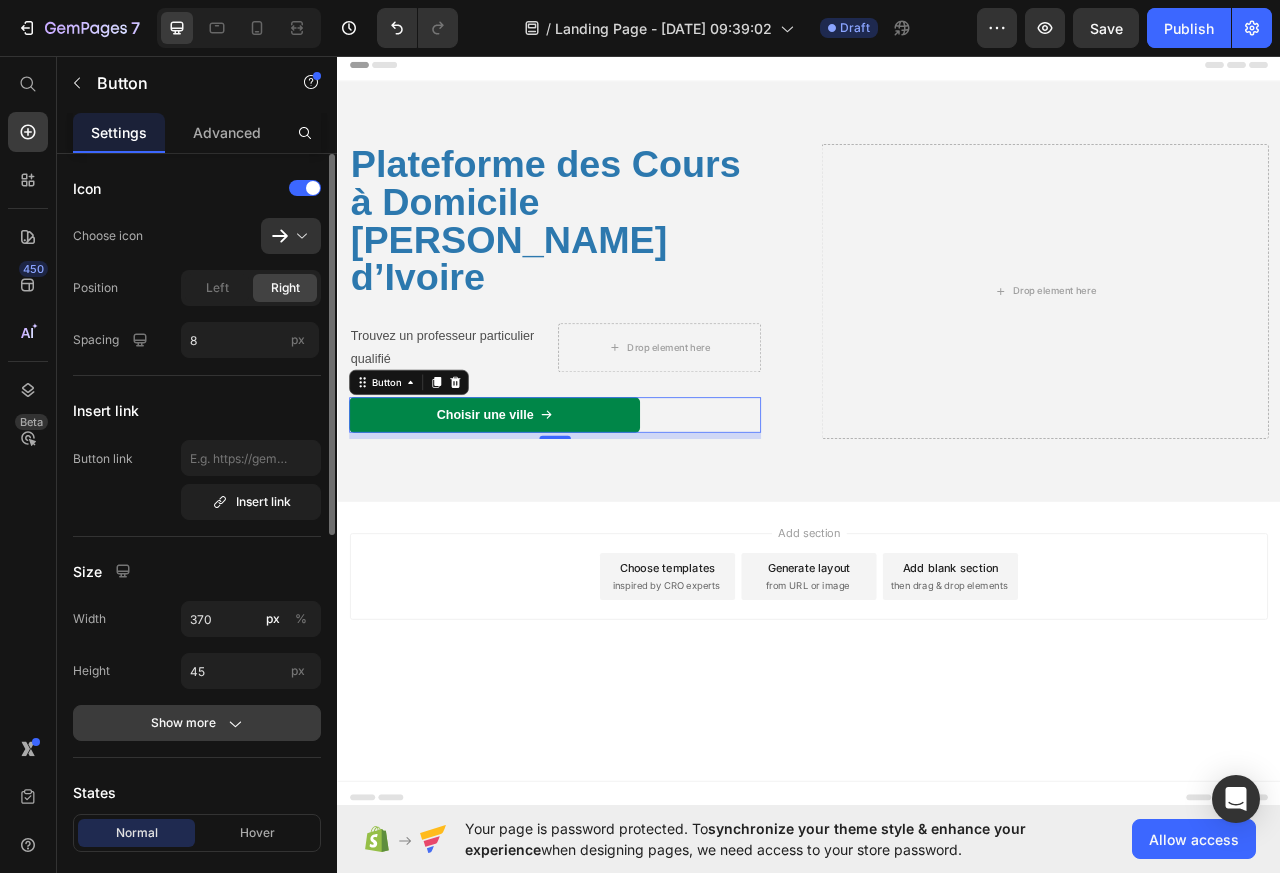 click on "Show more" 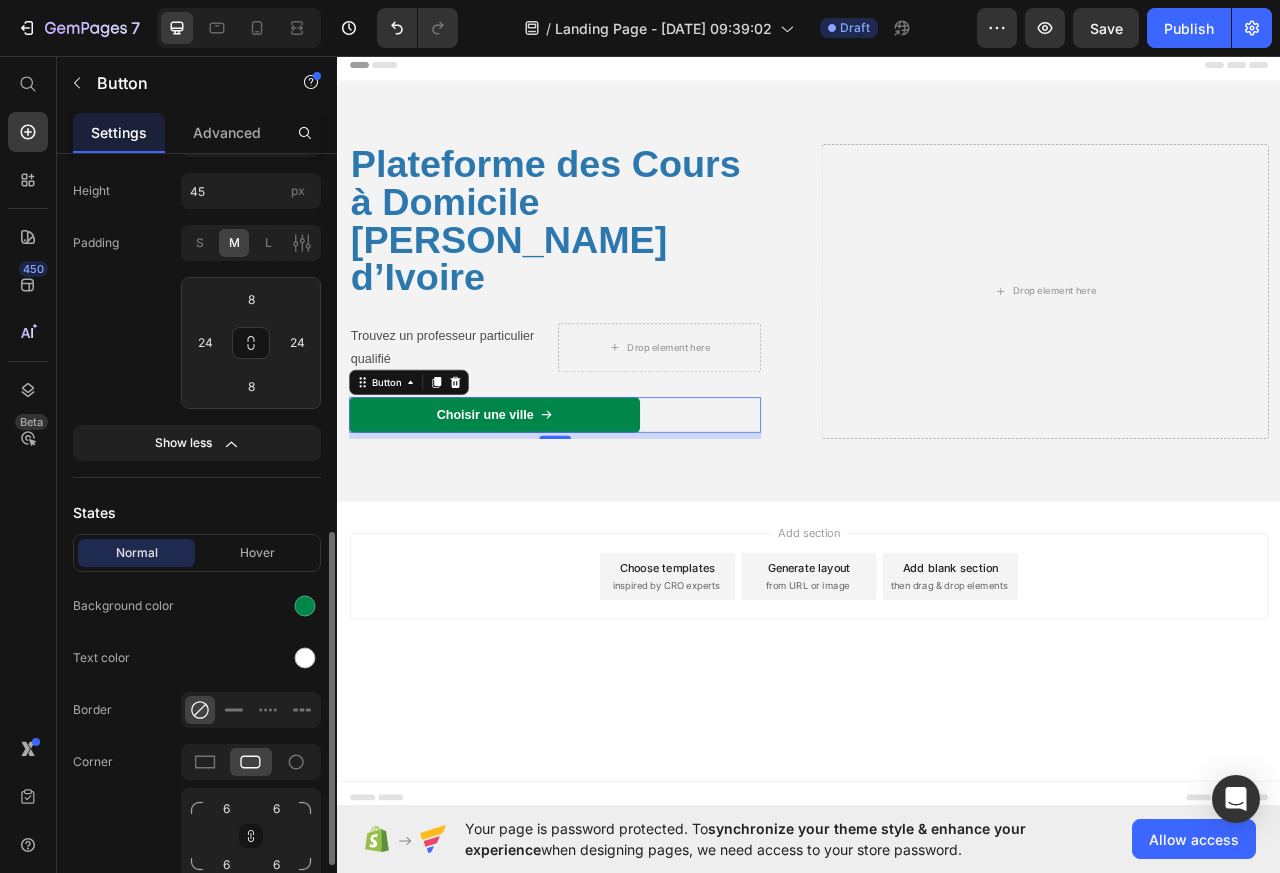 scroll, scrollTop: 720, scrollLeft: 0, axis: vertical 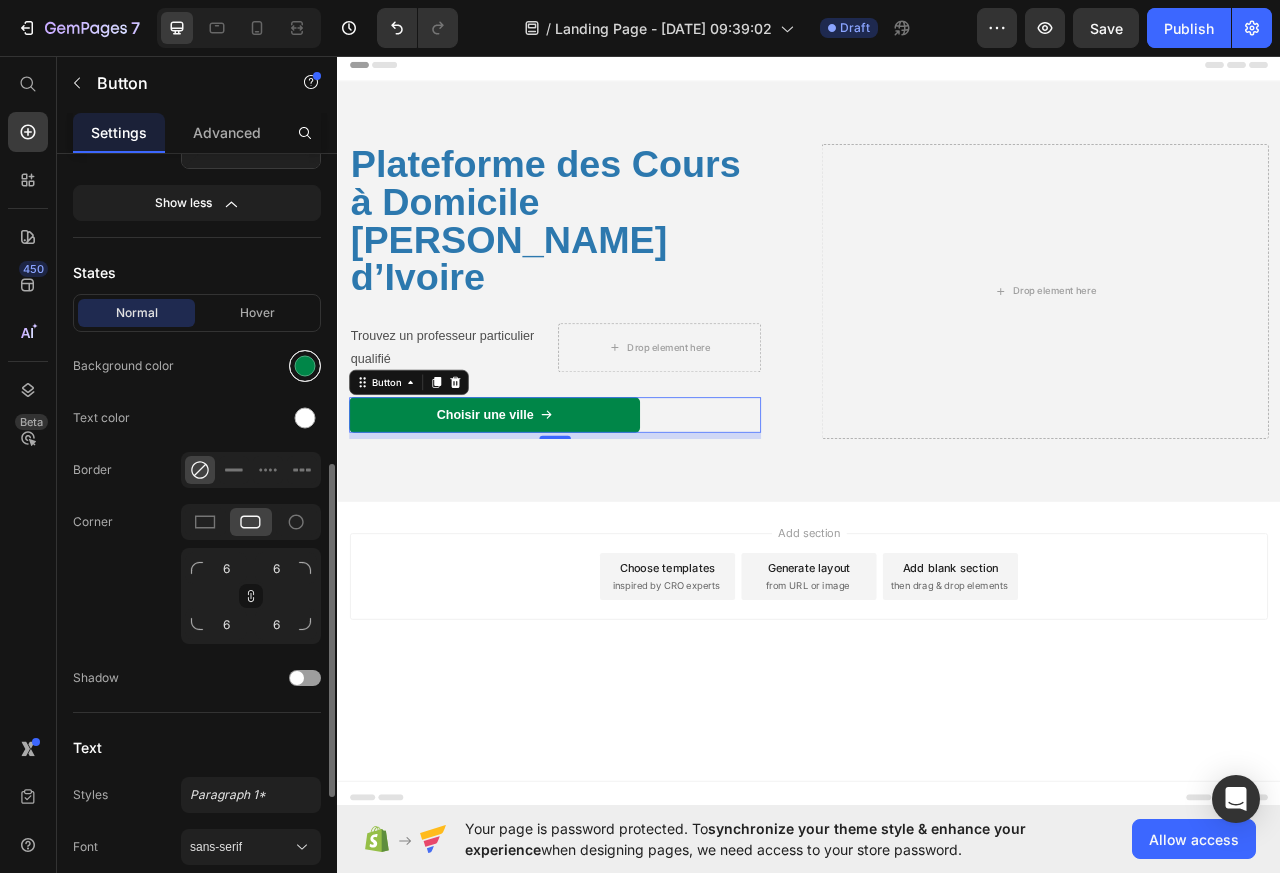 click at bounding box center [305, 366] 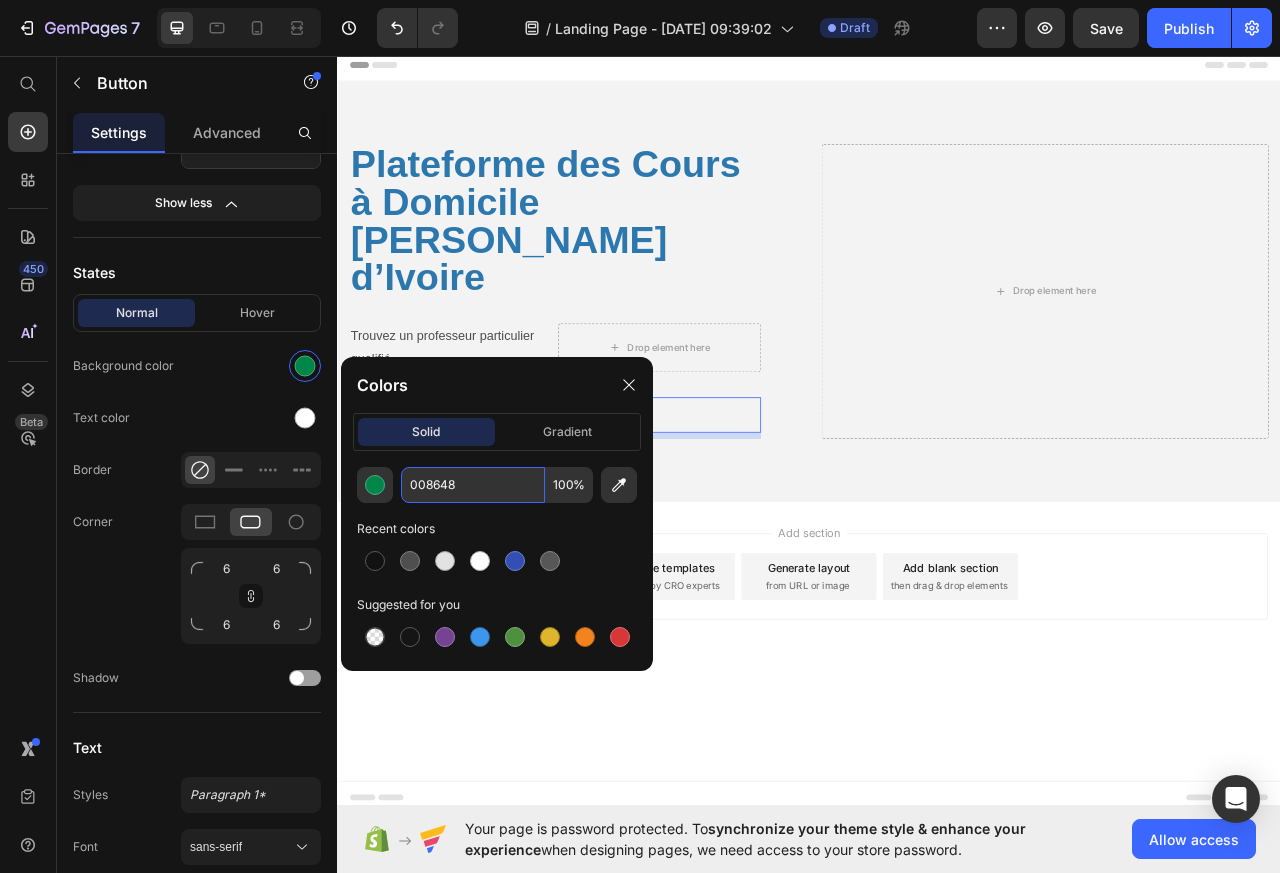 click on "008648" at bounding box center (473, 485) 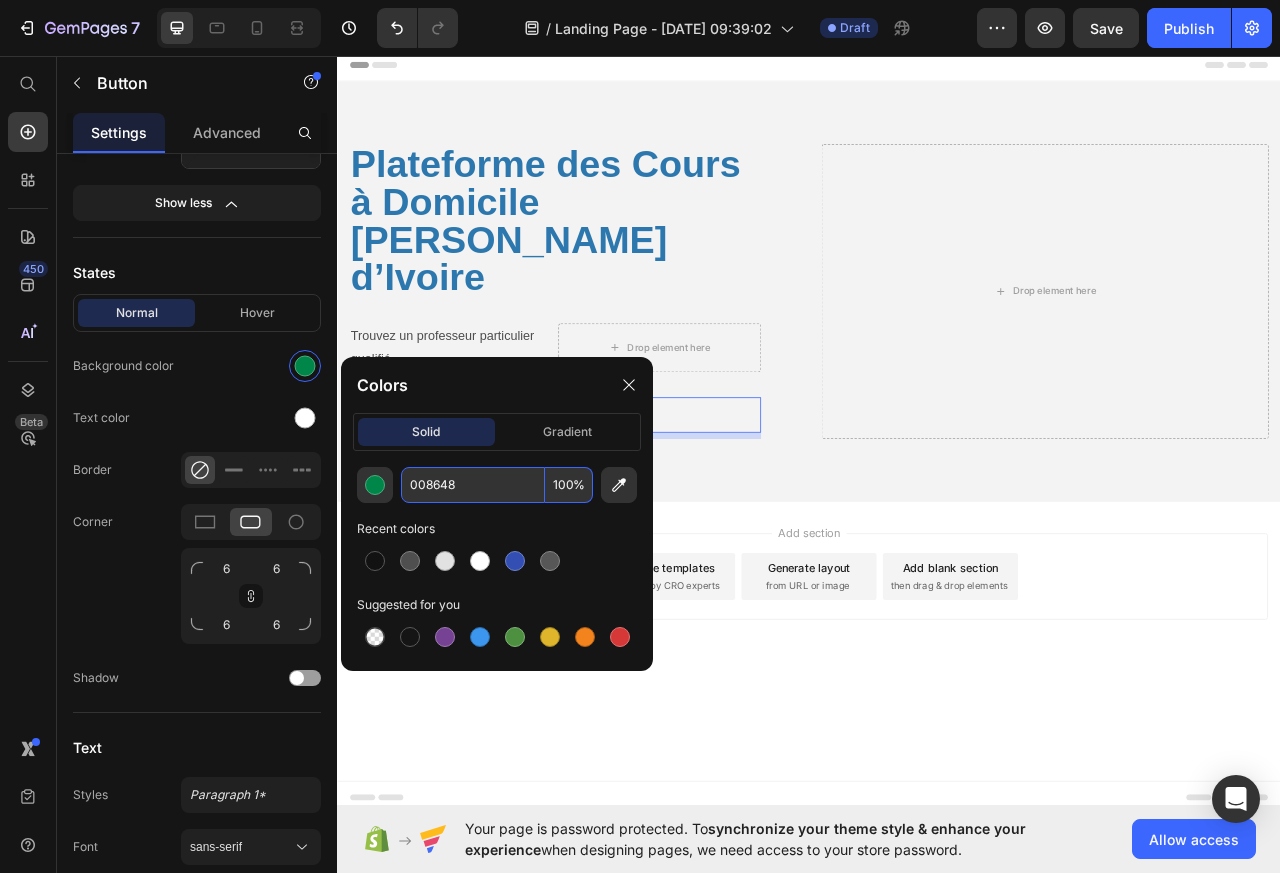 paste on "F4B400" 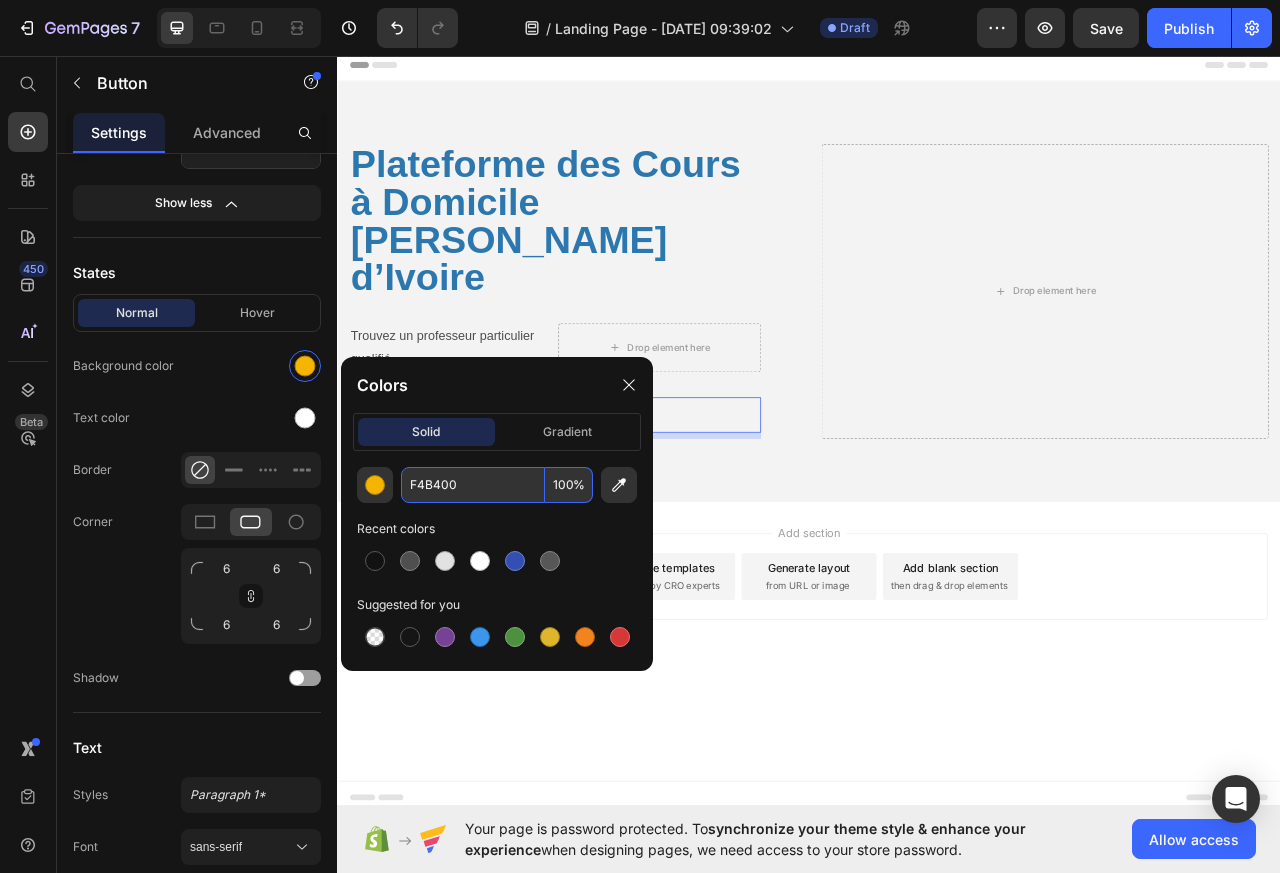 type on "F4B400" 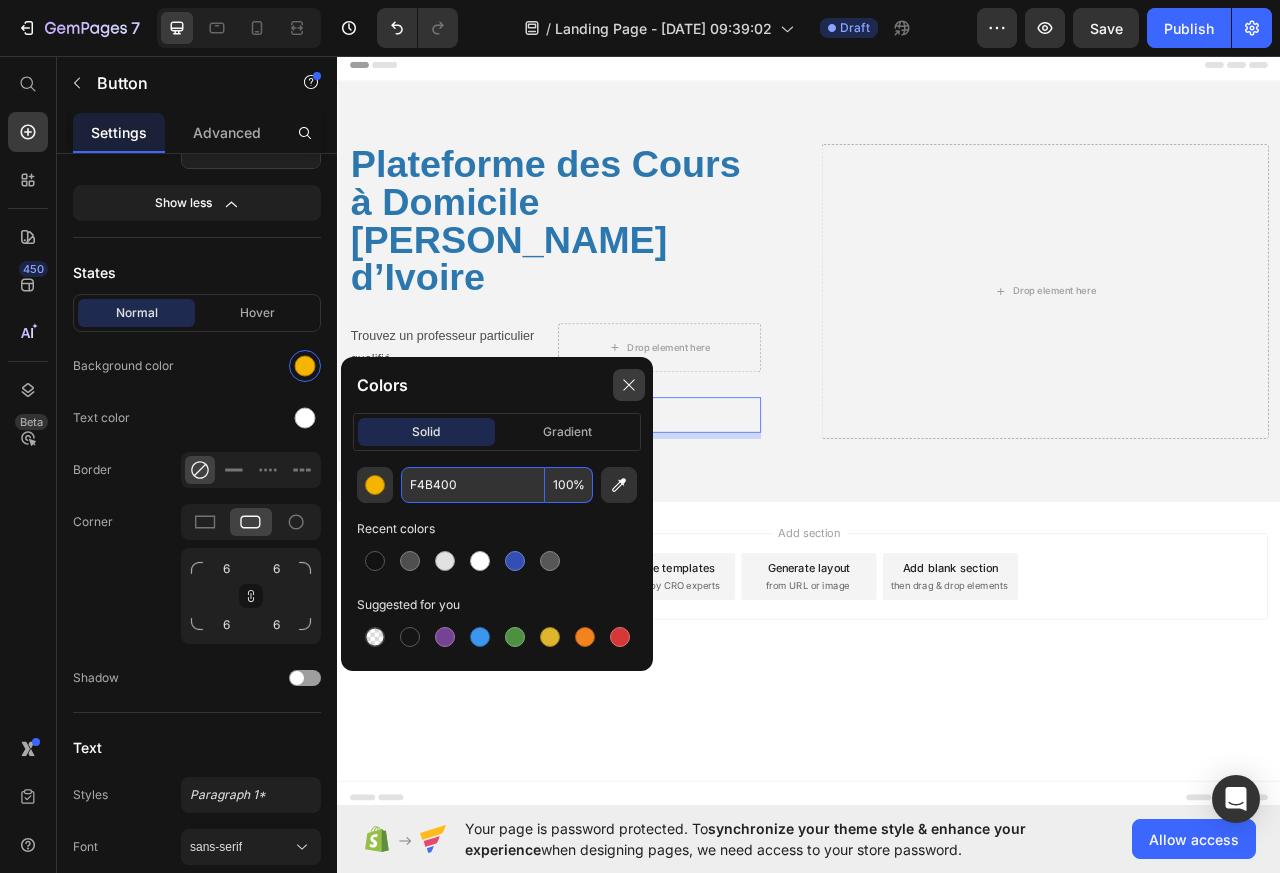 click 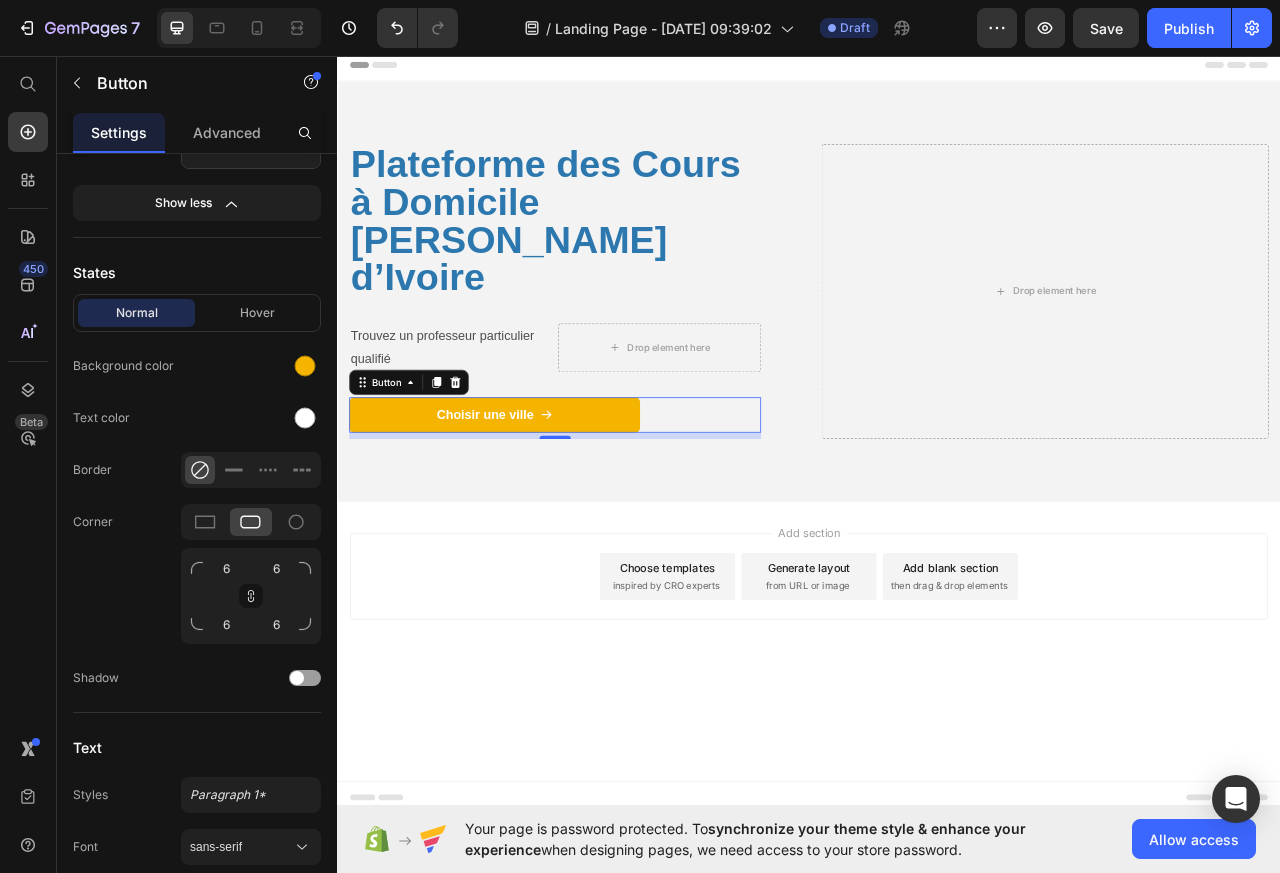 click on "Add blank section" at bounding box center (1117, 707) 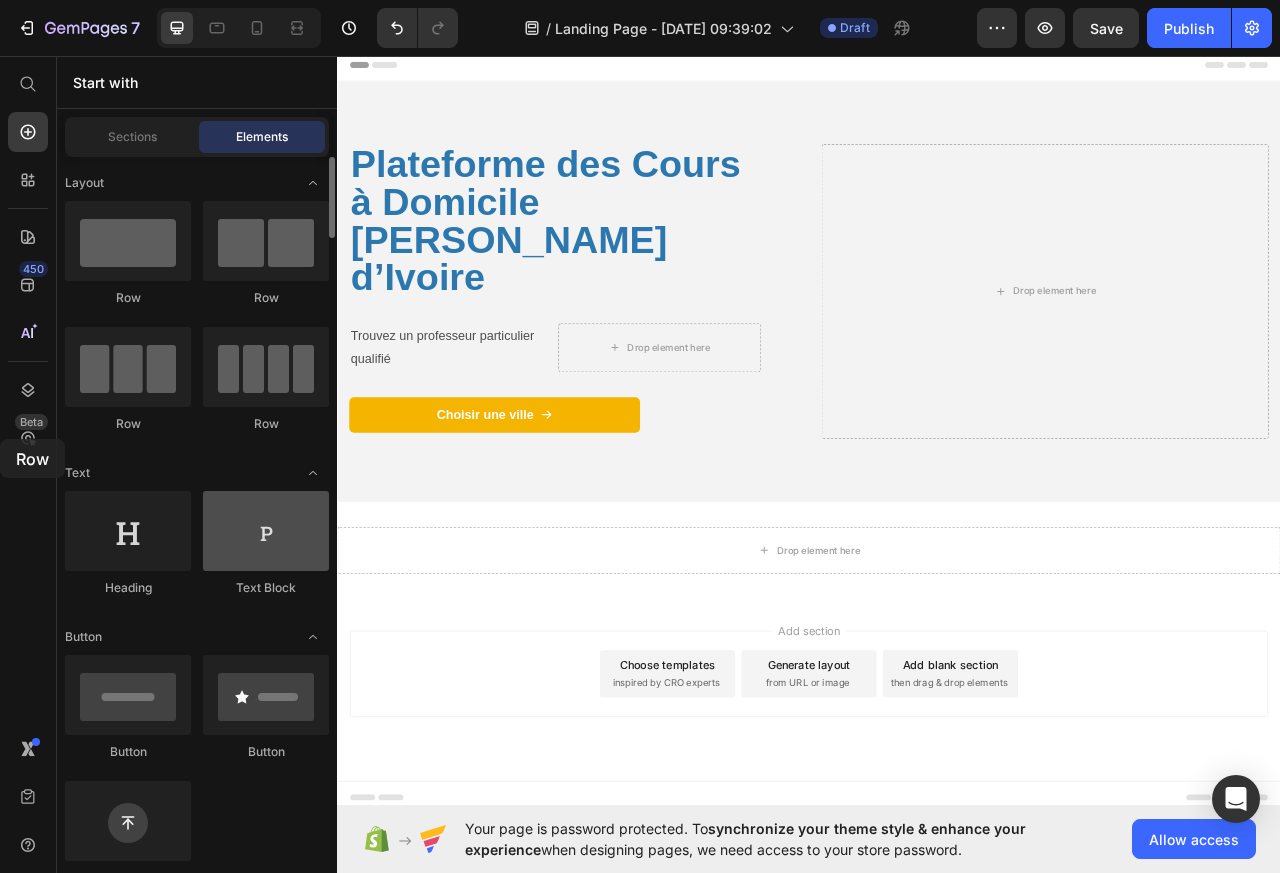 drag, startPoint x: 0, startPoint y: 439, endPoint x: 261, endPoint y: 513, distance: 271.28766 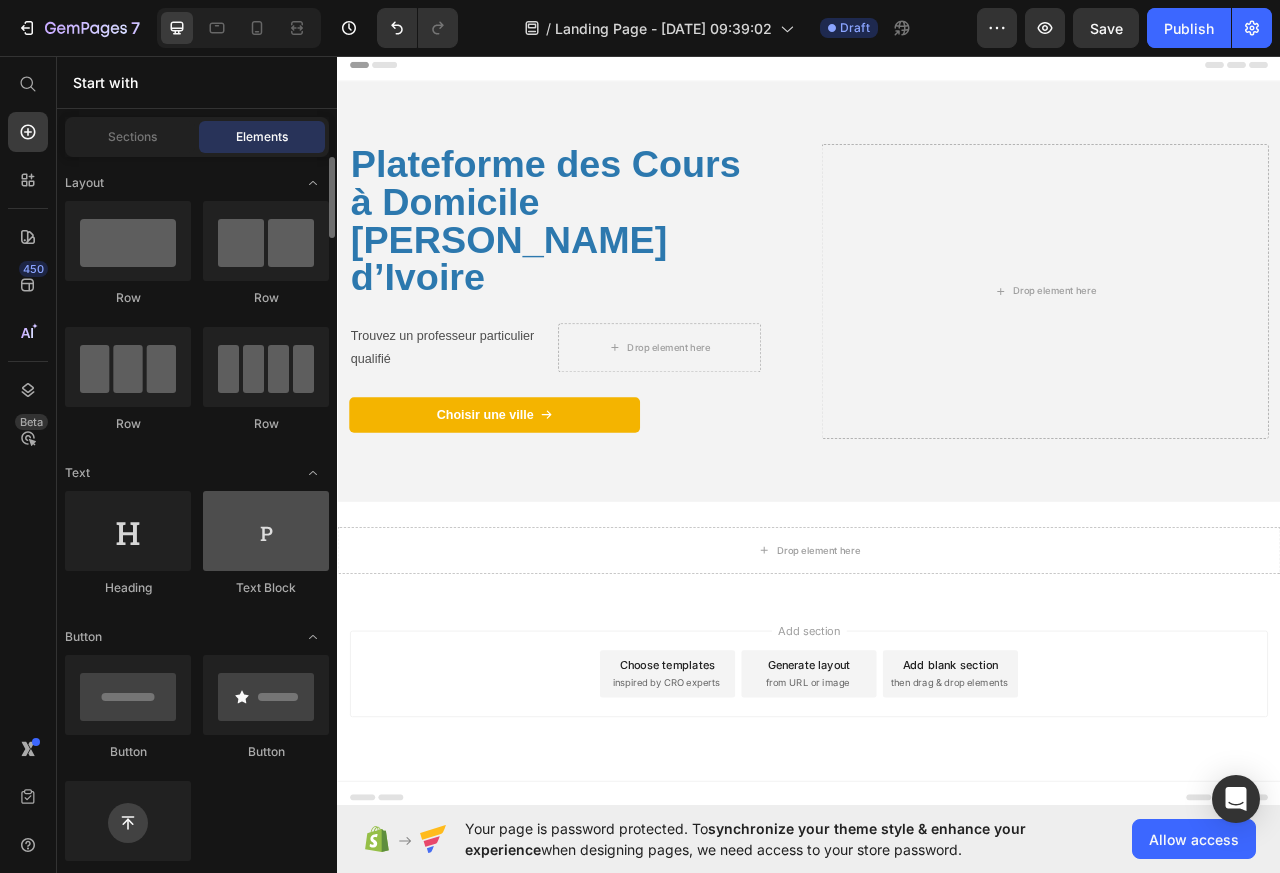 click on "Layout
Row
Row
Row
Row Text
Heading
Text Block Button
Button
Button
Sticky Back to top Media
Image
Image
Video
Video Banner" at bounding box center [197, 3246] 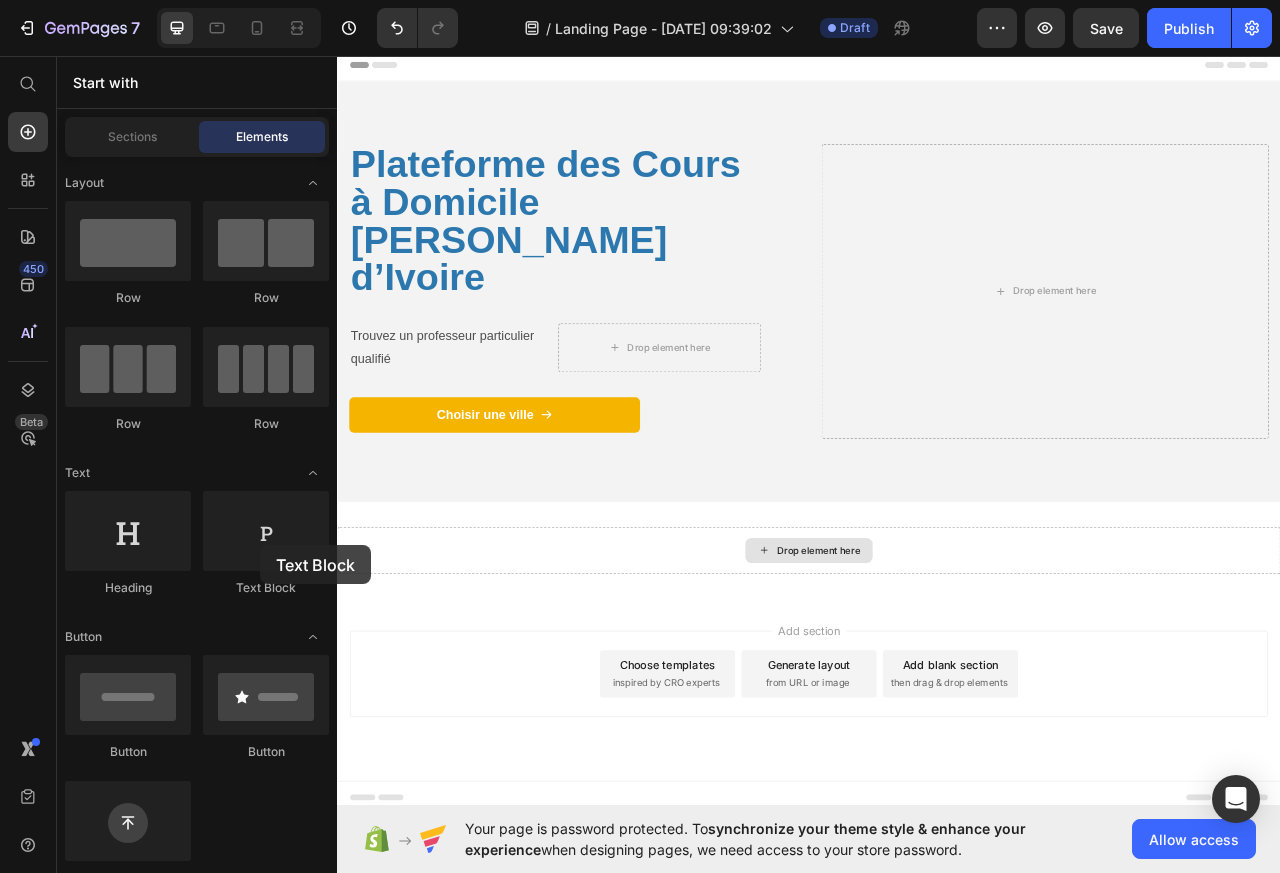 click 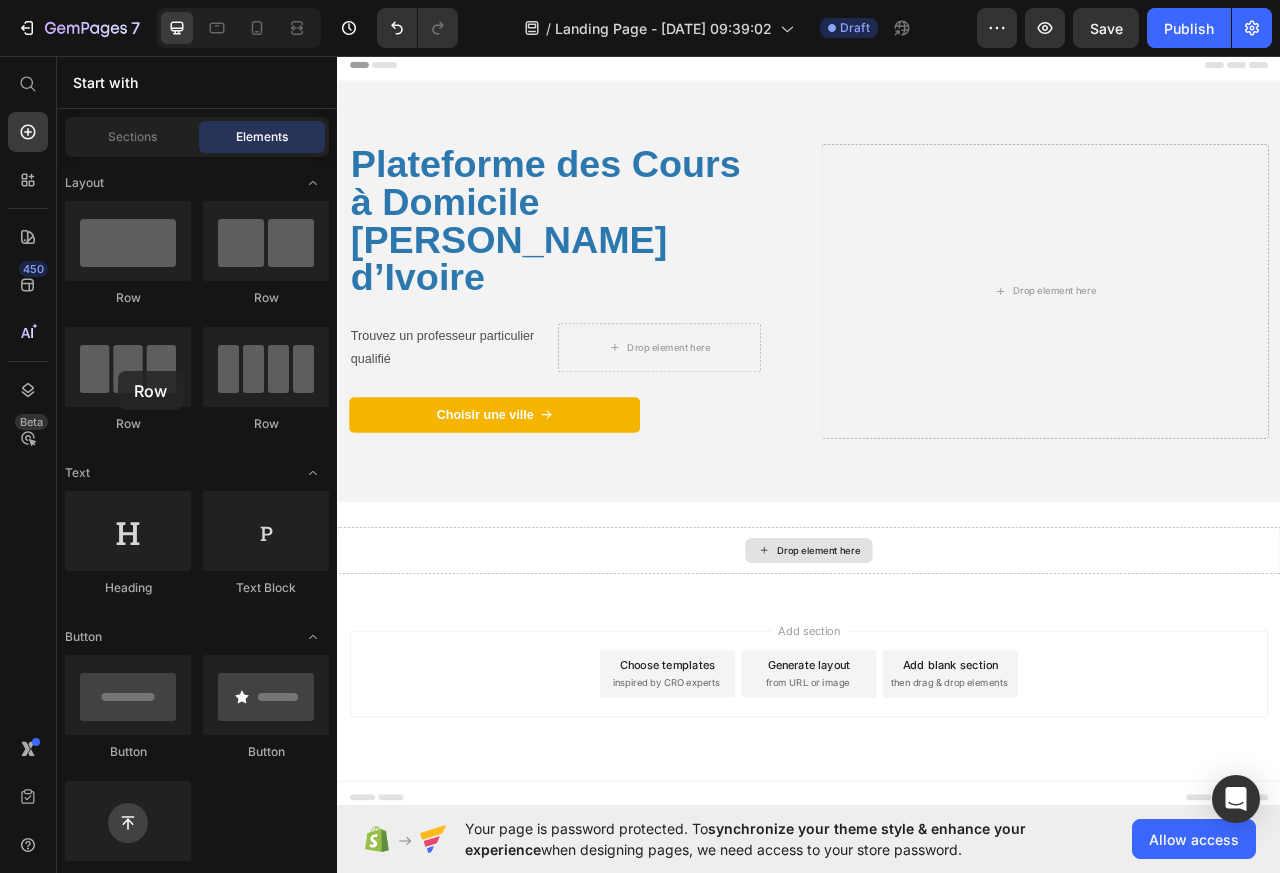 click 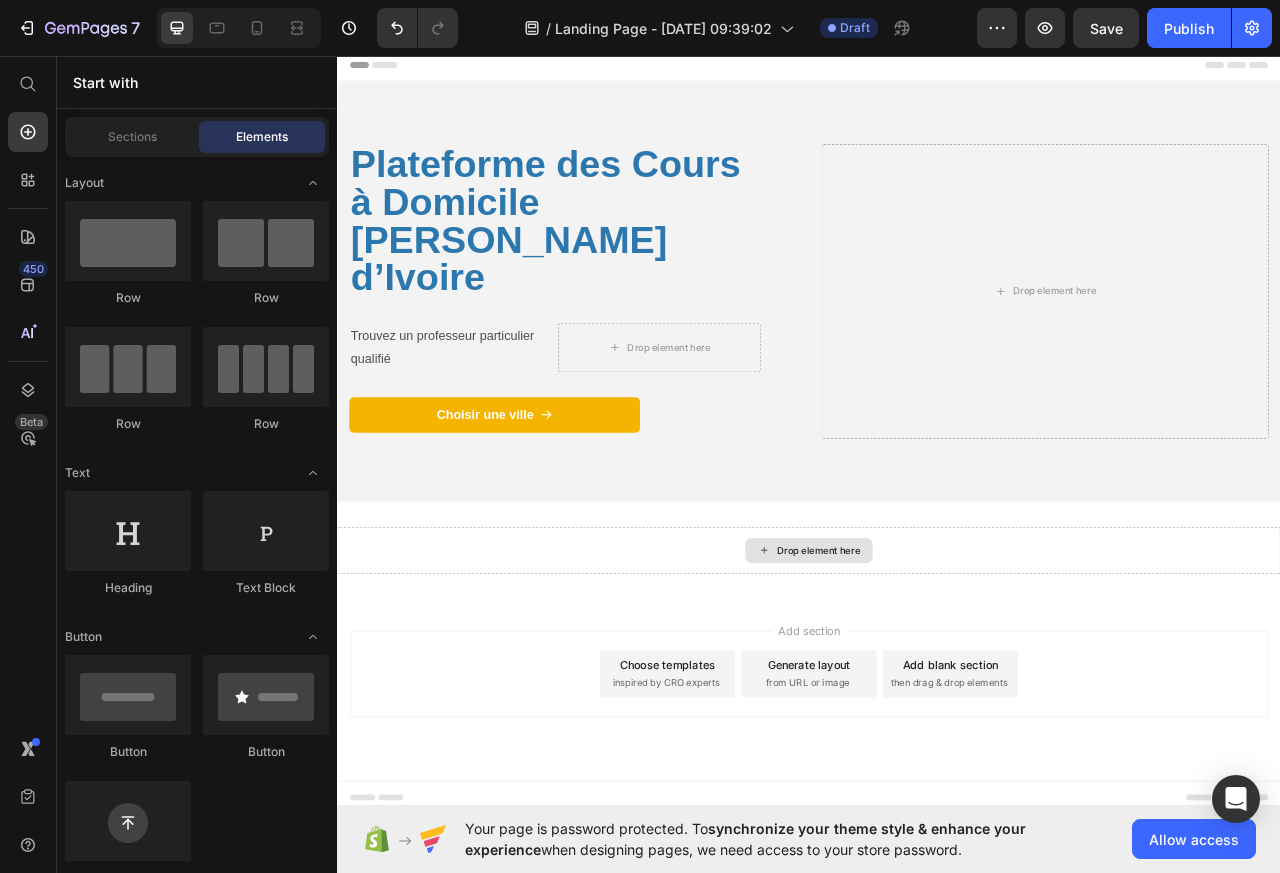 click on "Drop element here" at bounding box center [937, 686] 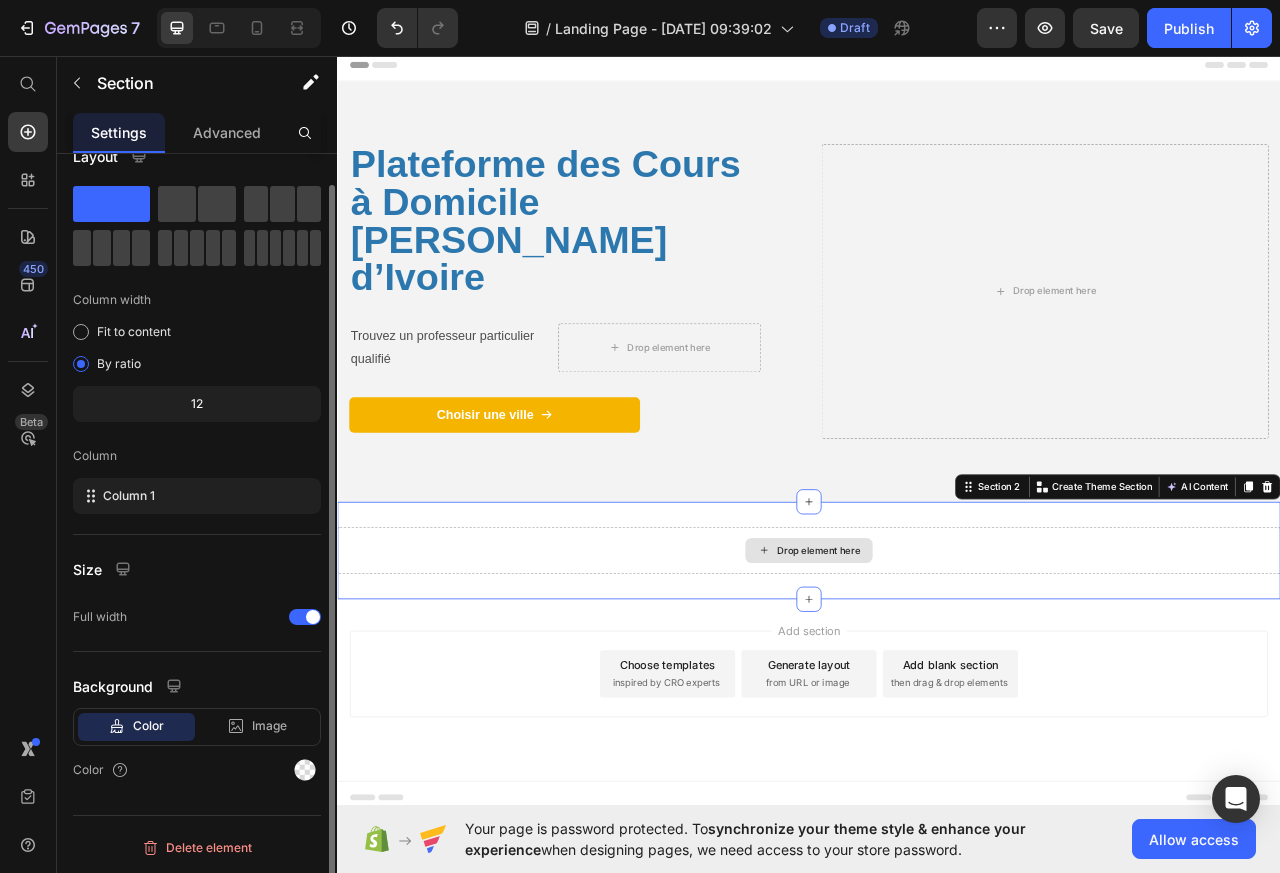 scroll, scrollTop: 0, scrollLeft: 0, axis: both 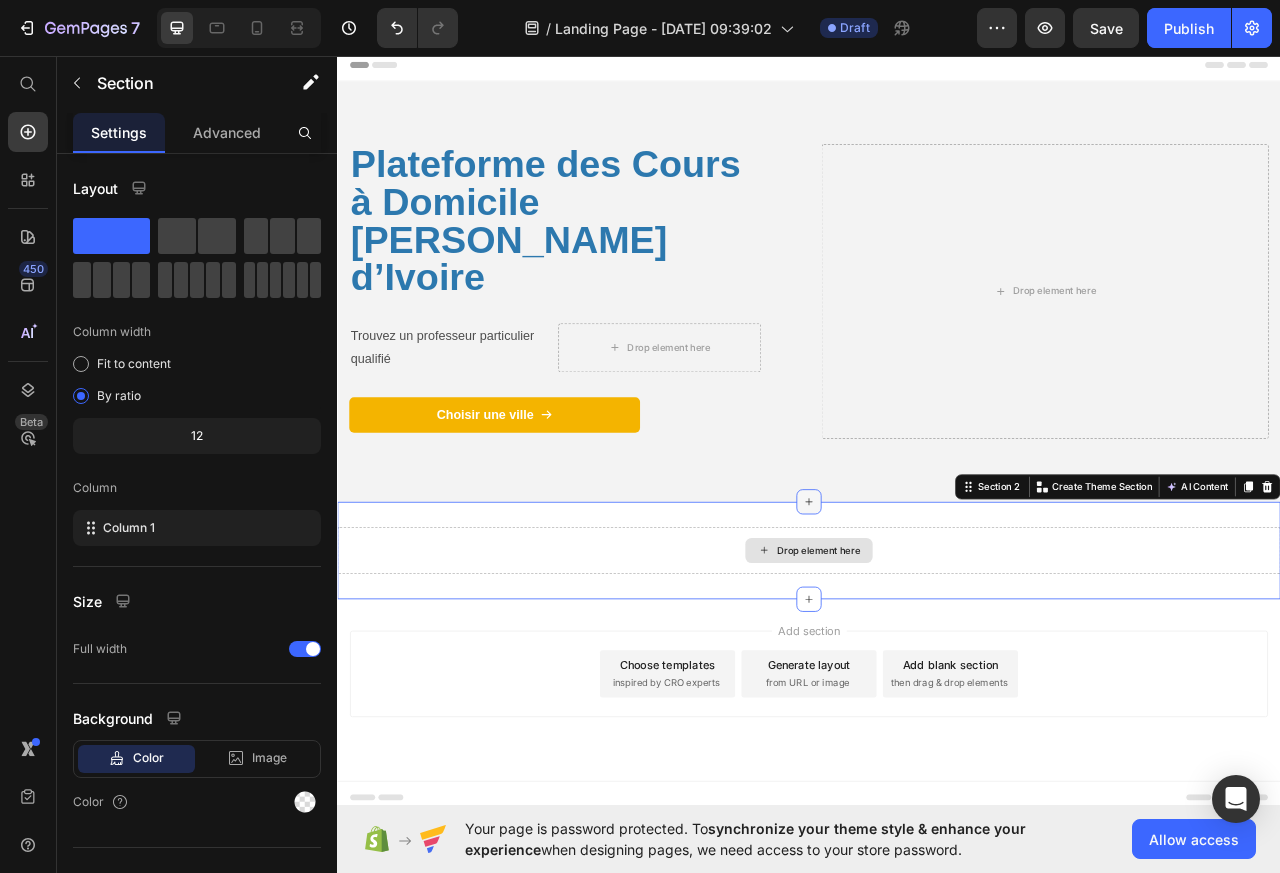 click 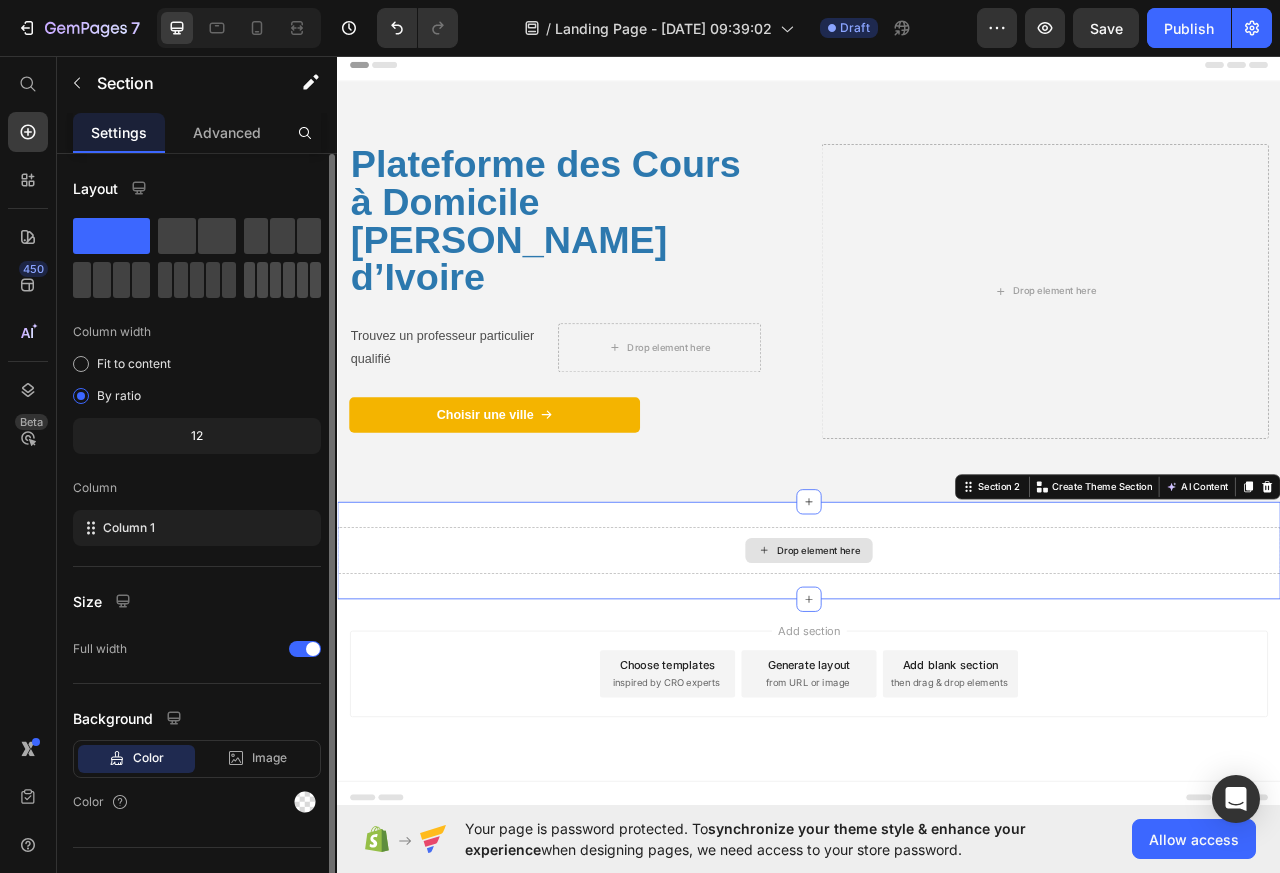 click 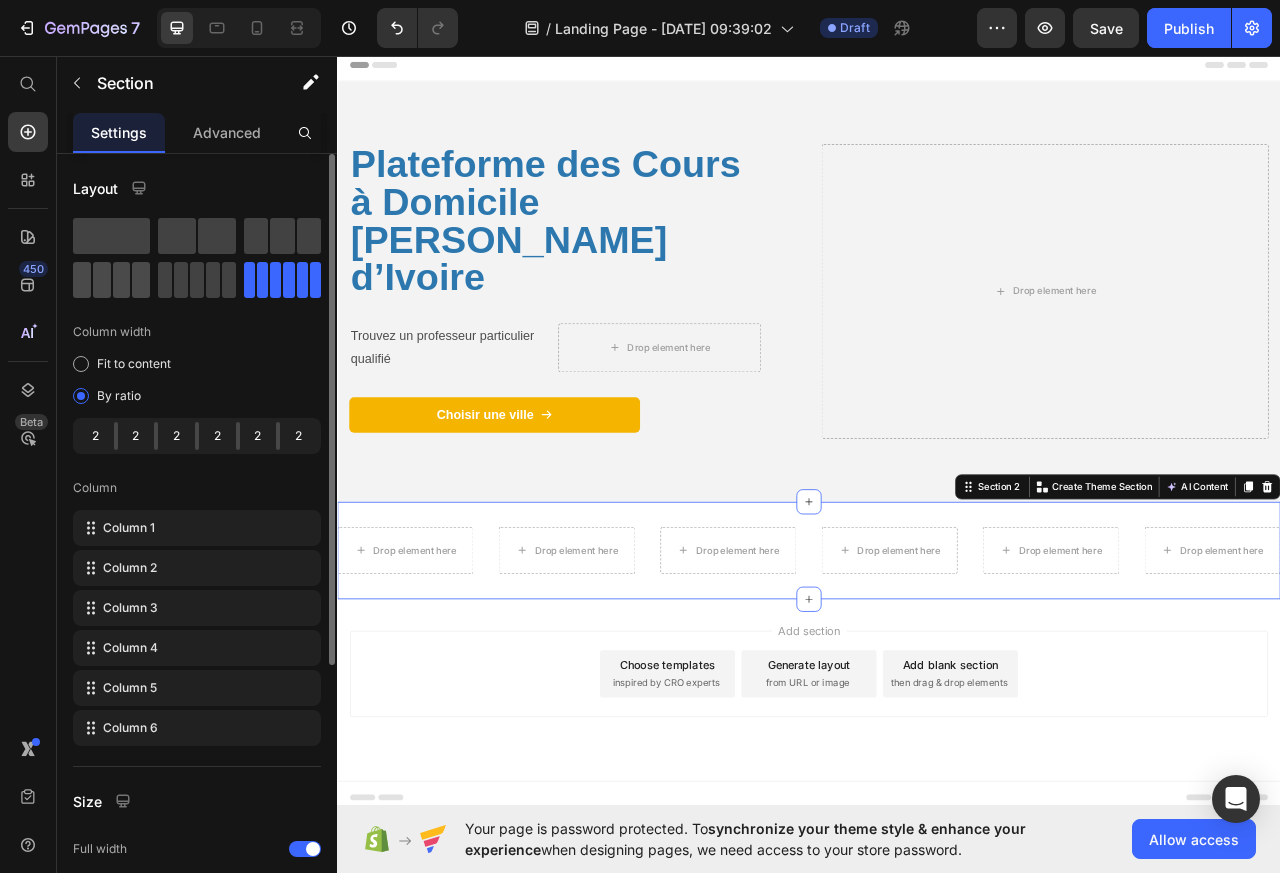 click 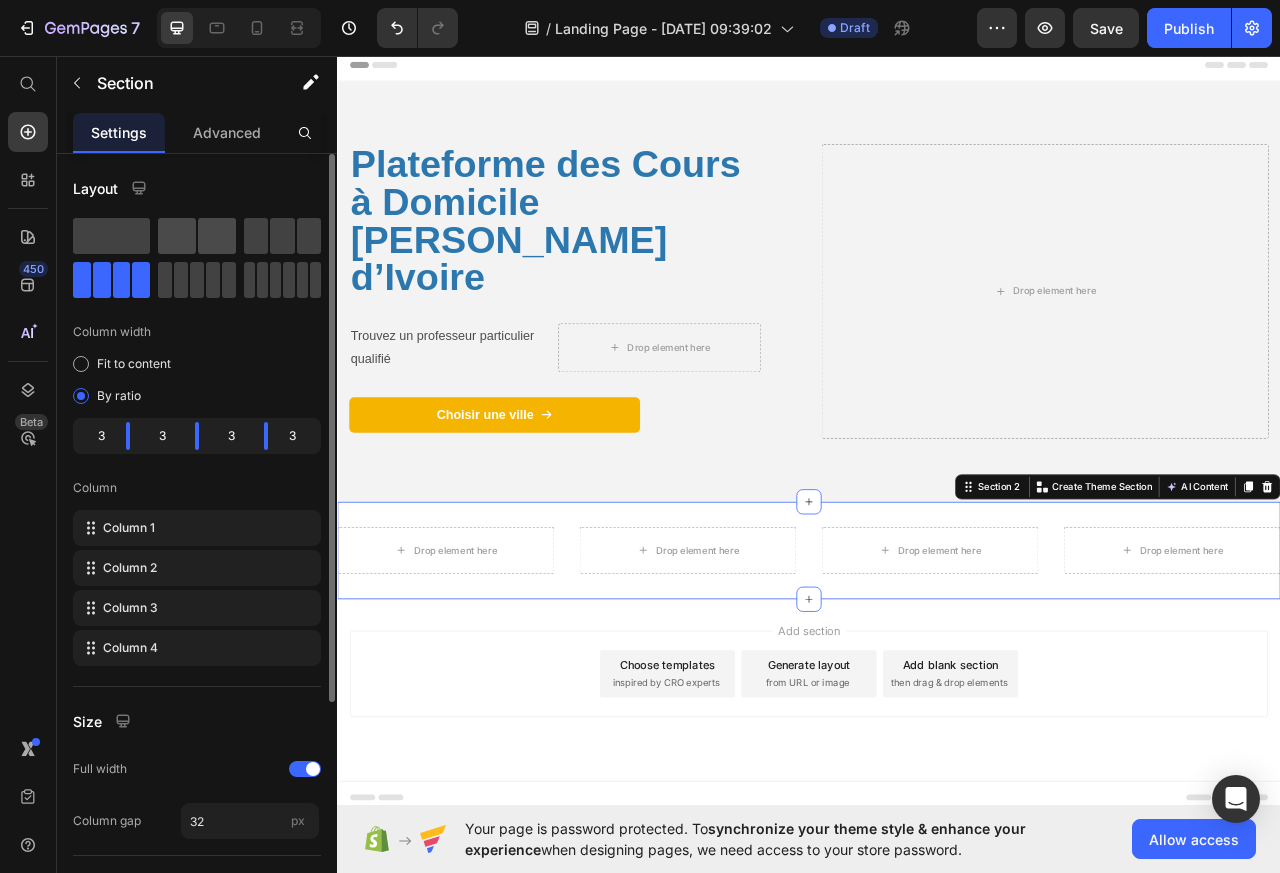 click 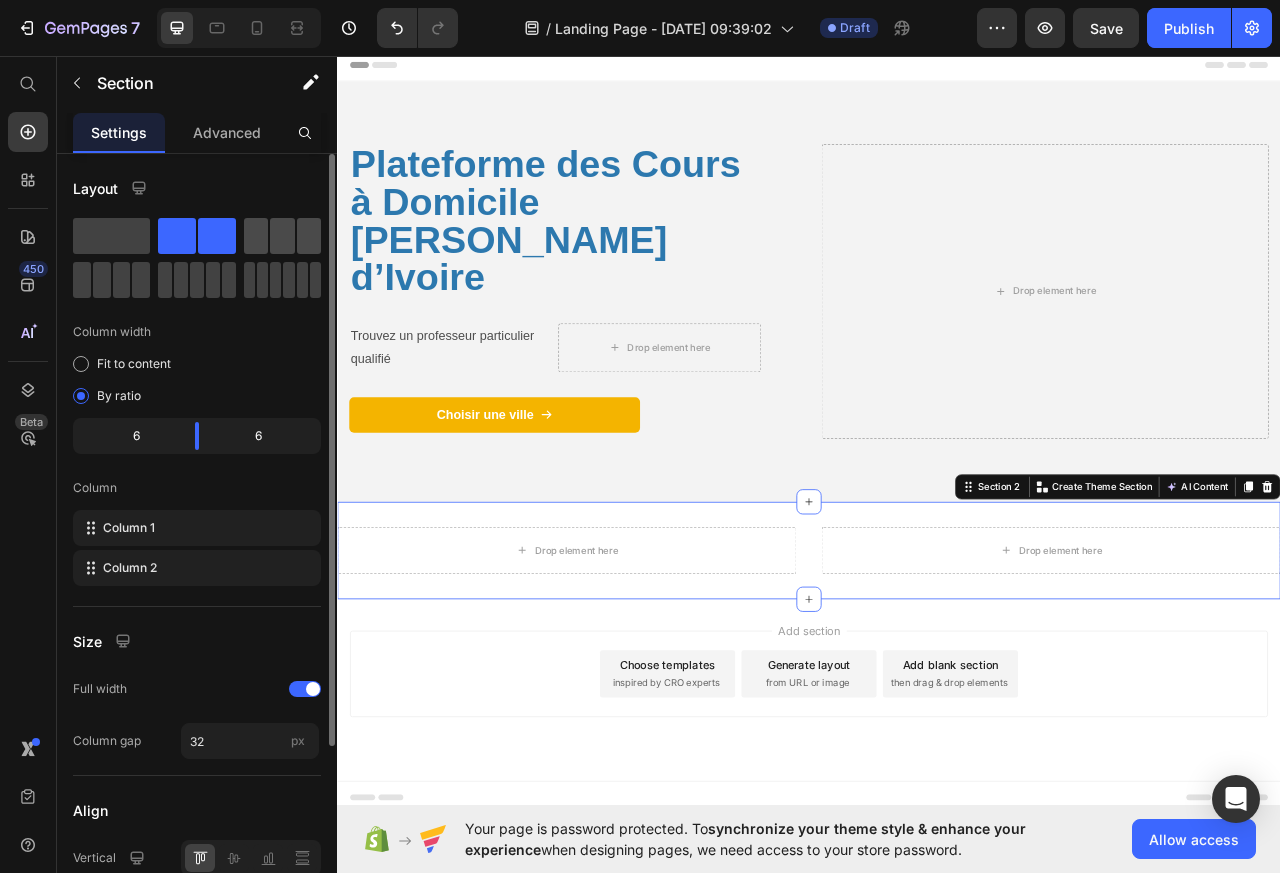click 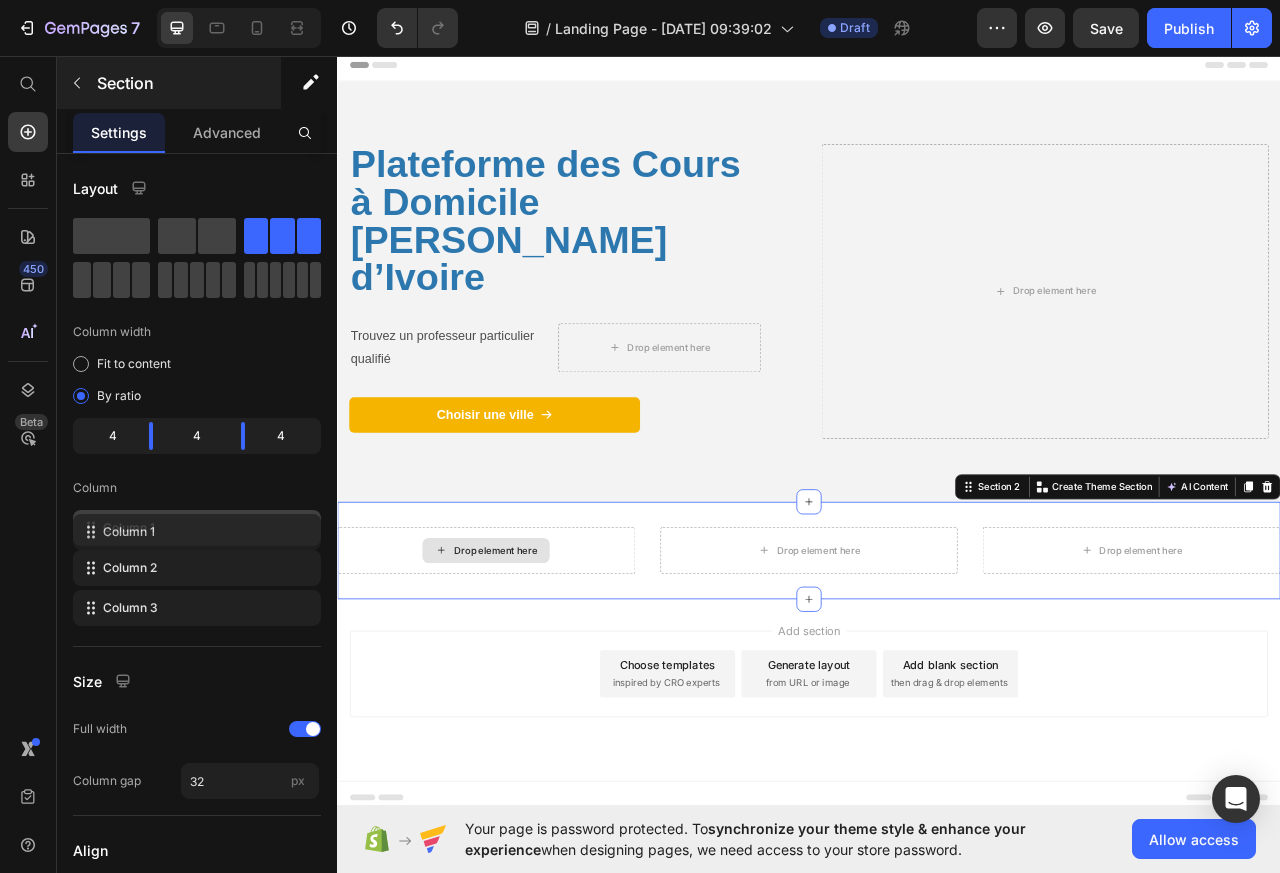click at bounding box center (77, 83) 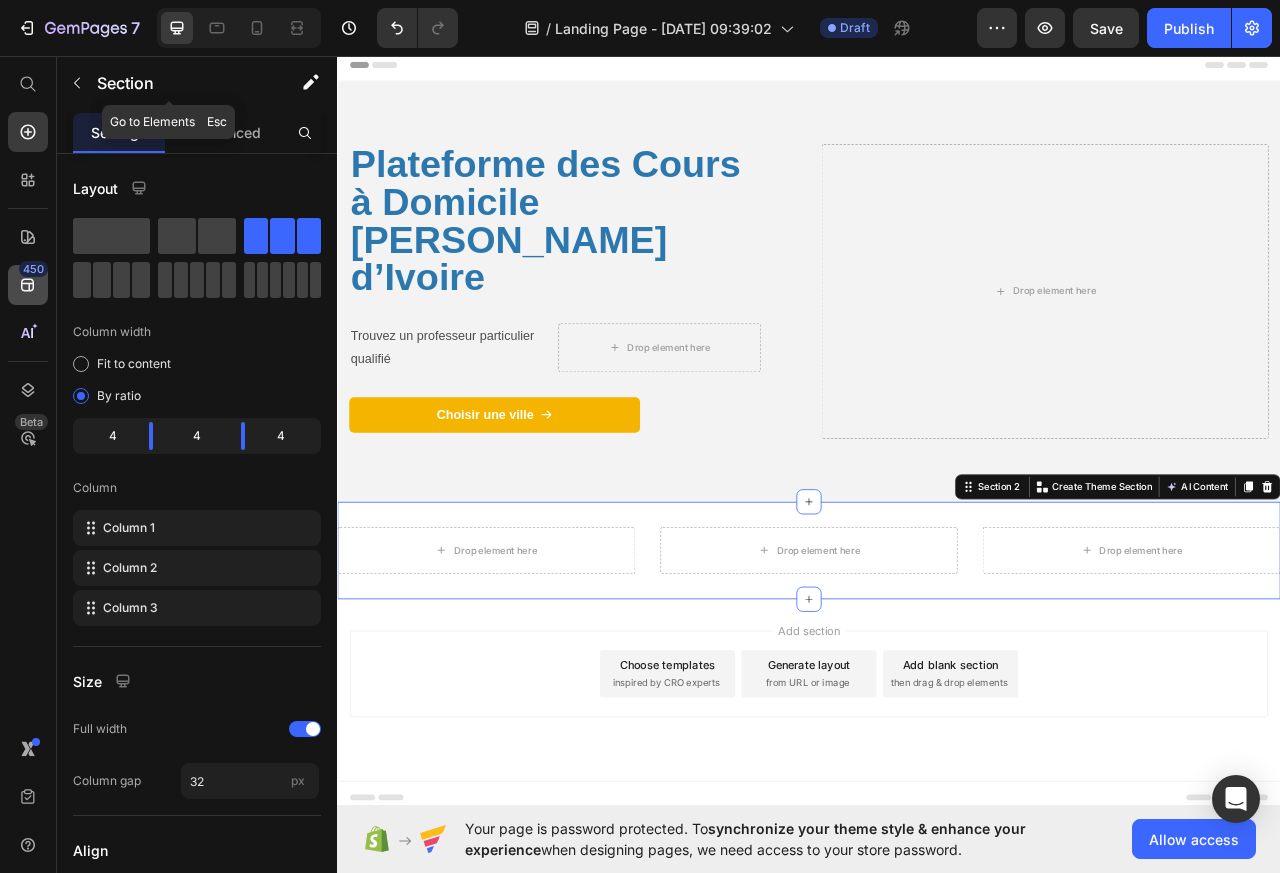 click 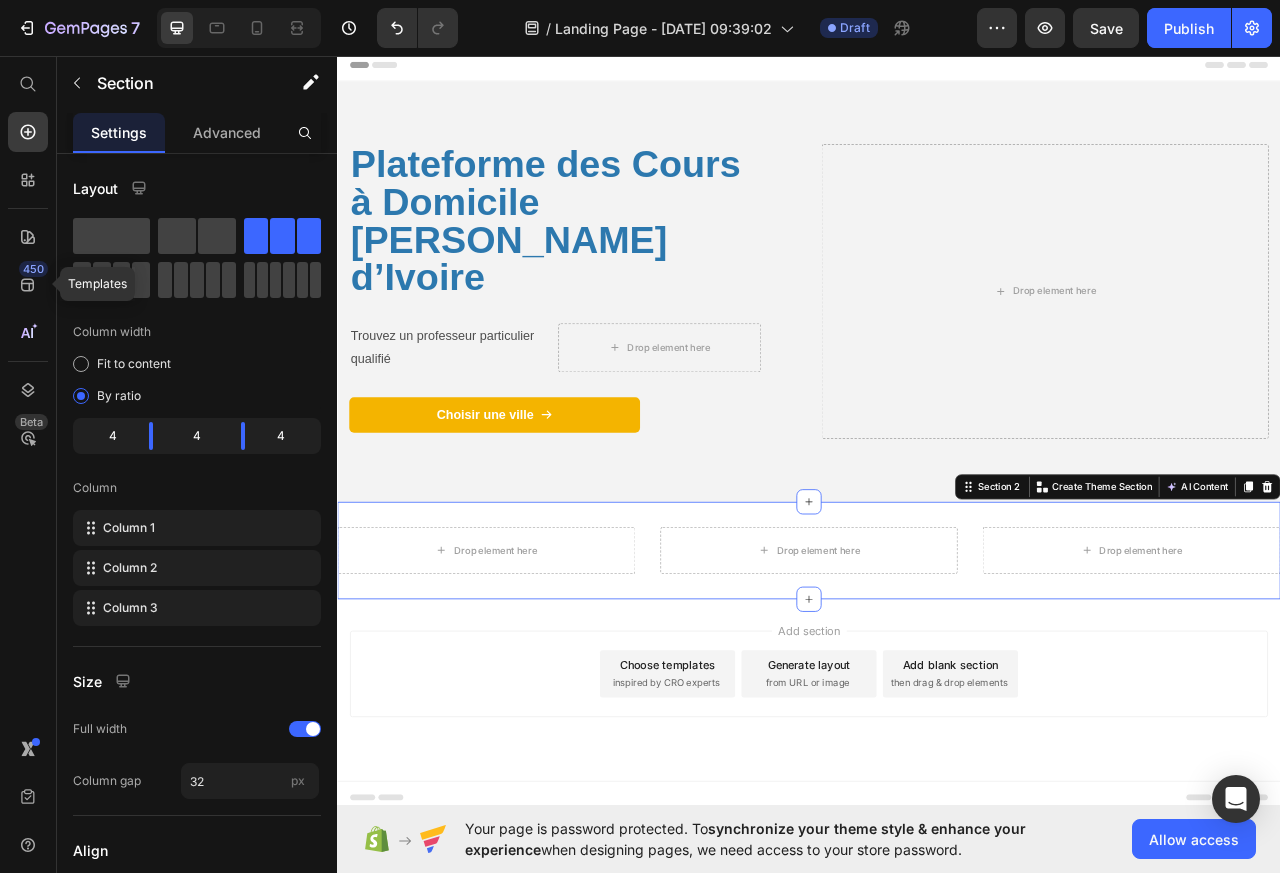 click on "Drop element here" at bounding box center [1237, 356] 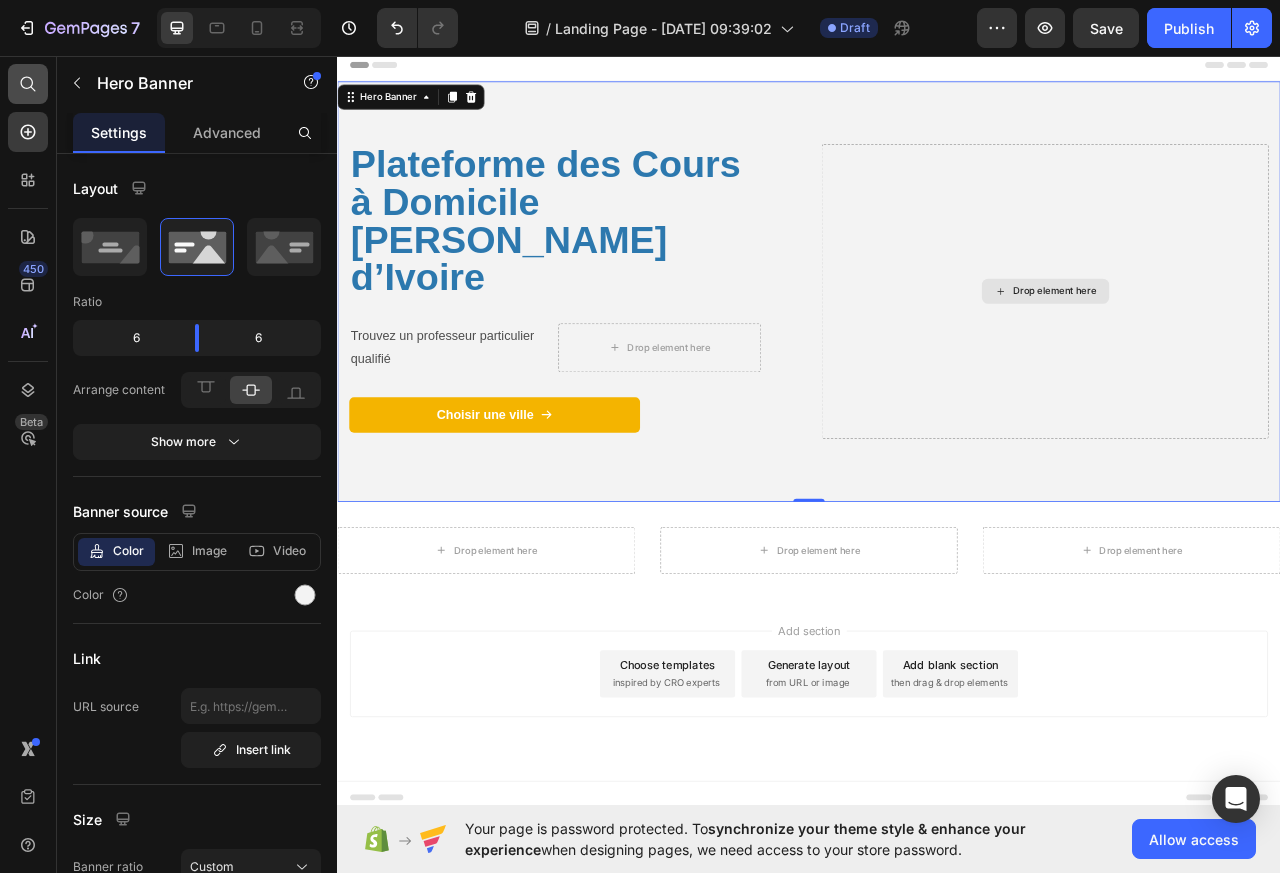 click 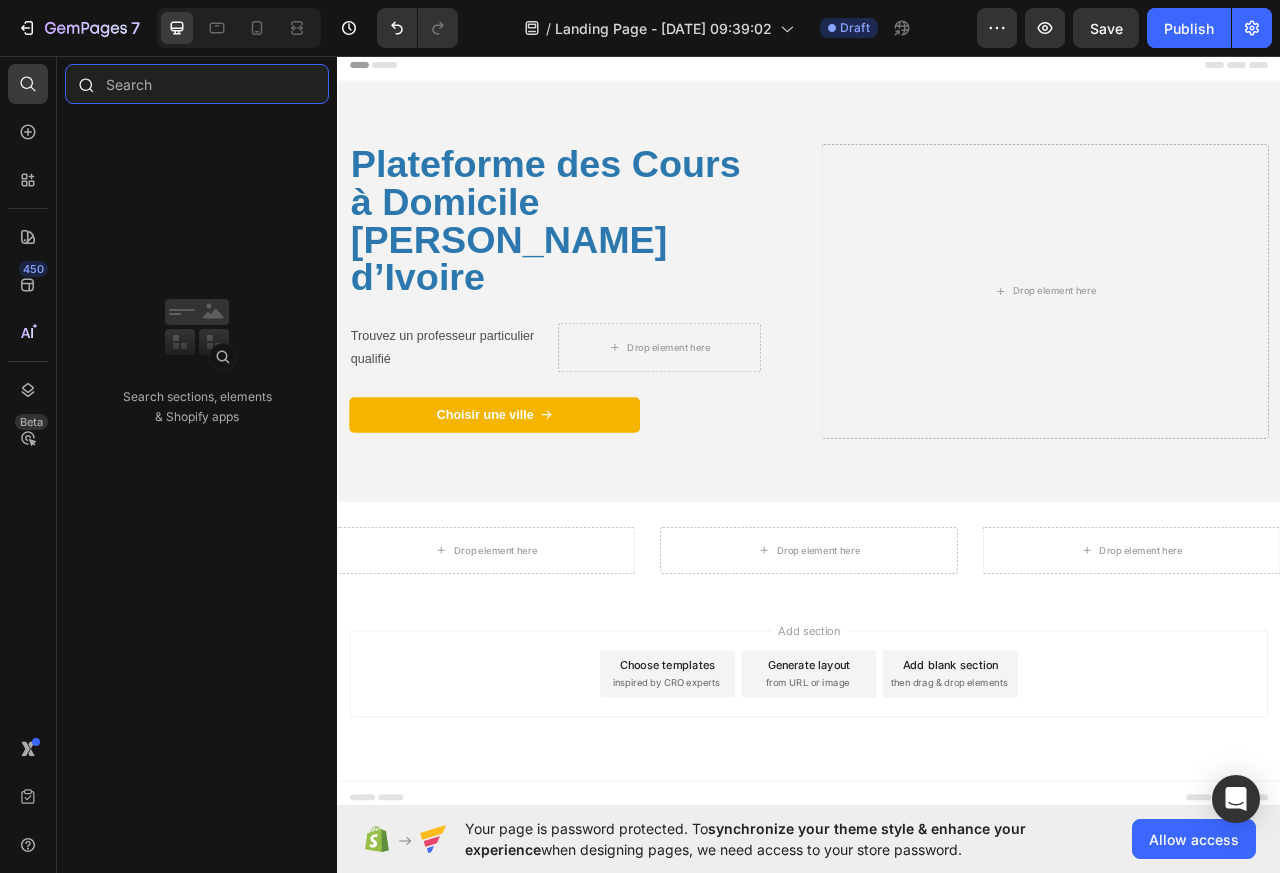 click at bounding box center (197, 84) 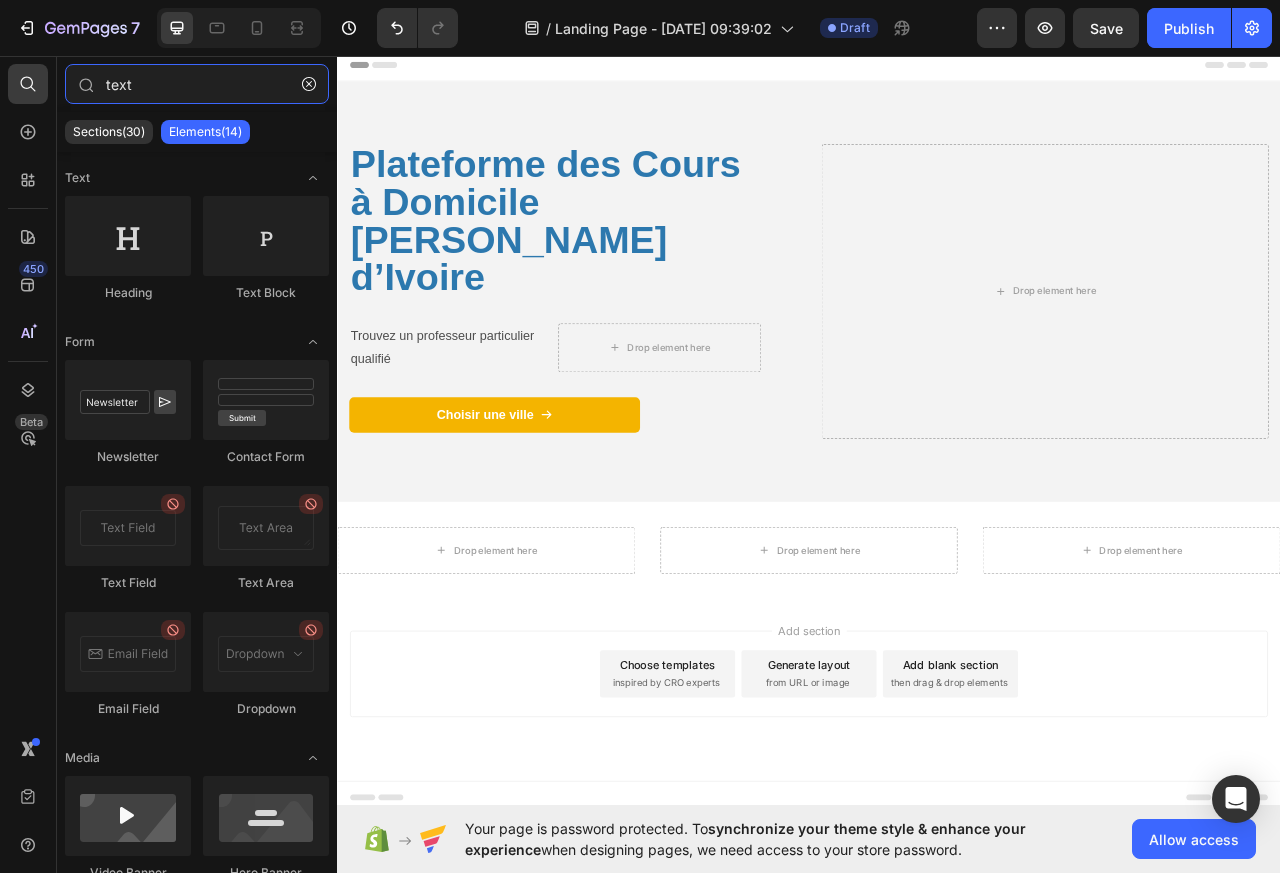 type on "text" 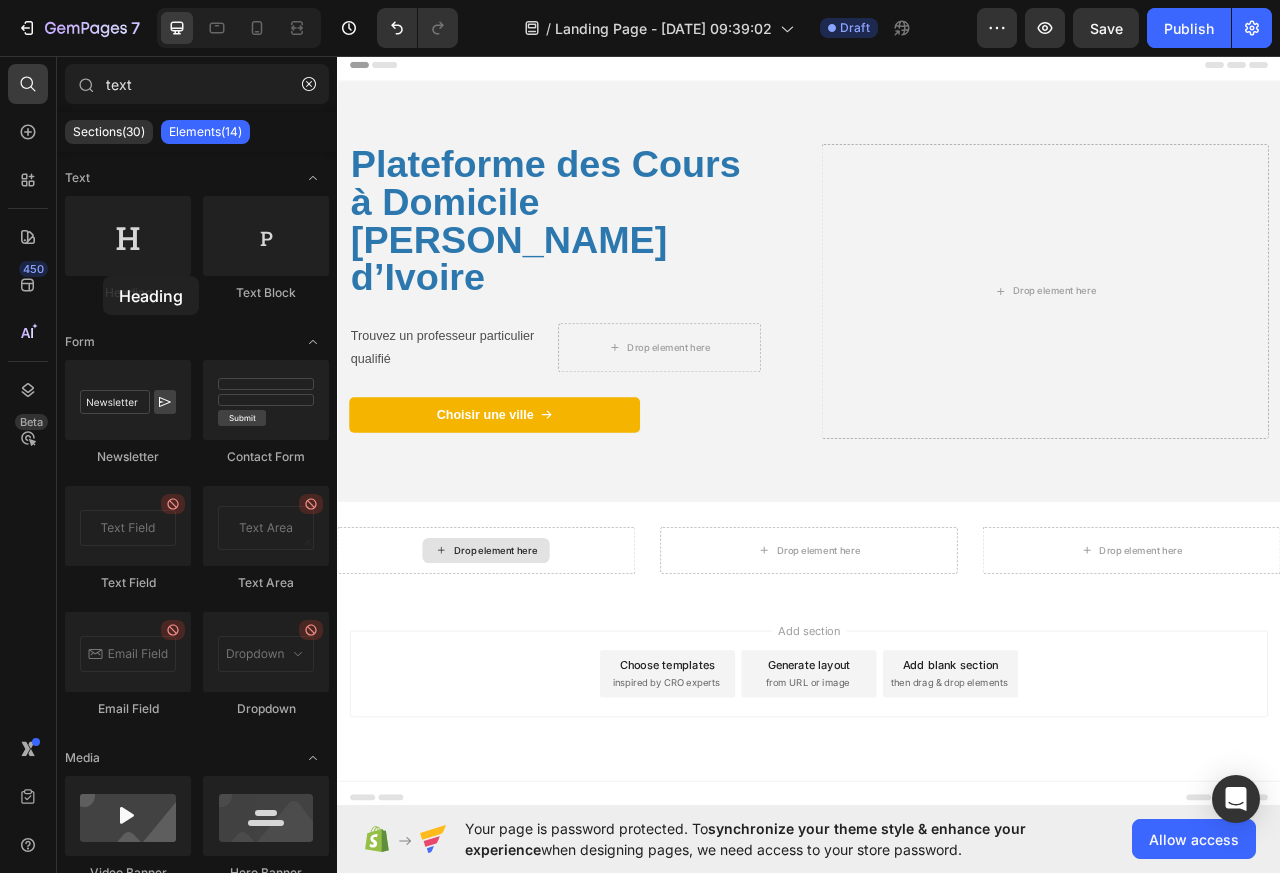 click 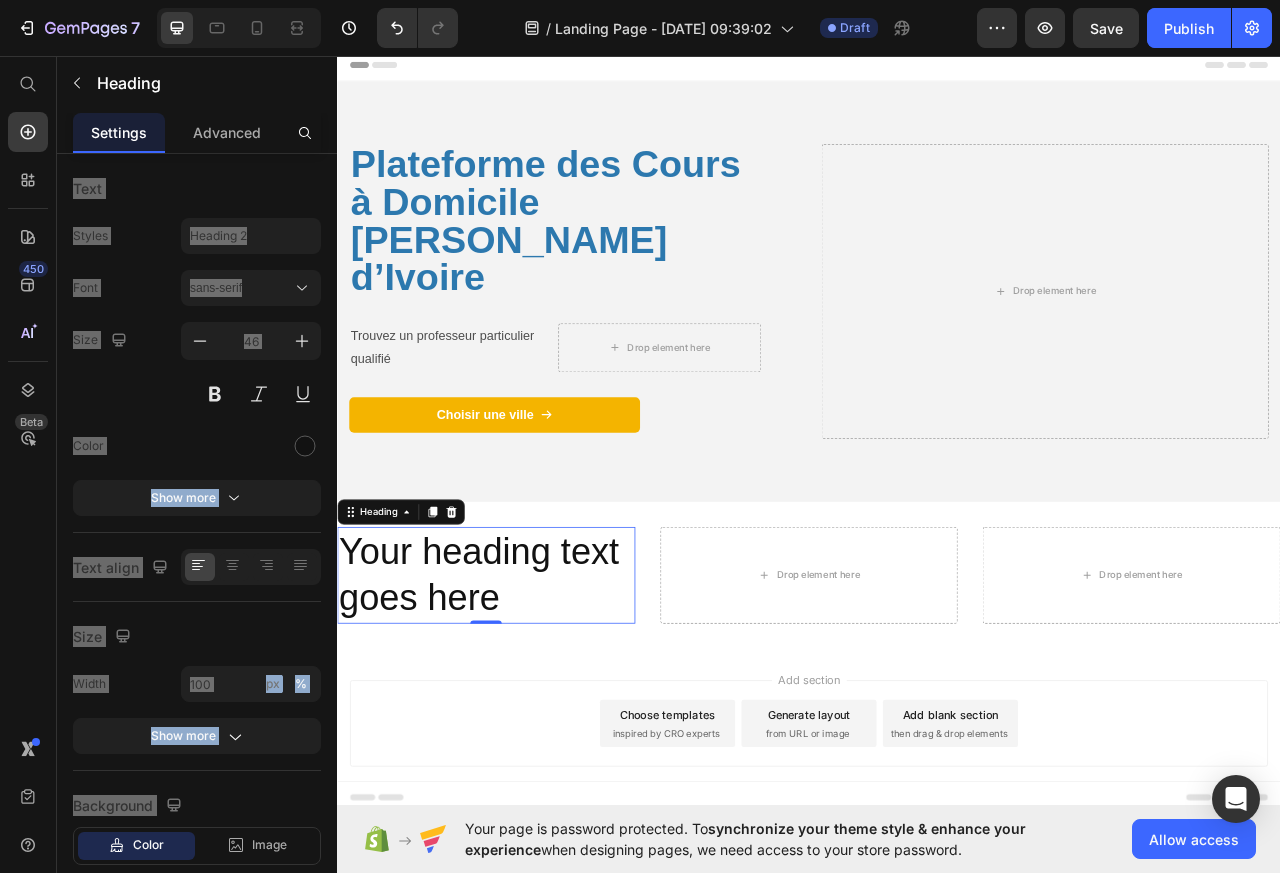 click on "Your heading text goes here" at bounding box center (526, 718) 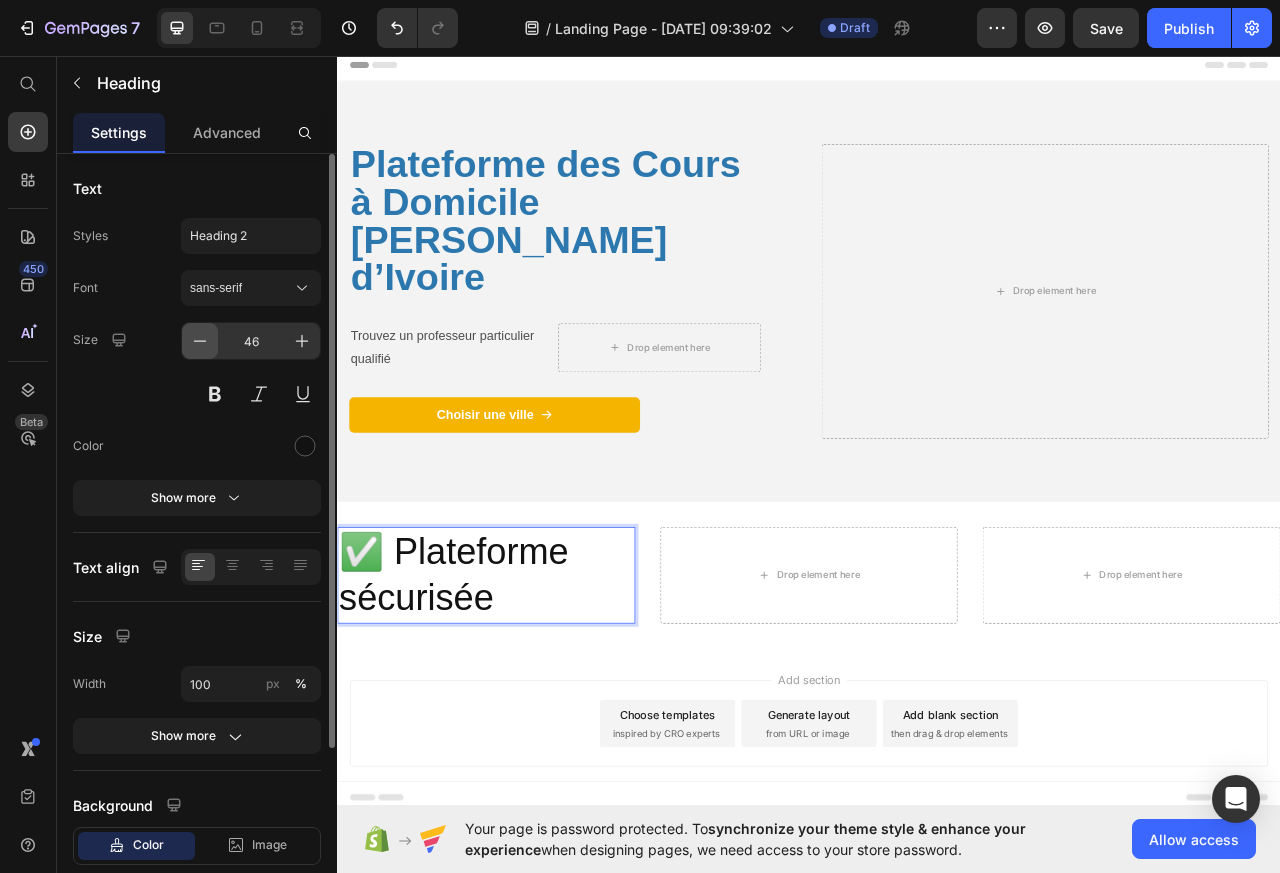 click 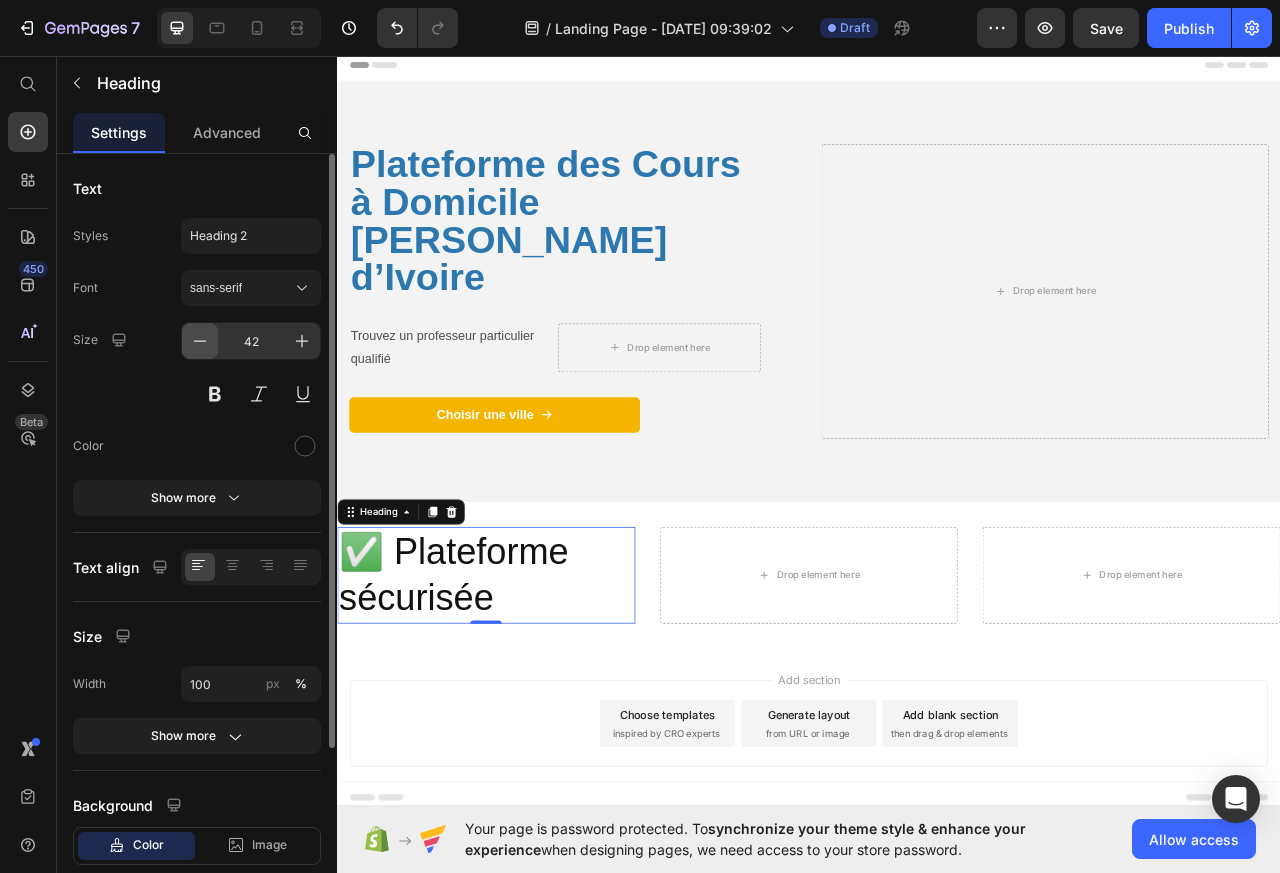 click 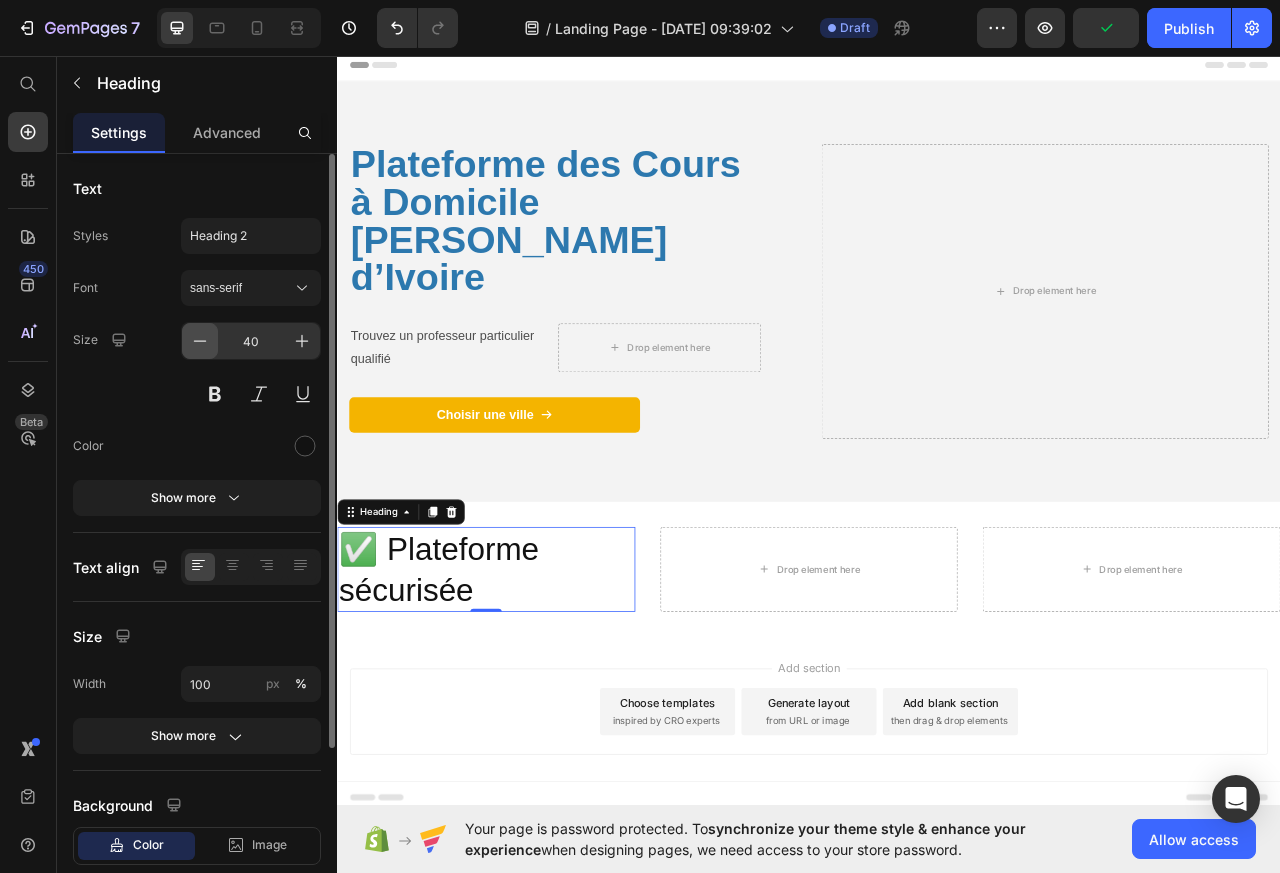 click 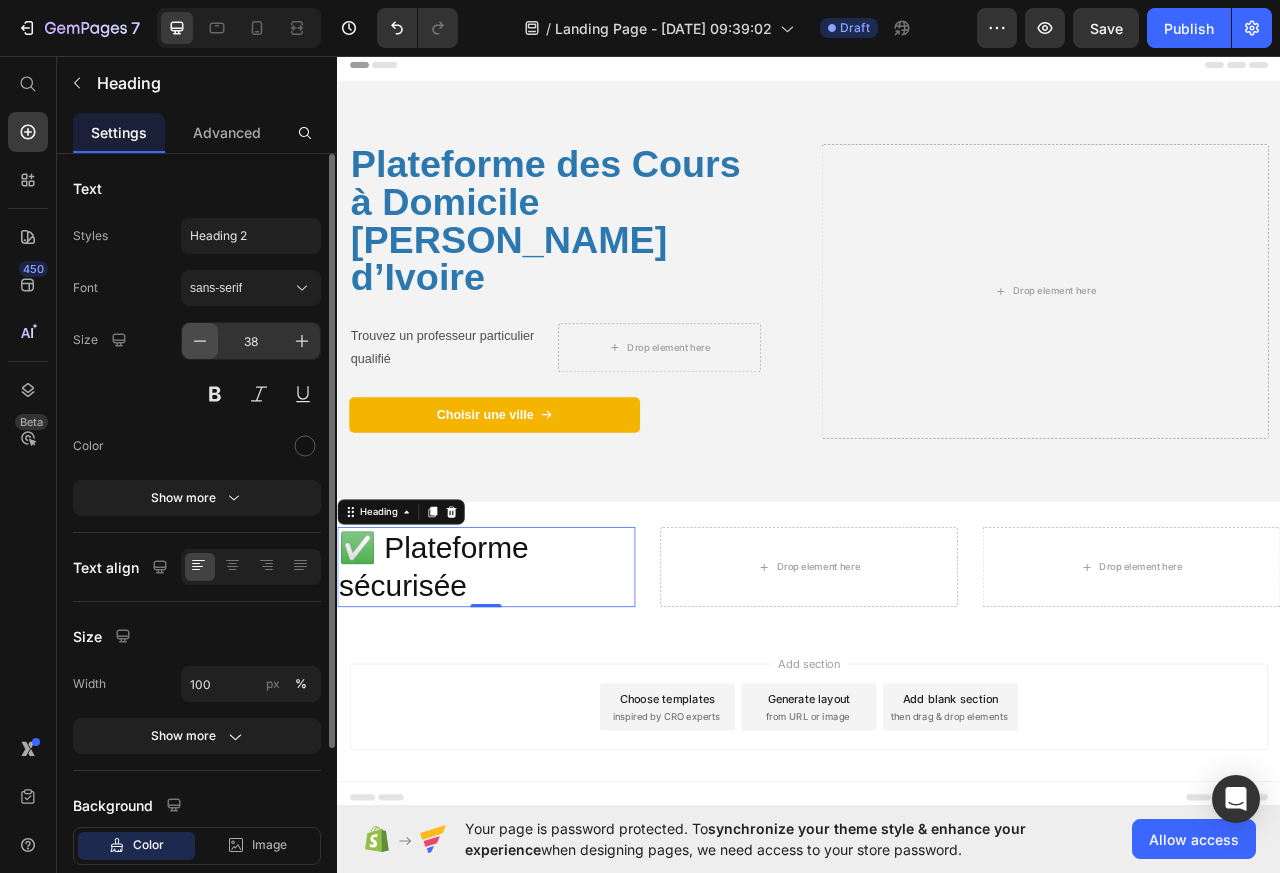 click 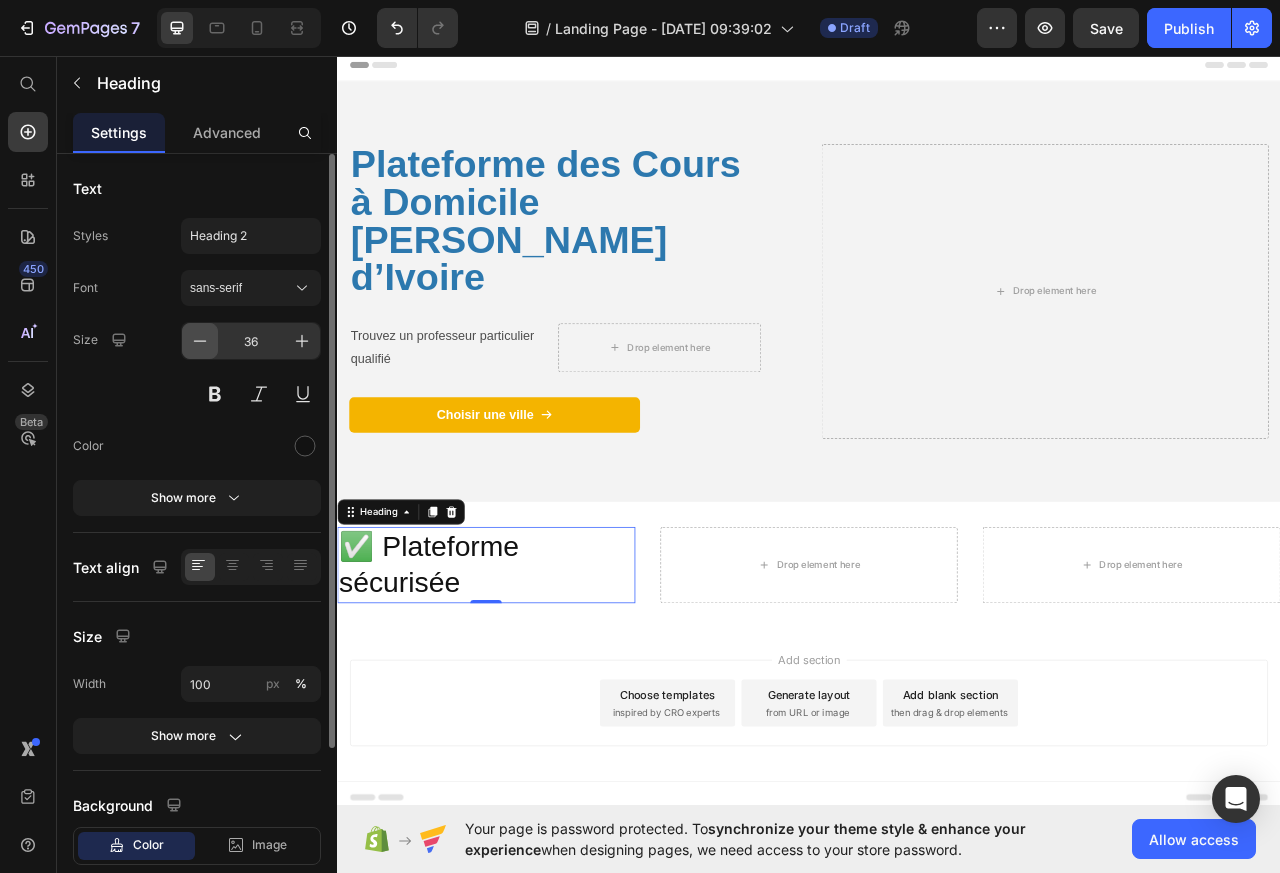 click 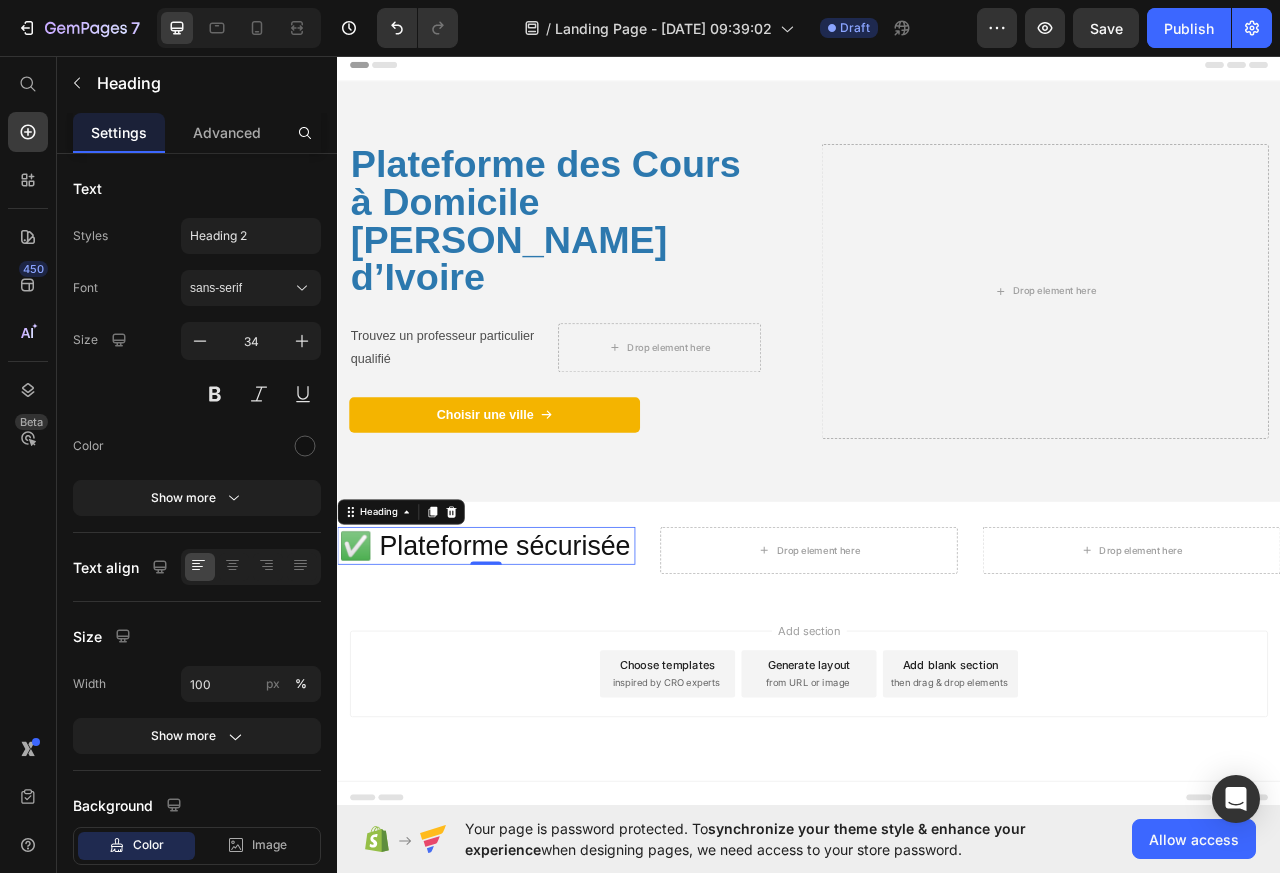 click on "Add section Choose templates inspired by CRO experts Generate layout from URL or image Add blank section then drag & drop elements" at bounding box center (937, 871) 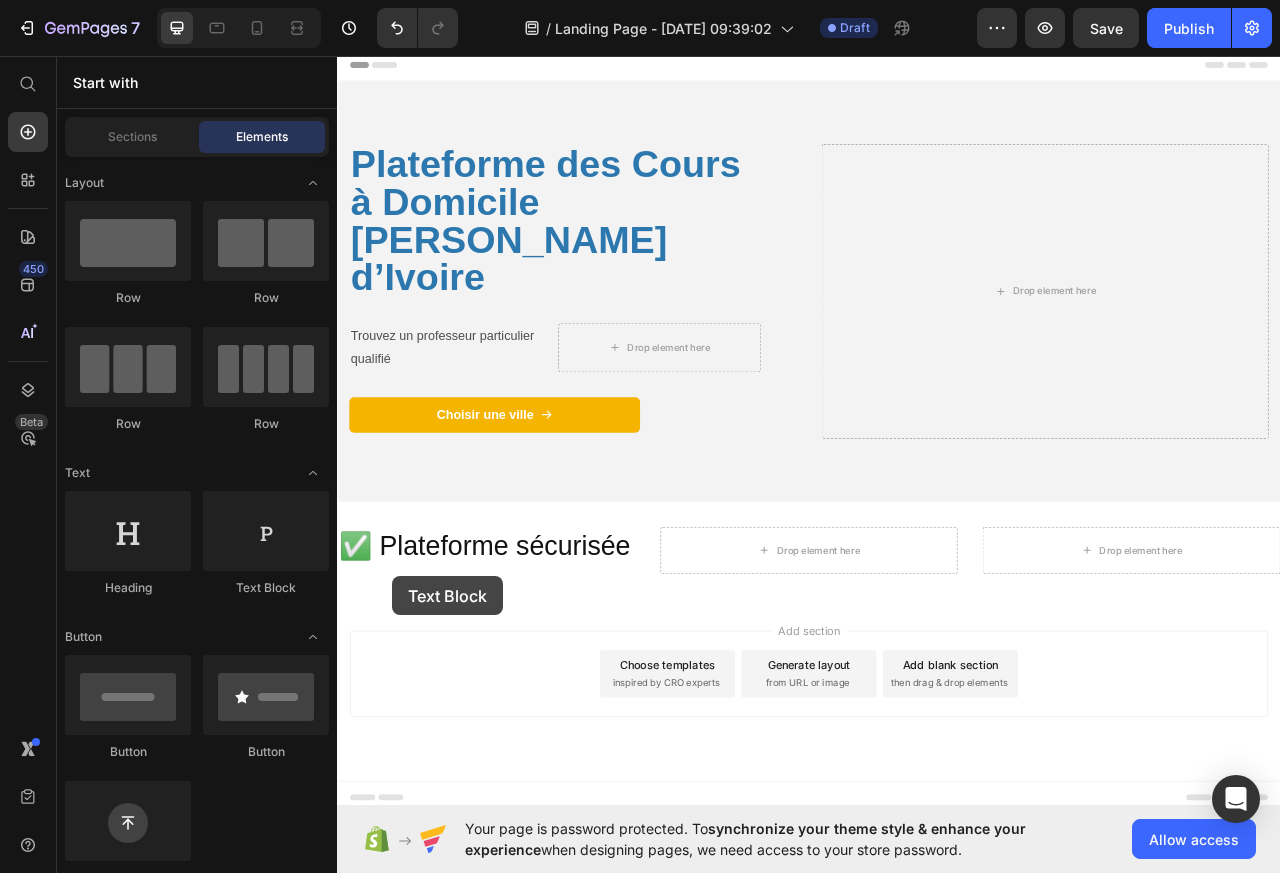 drag, startPoint x: 664, startPoint y: 613, endPoint x: 456, endPoint y: 727, distance: 237.19191 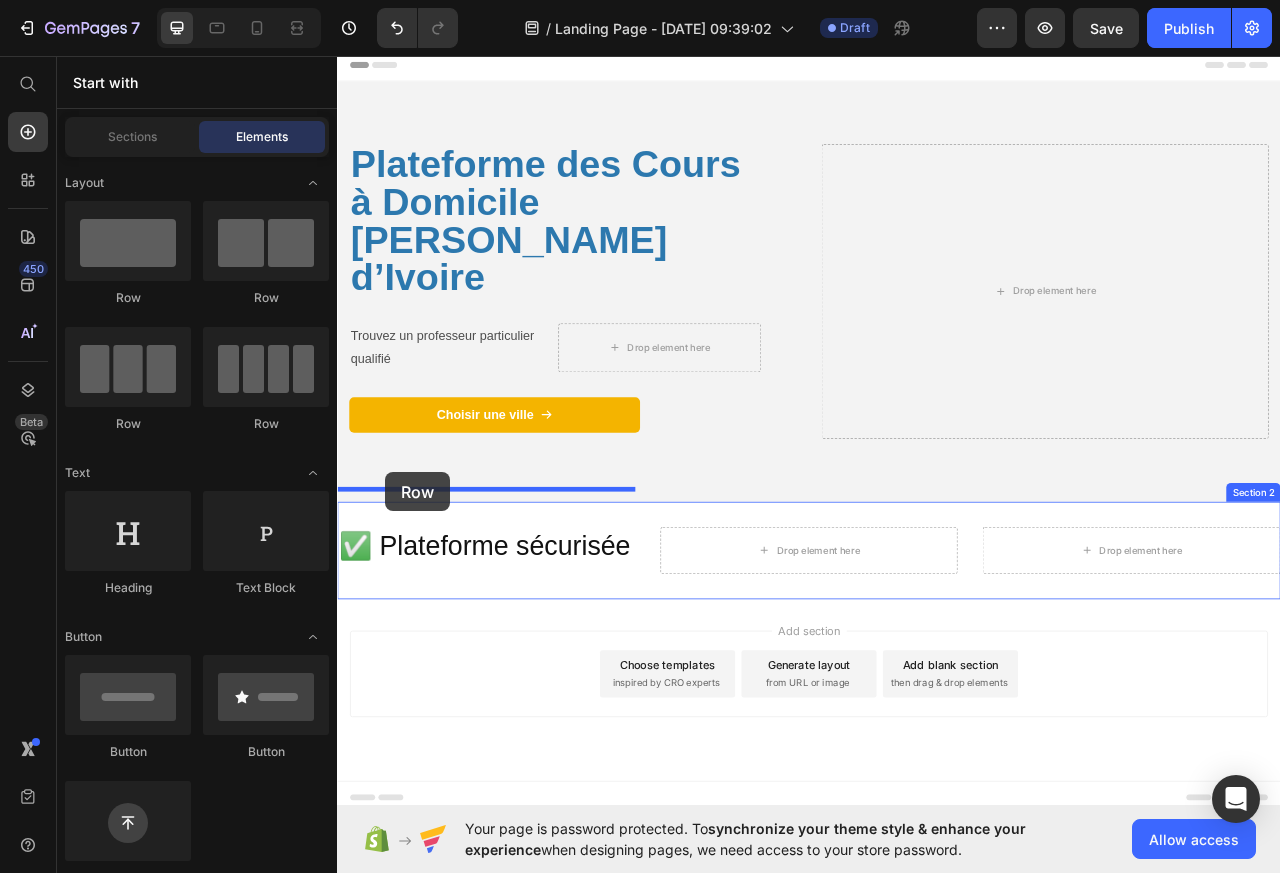 drag, startPoint x: 663, startPoint y: 592, endPoint x: 433, endPoint y: 664, distance: 241.00623 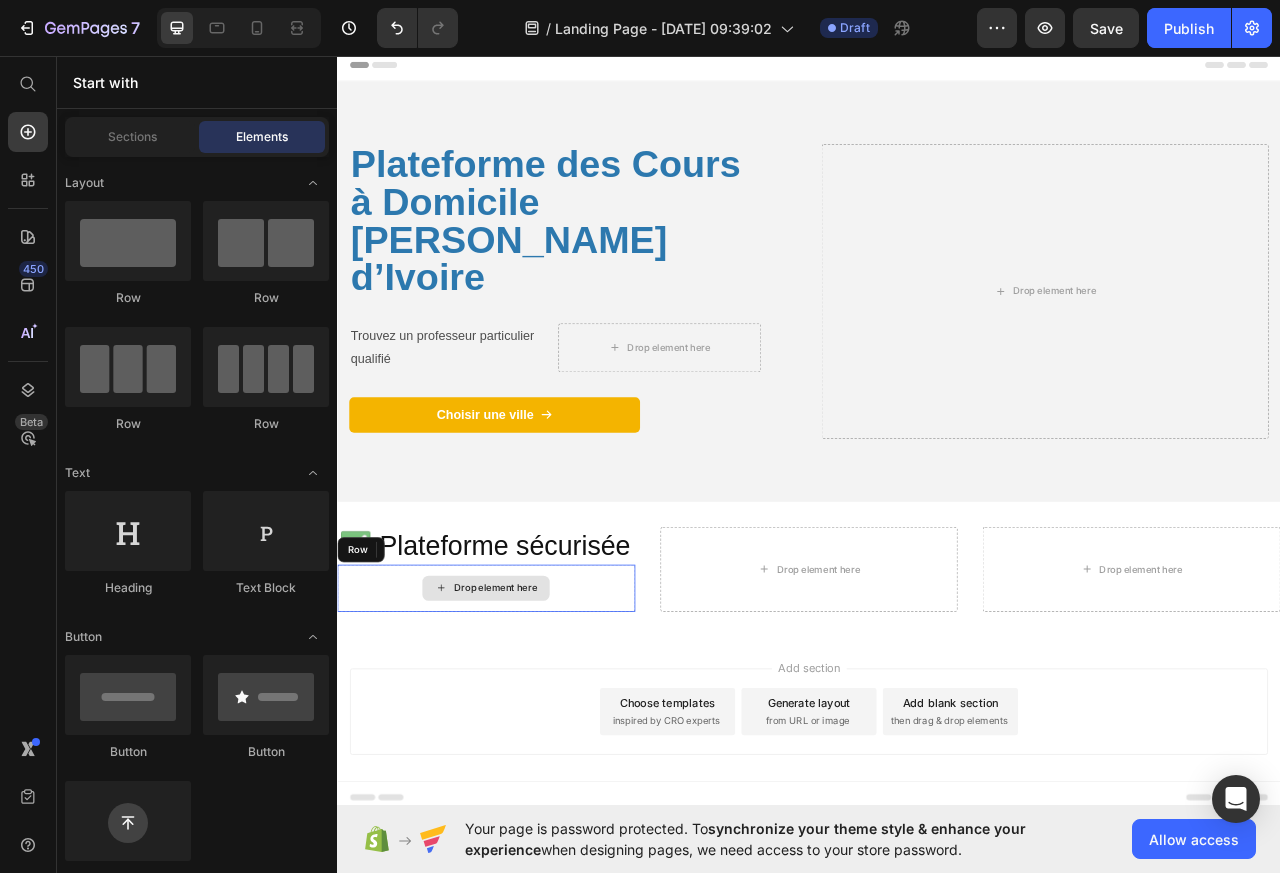 drag, startPoint x: 672, startPoint y: 622, endPoint x: 495, endPoint y: 688, distance: 188.90474 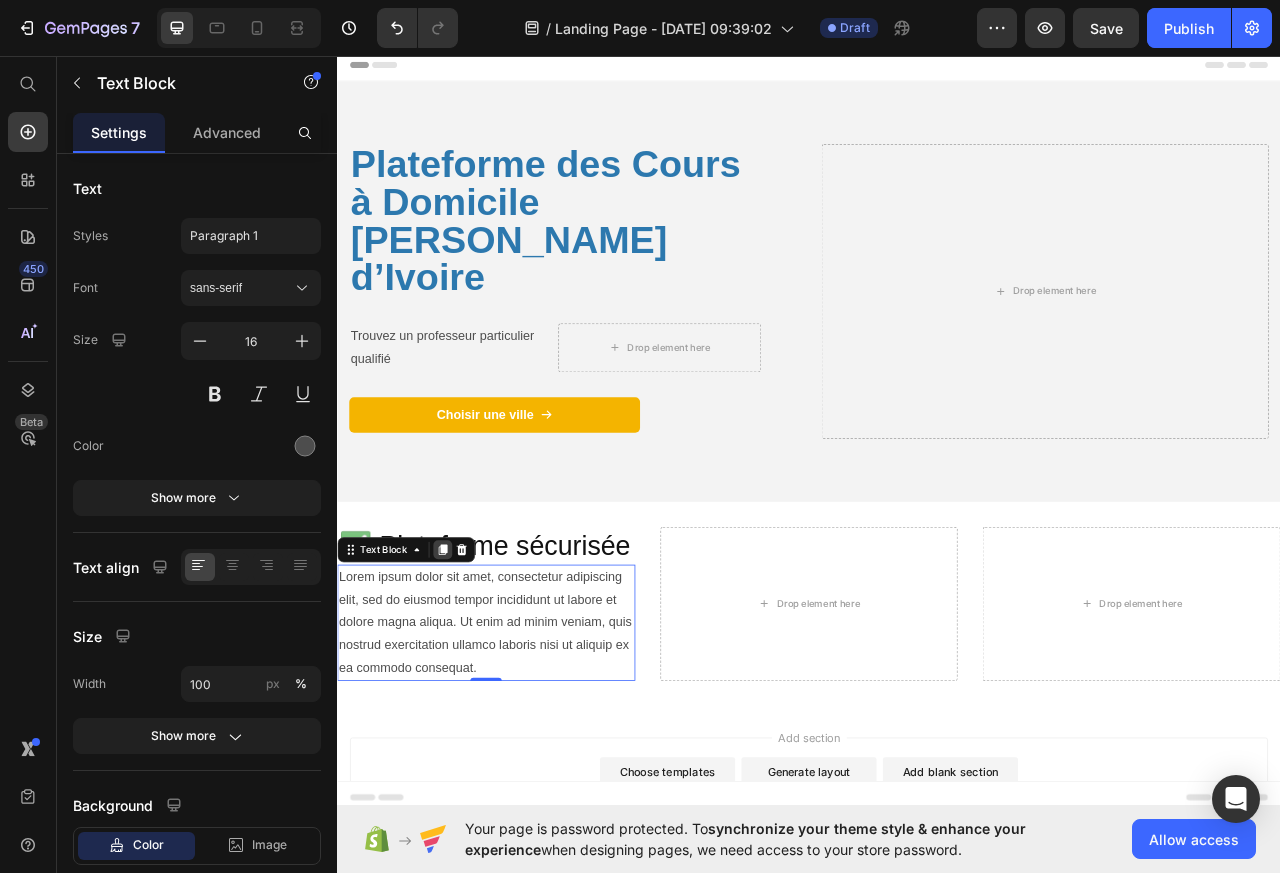 click at bounding box center (471, 685) 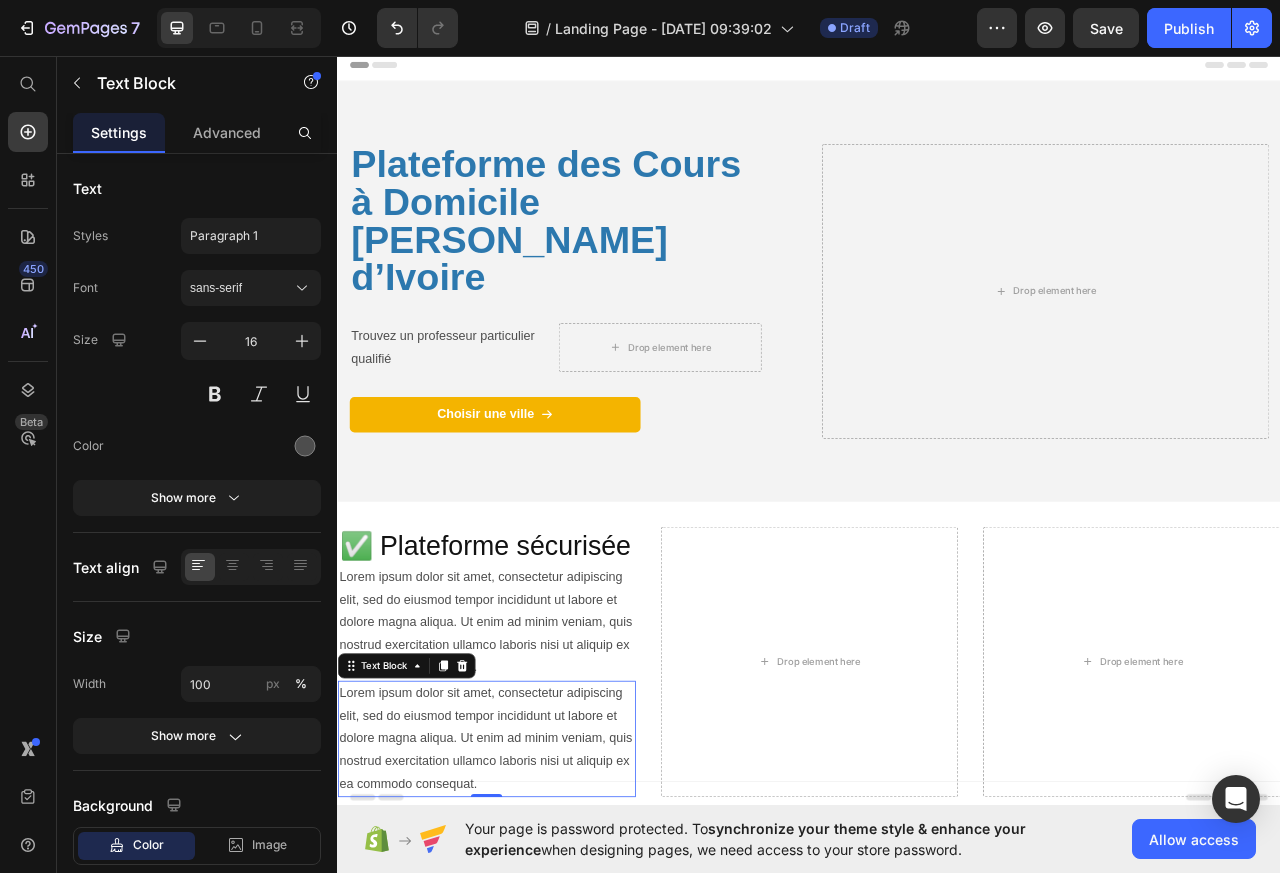 click on "Lorem ipsum dolor sit amet, consectetur adipiscing elit, sed do eiusmod tempor incididunt ut labore et dolore magna aliqua. Ut enim ad minim veniam, quis nostrud exercitation ullamco laboris nisi ut aliquip ex ea commodo consequat." at bounding box center (526, 926) 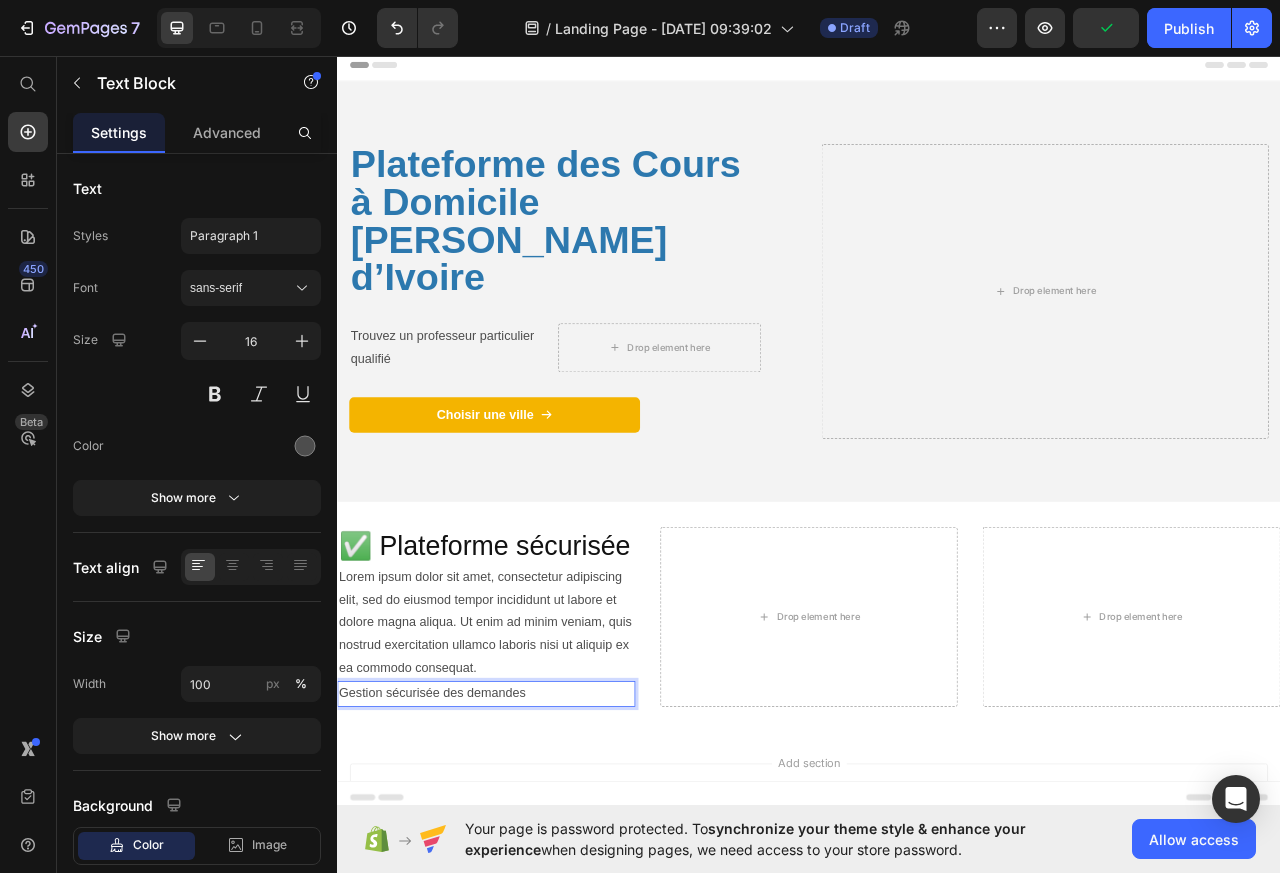 click on "Lorem ipsum dolor sit amet, consectetur adipiscing elit, sed do eiusmod tempor incididunt ut labore et dolore magna aliqua. Ut enim ad minim veniam, quis nostrud exercitation ullamco laboris nisi ut aliquip ex ea commodo consequat." at bounding box center (526, 778) 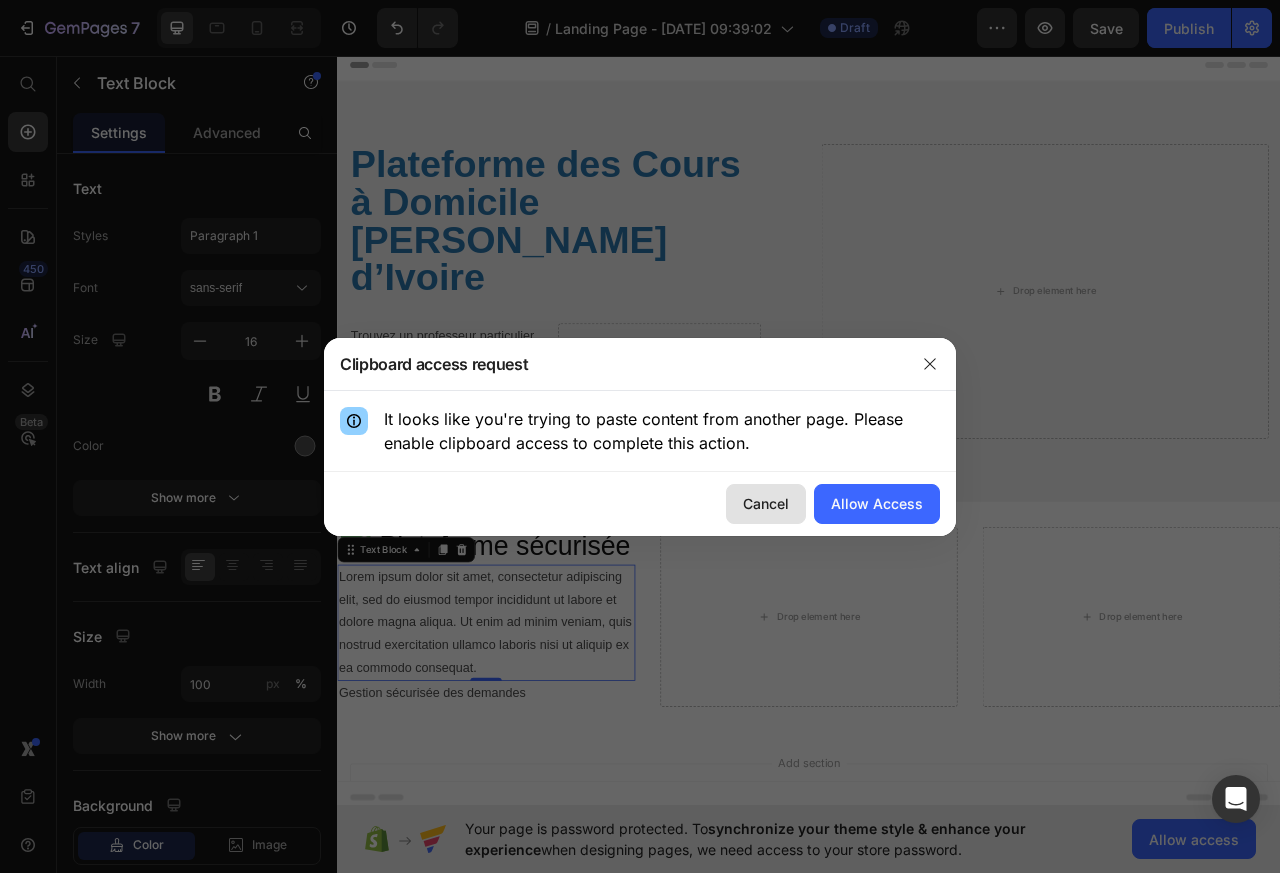 click on "Cancel" at bounding box center [766, 503] 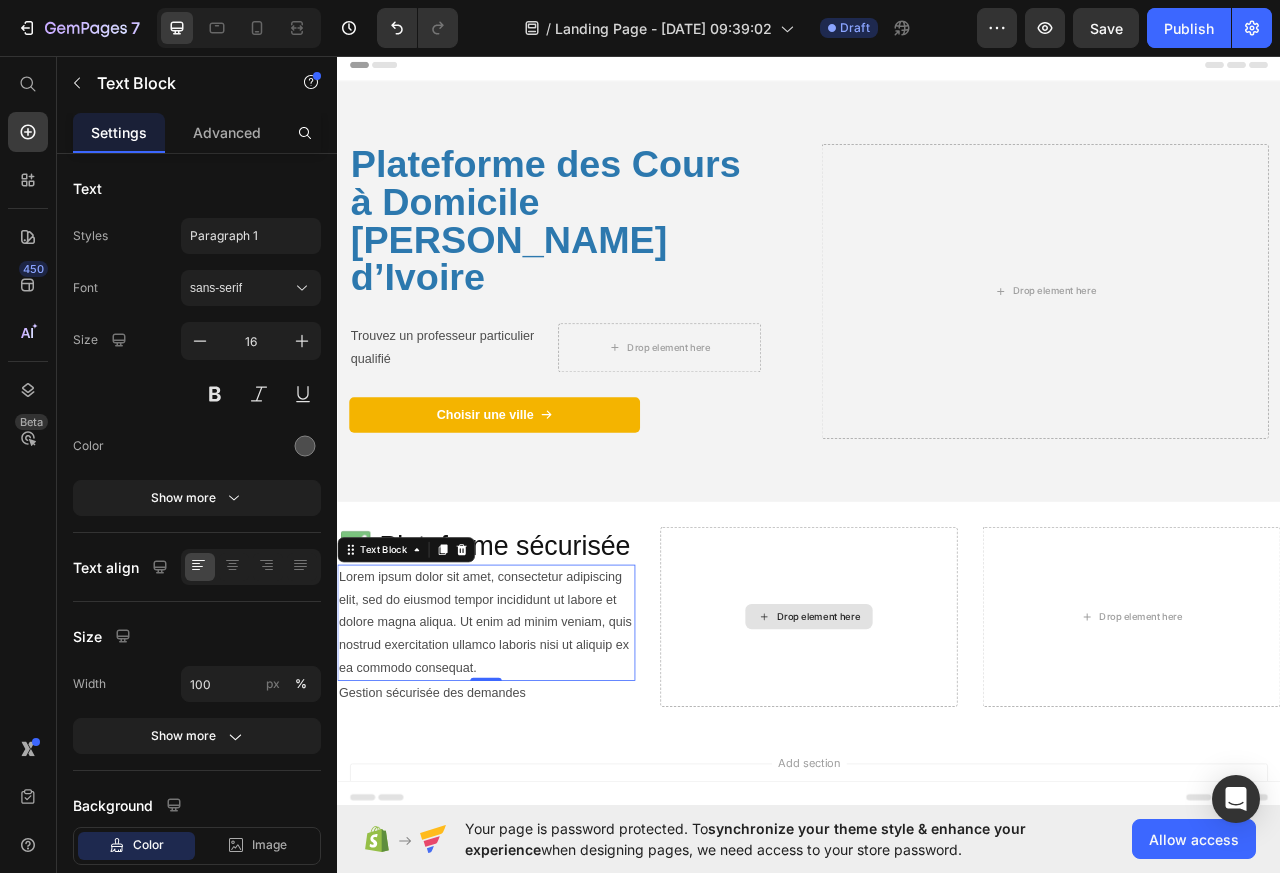 click on "Lorem ipsum dolor sit amet, consectetur adipiscing elit, sed do eiusmod tempor incididunt ut labore et dolore magna aliqua. Ut enim ad minim veniam, quis nostrud exercitation ullamco laboris nisi ut aliquip ex ea commodo consequat." at bounding box center [526, 778] 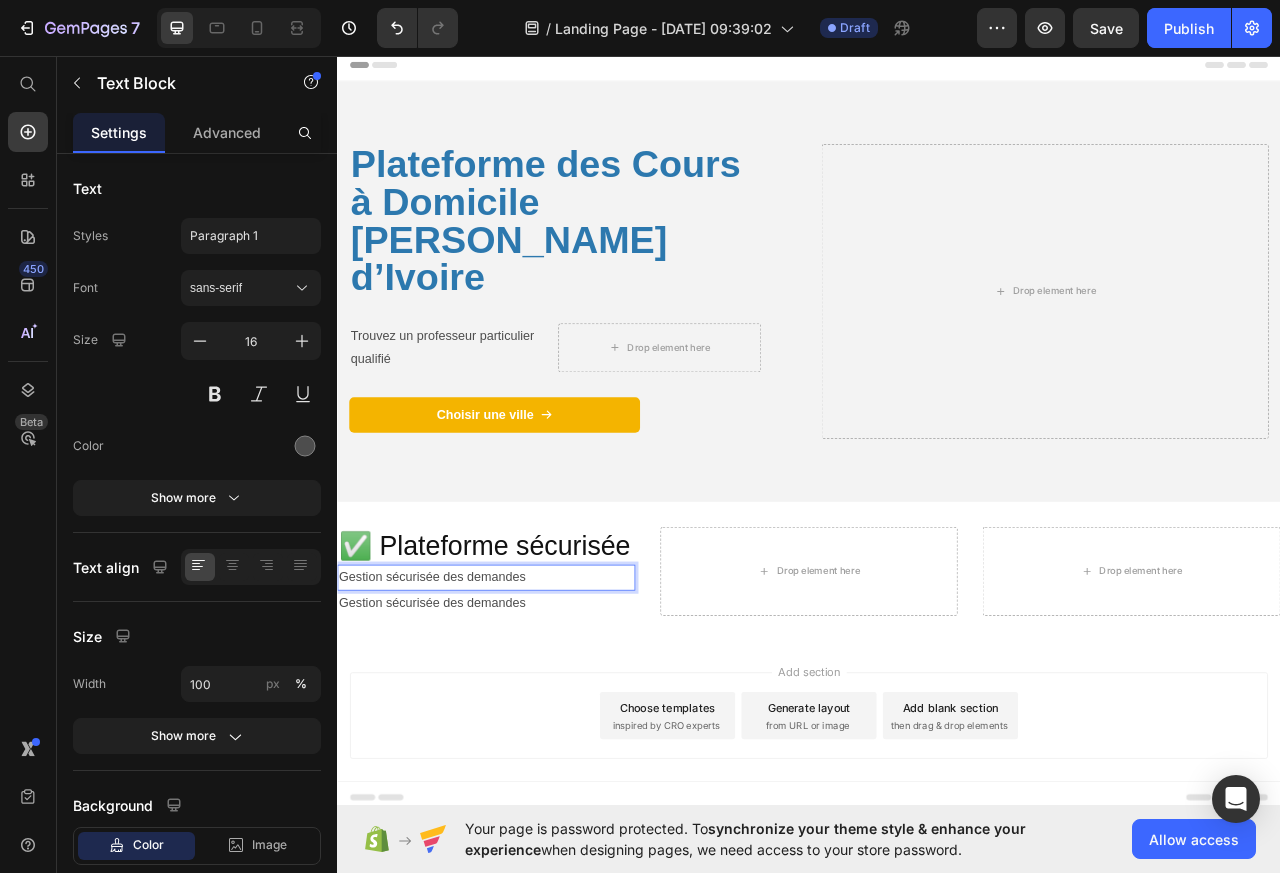 click on "Add section Choose templates inspired by CRO experts Generate layout from URL or image Add blank section then drag & drop elements" at bounding box center [937, 924] 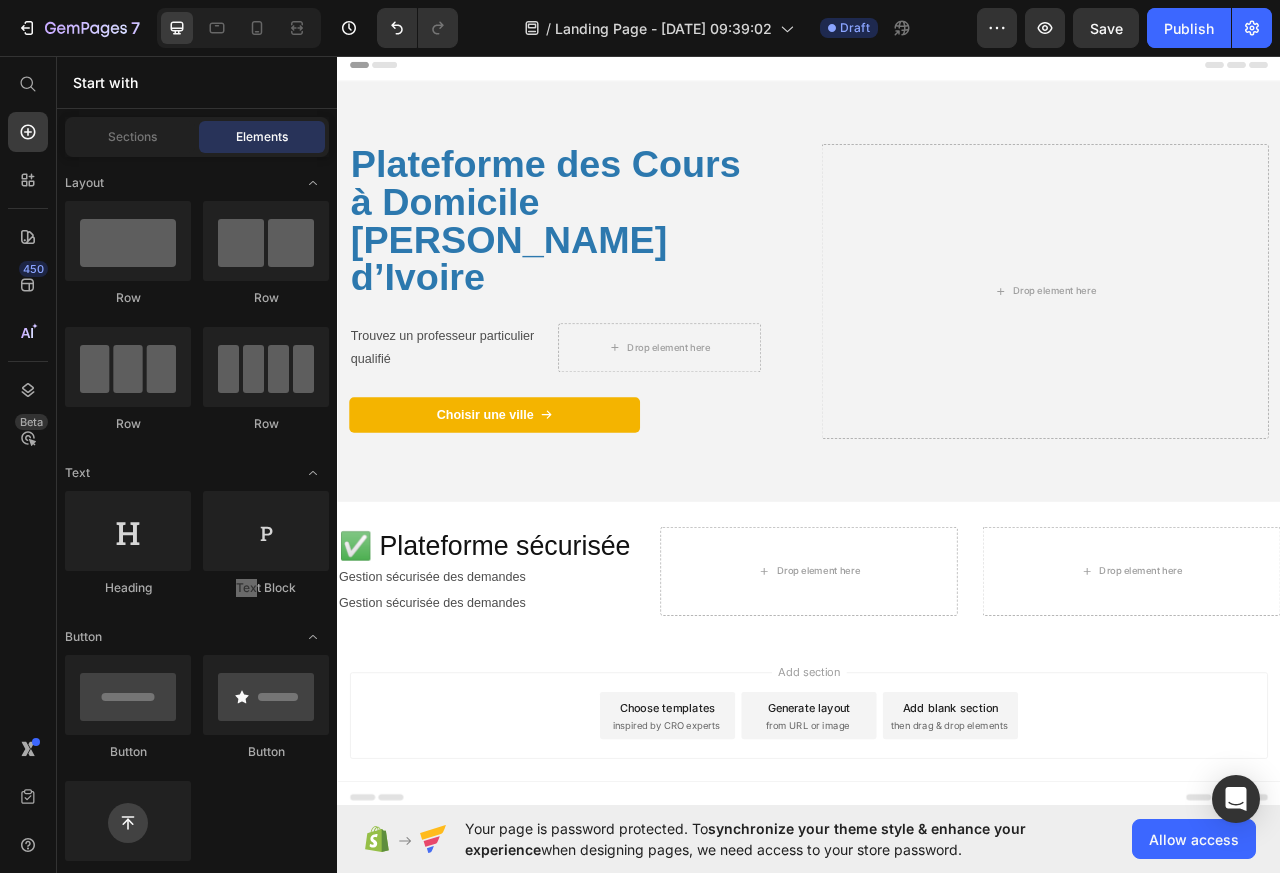 click on "Gestion sécurisée des demandes" at bounding box center (526, 720) 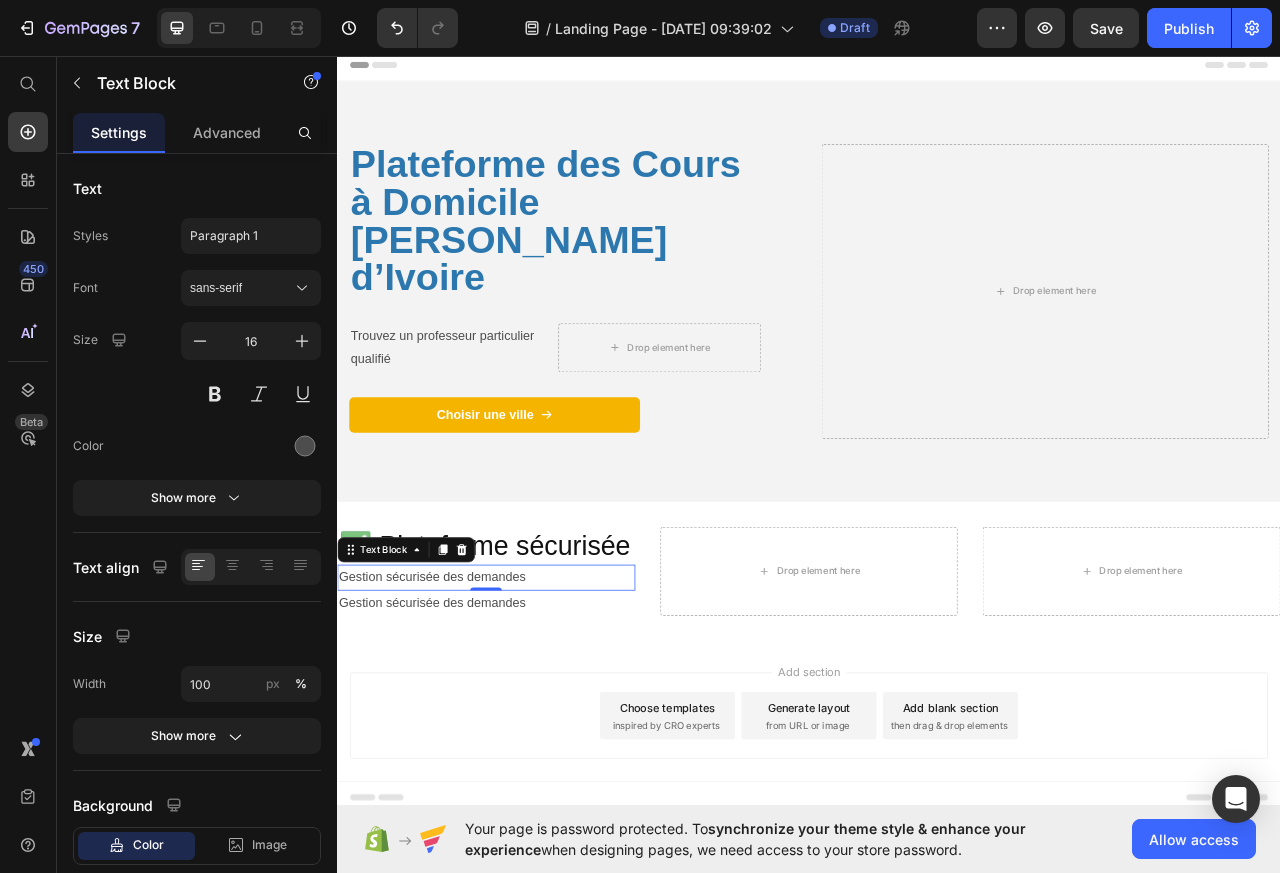 click on "Gestion sécurisée des demandes" at bounding box center [526, 753] 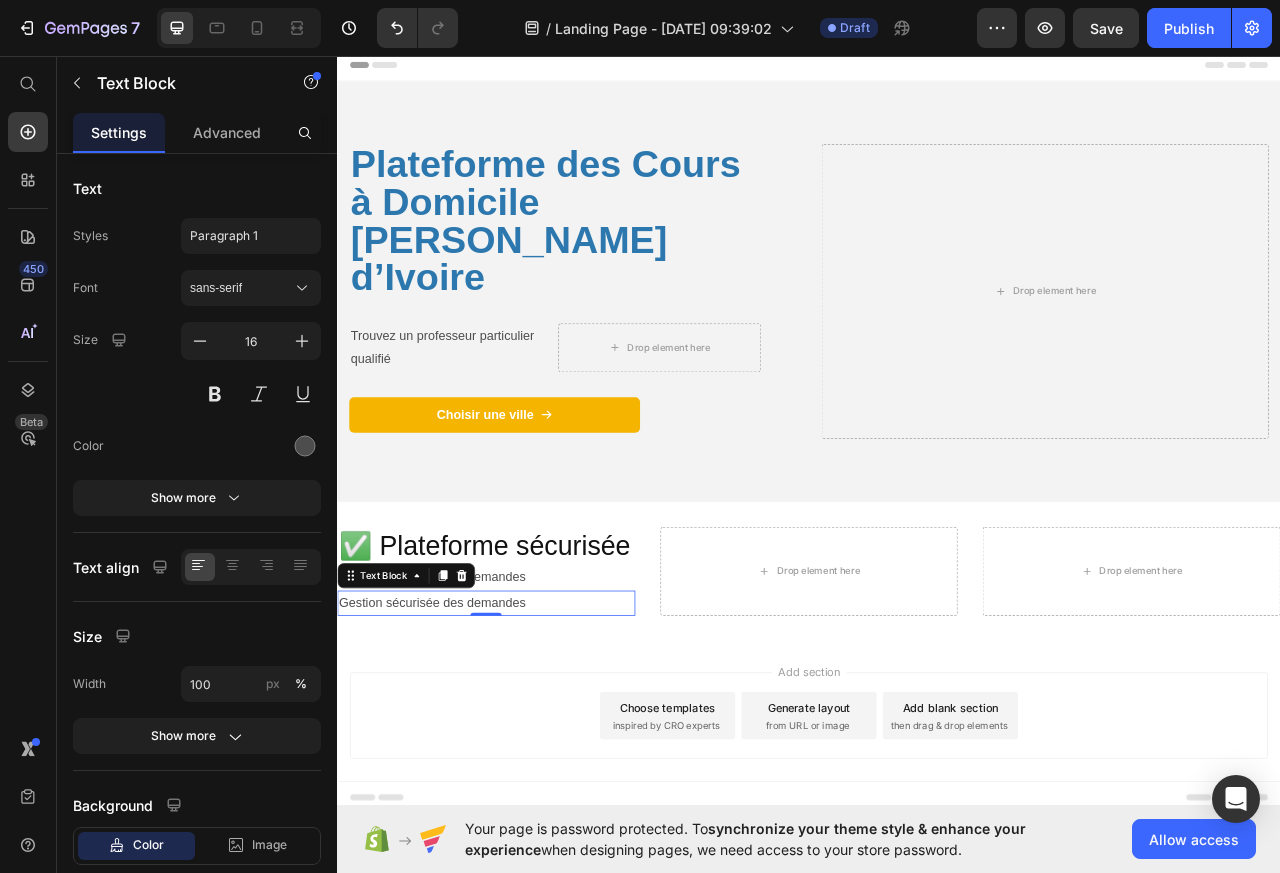 click on "Gestion sécurisée des demandes" at bounding box center (526, 720) 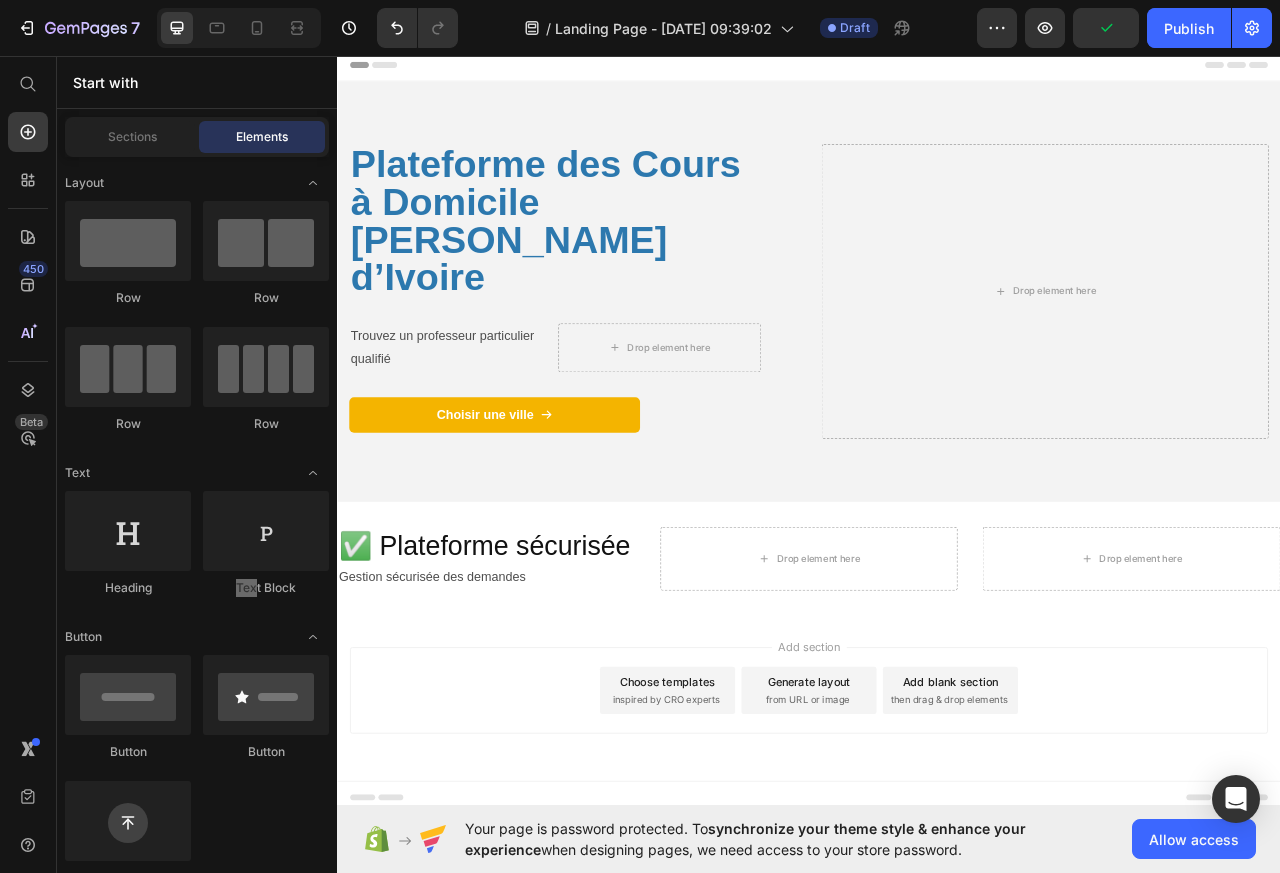click on "Drop element here" at bounding box center (949, 696) 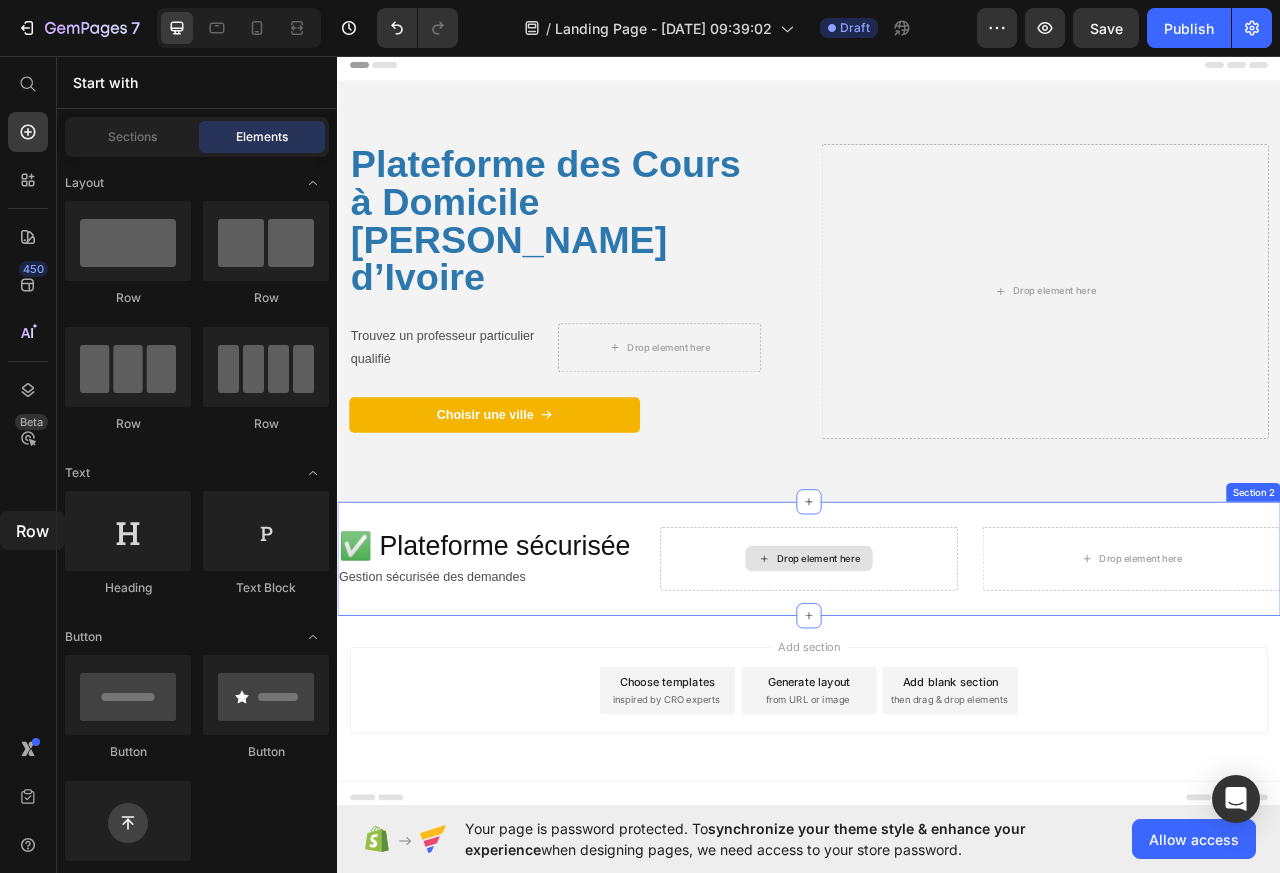 drag, startPoint x: 0, startPoint y: 511, endPoint x: 10, endPoint y: 524, distance: 16.40122 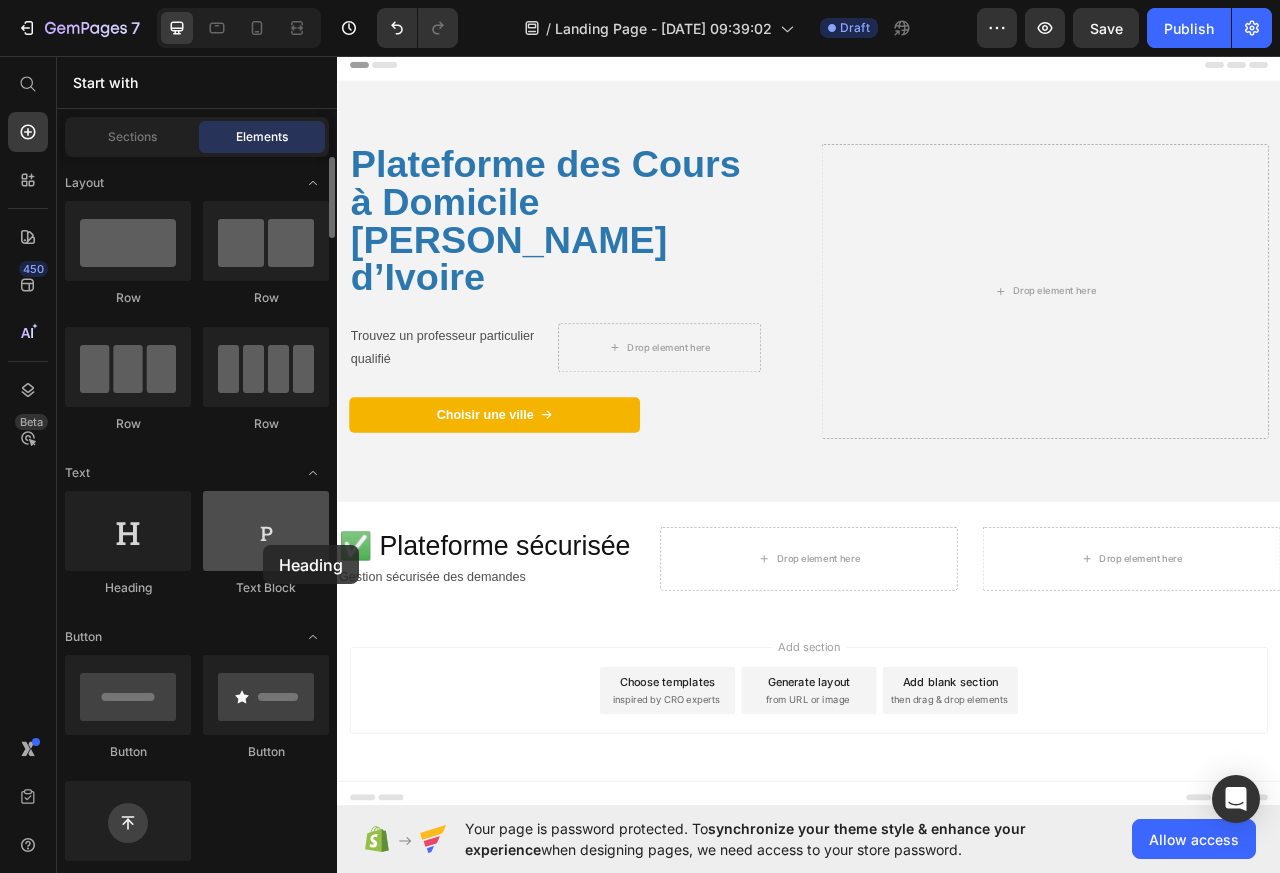 drag, startPoint x: 263, startPoint y: 545, endPoint x: 248, endPoint y: 521, distance: 28.301943 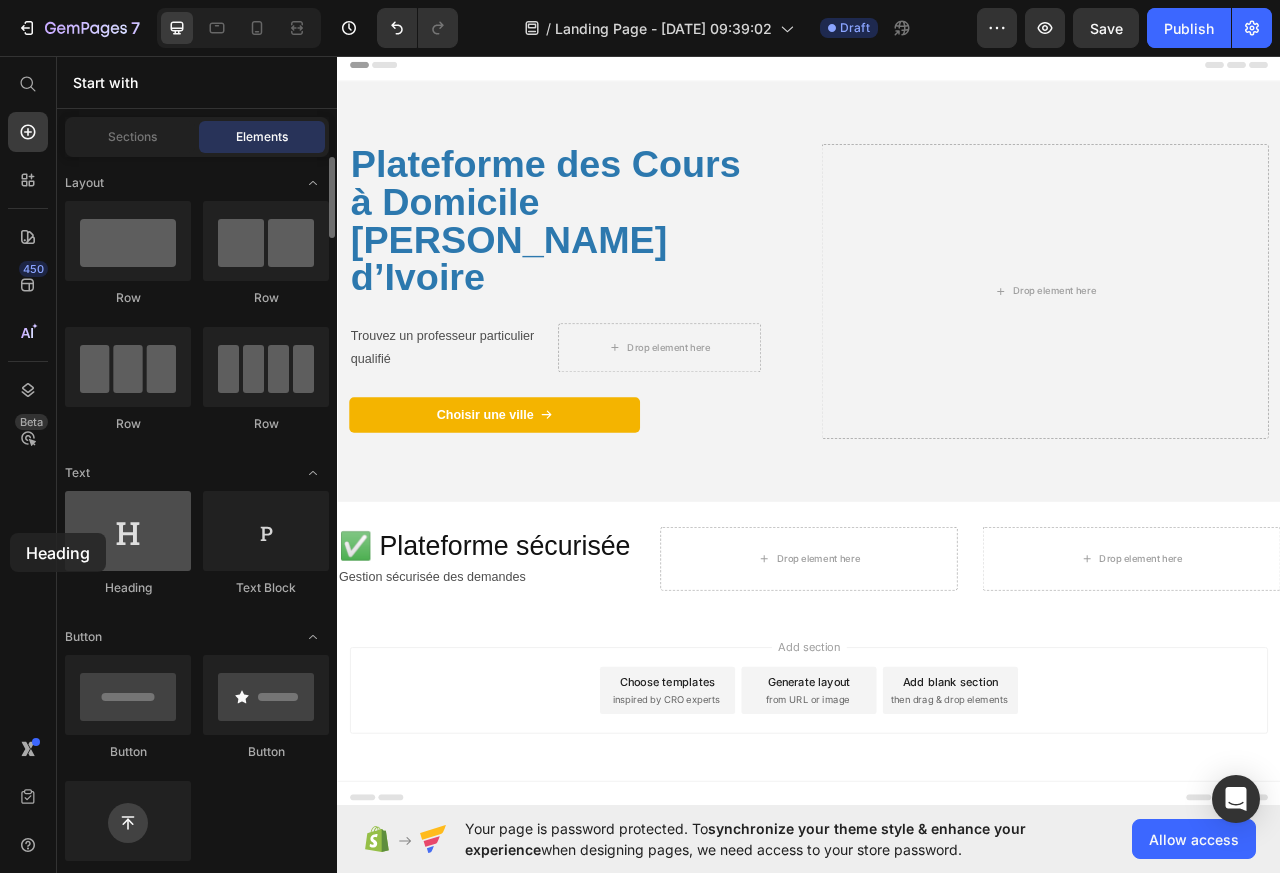 drag, startPoint x: 10, startPoint y: 533, endPoint x: 165, endPoint y: 528, distance: 155.08063 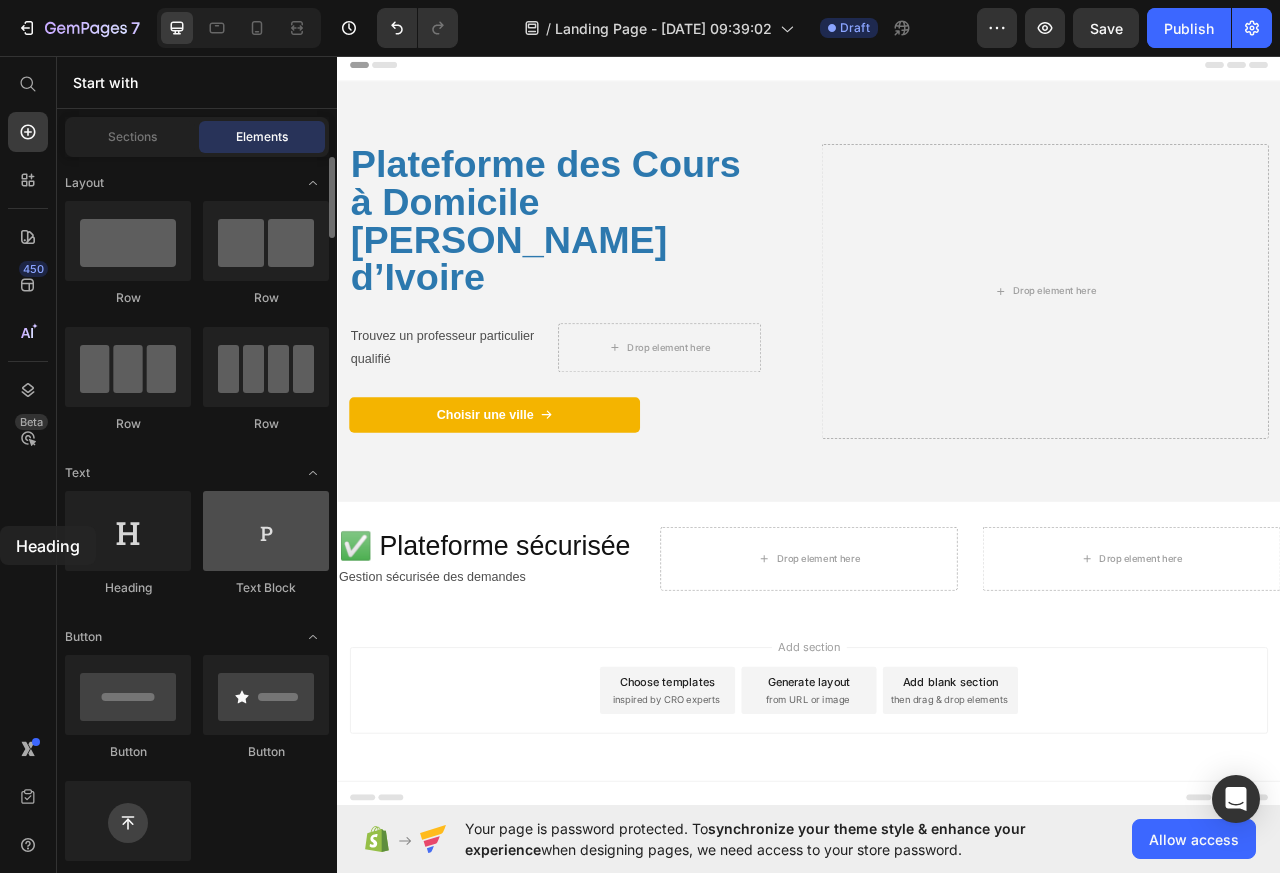 drag, startPoint x: 0, startPoint y: 526, endPoint x: 208, endPoint y: 501, distance: 209.49701 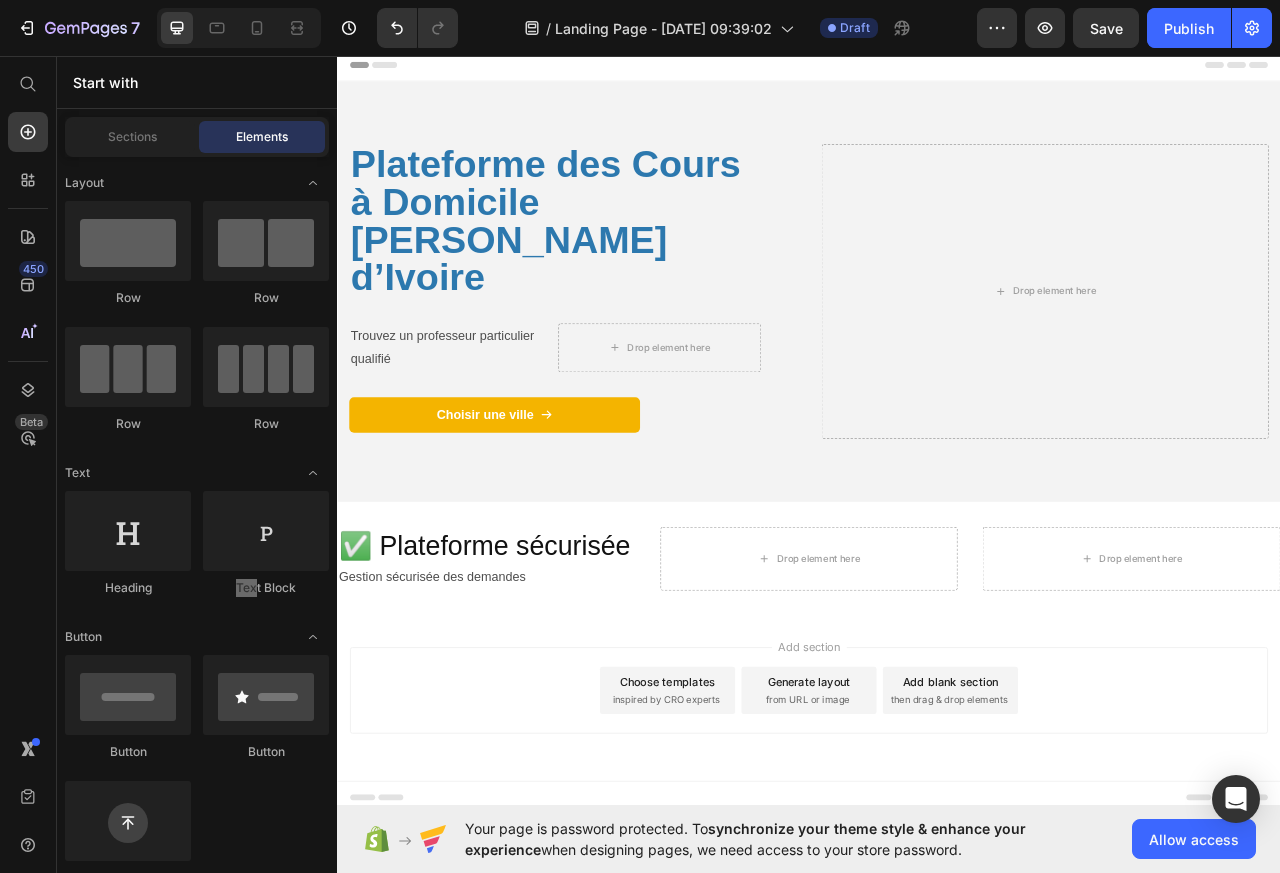 click on "Drop element here" at bounding box center (937, 696) 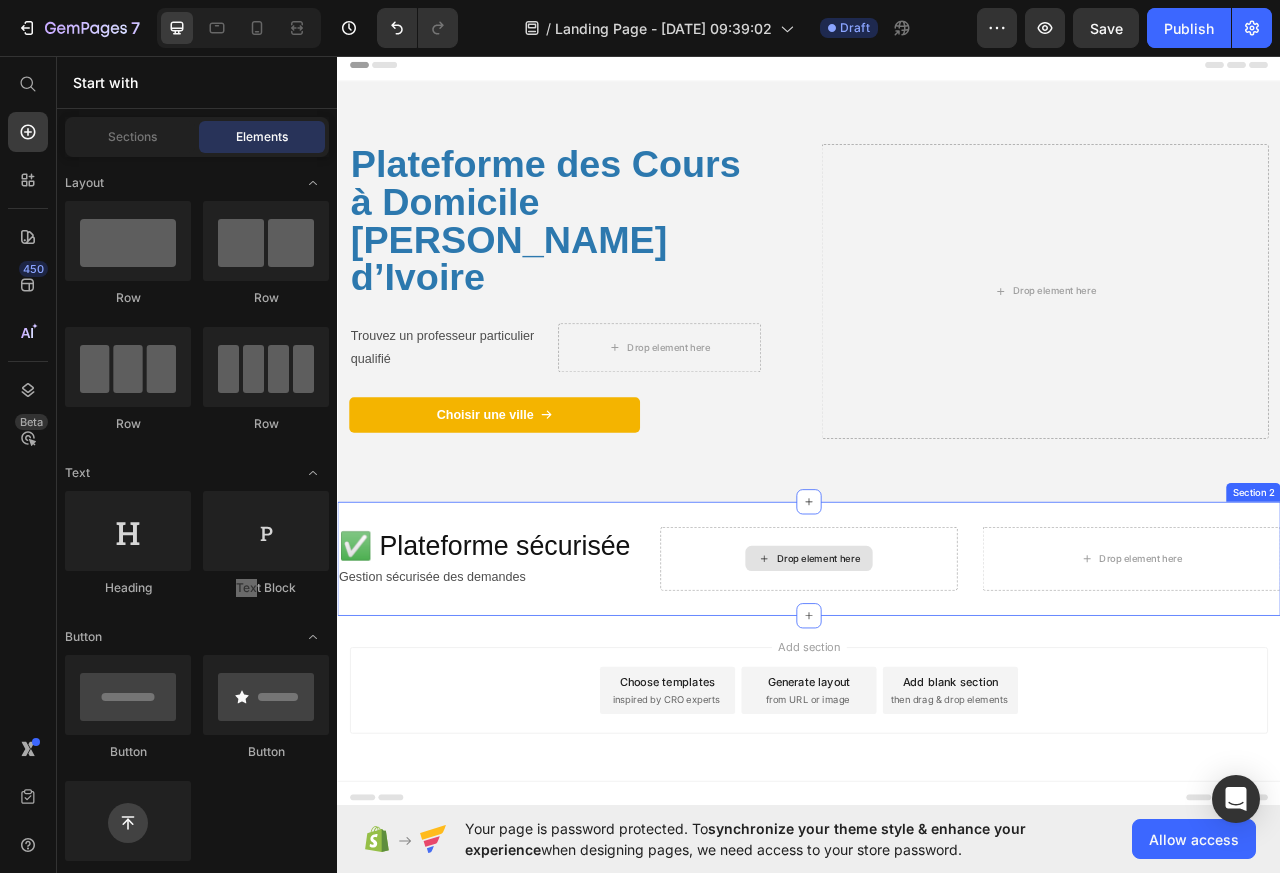click on "Drop element here" at bounding box center [937, 696] 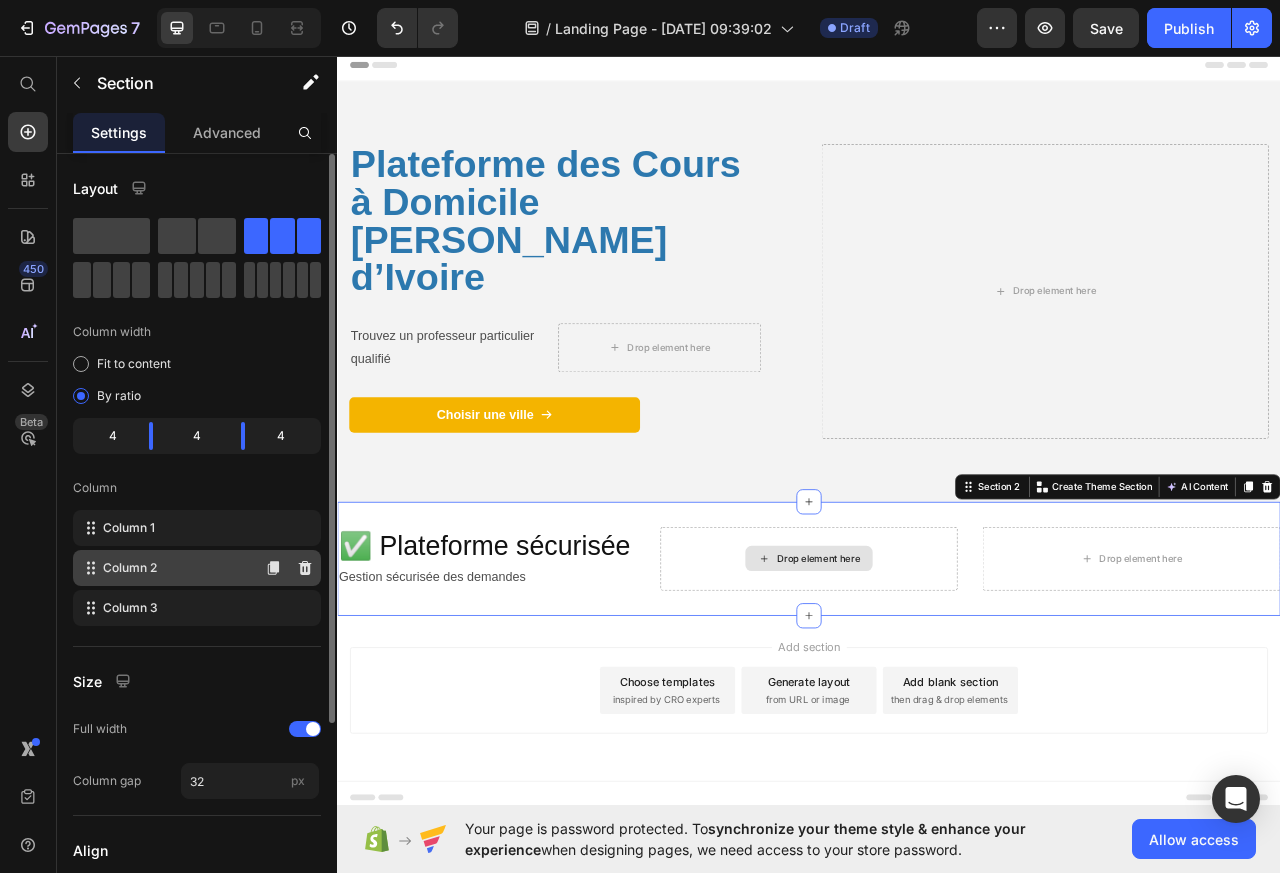 click on "Column 2" at bounding box center [130, 568] 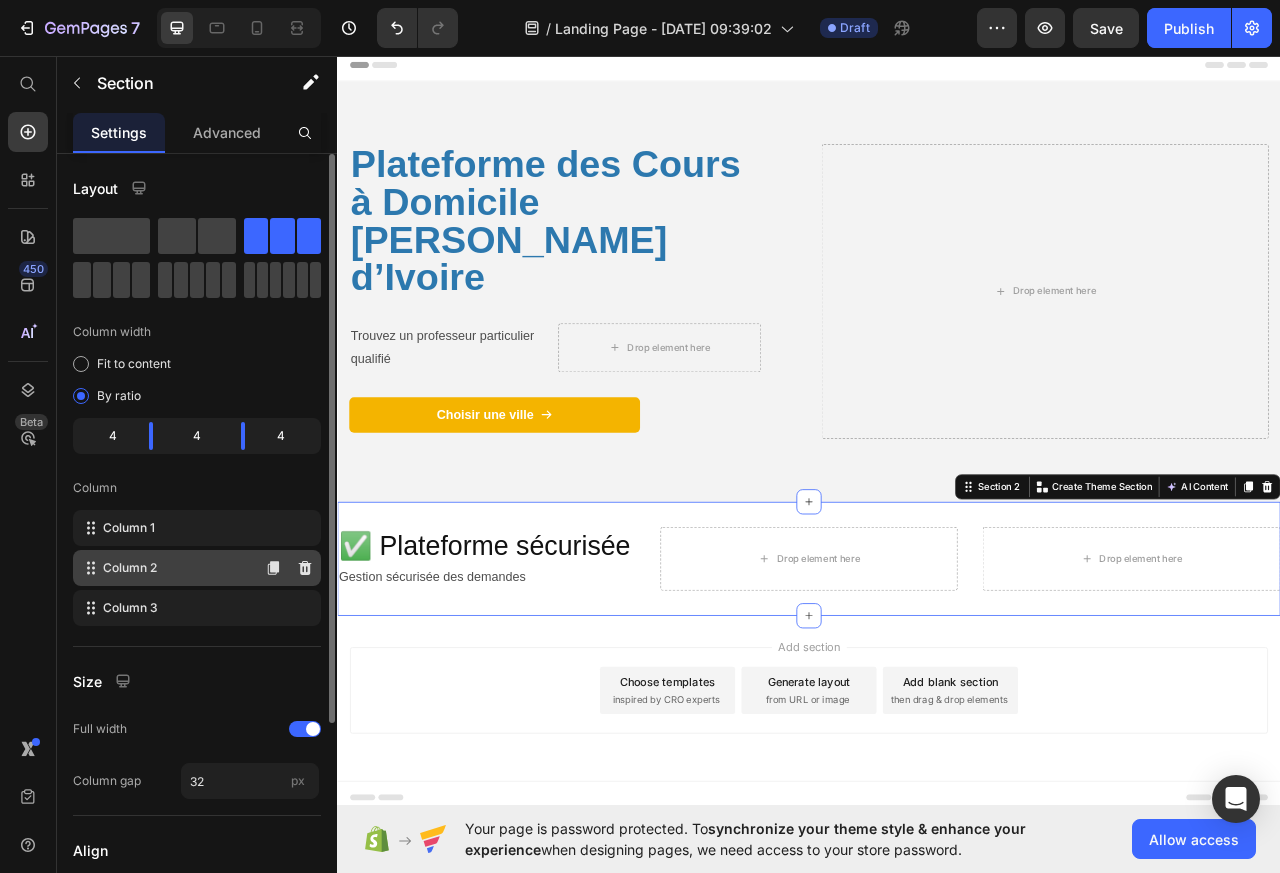 click on "Column 2" 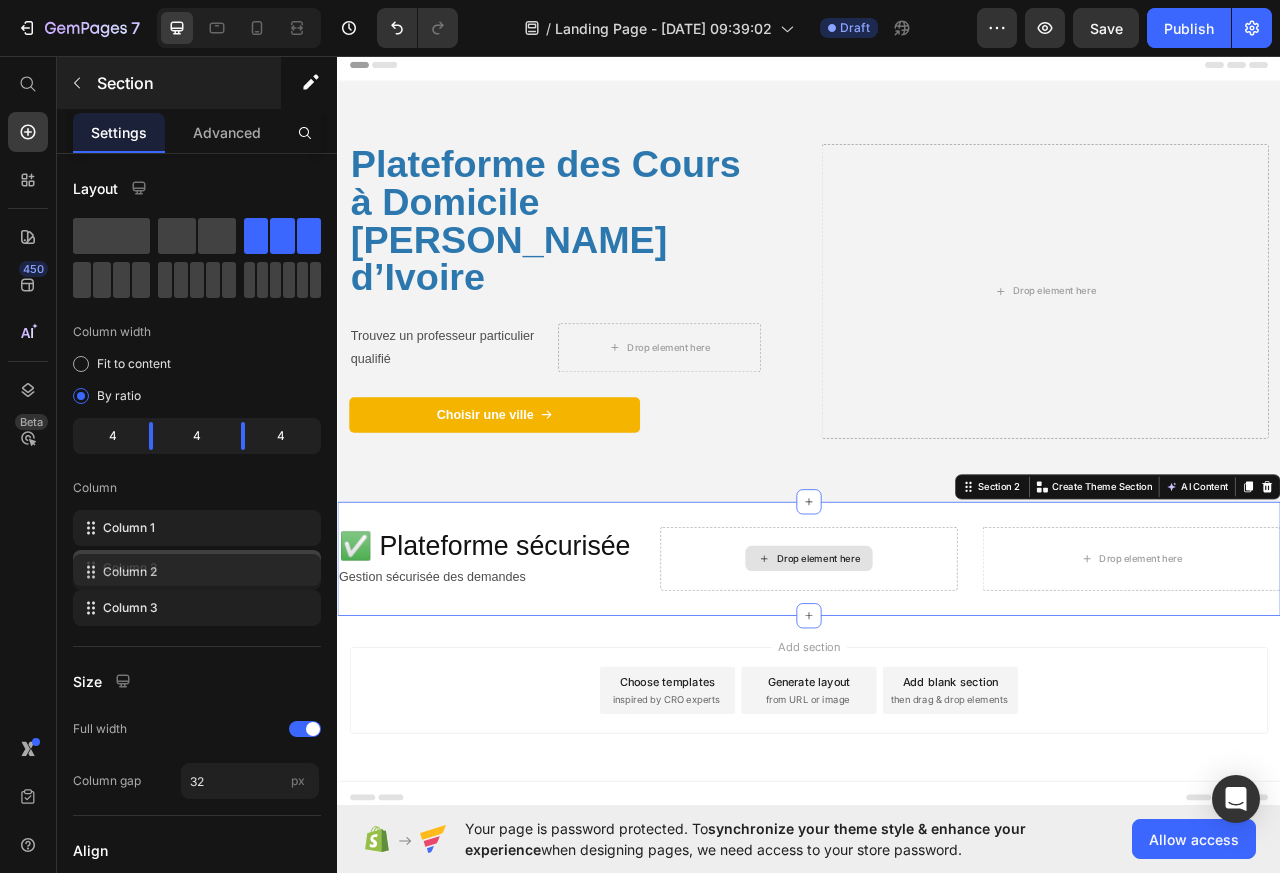 click at bounding box center (77, 83) 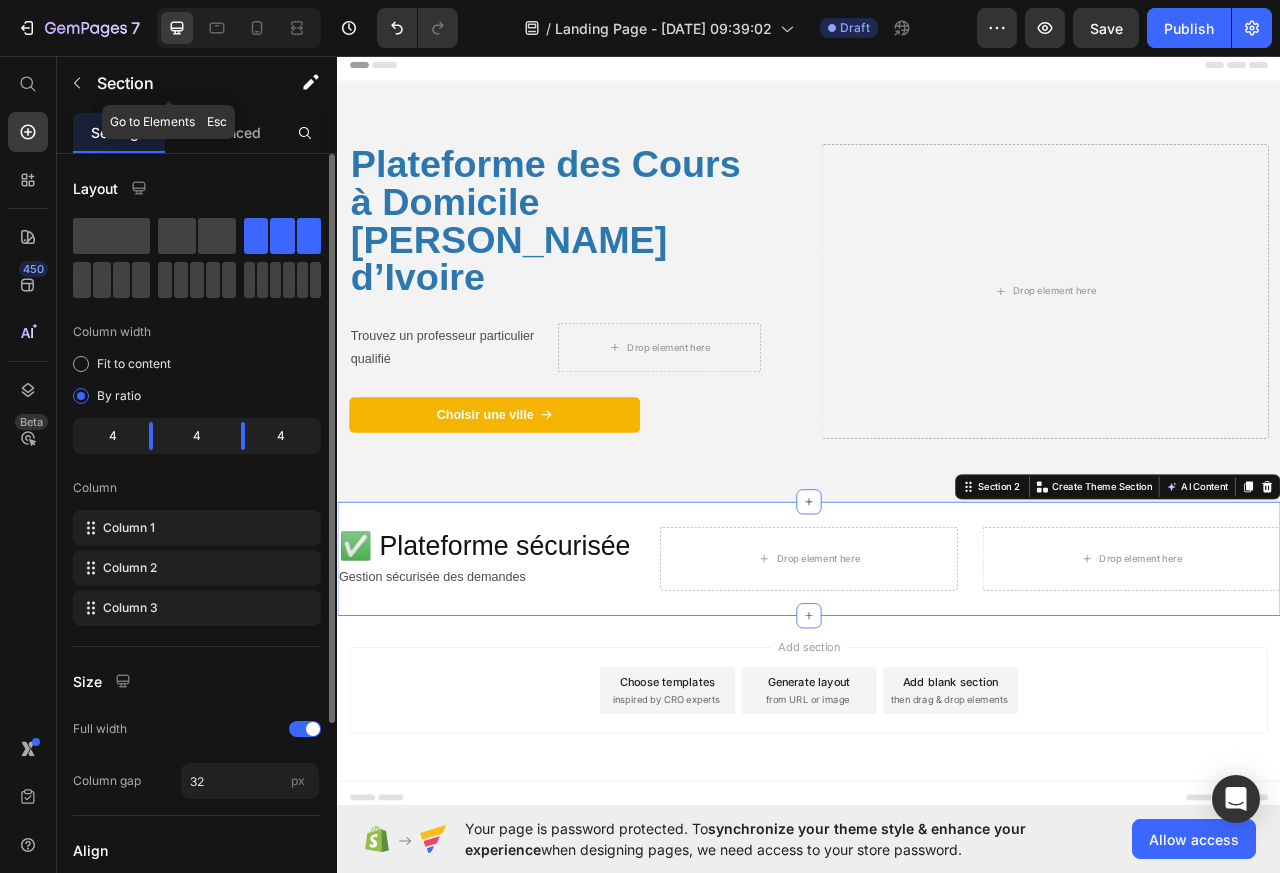 click on "Layout Column width Fit to content By ratio 4 4 4 Column Column 1 Column 2 Column 3 Size Full width Column gap 32 px Align Vertical
Background Color Image Video  Color   Delete element" at bounding box center (197, 682) 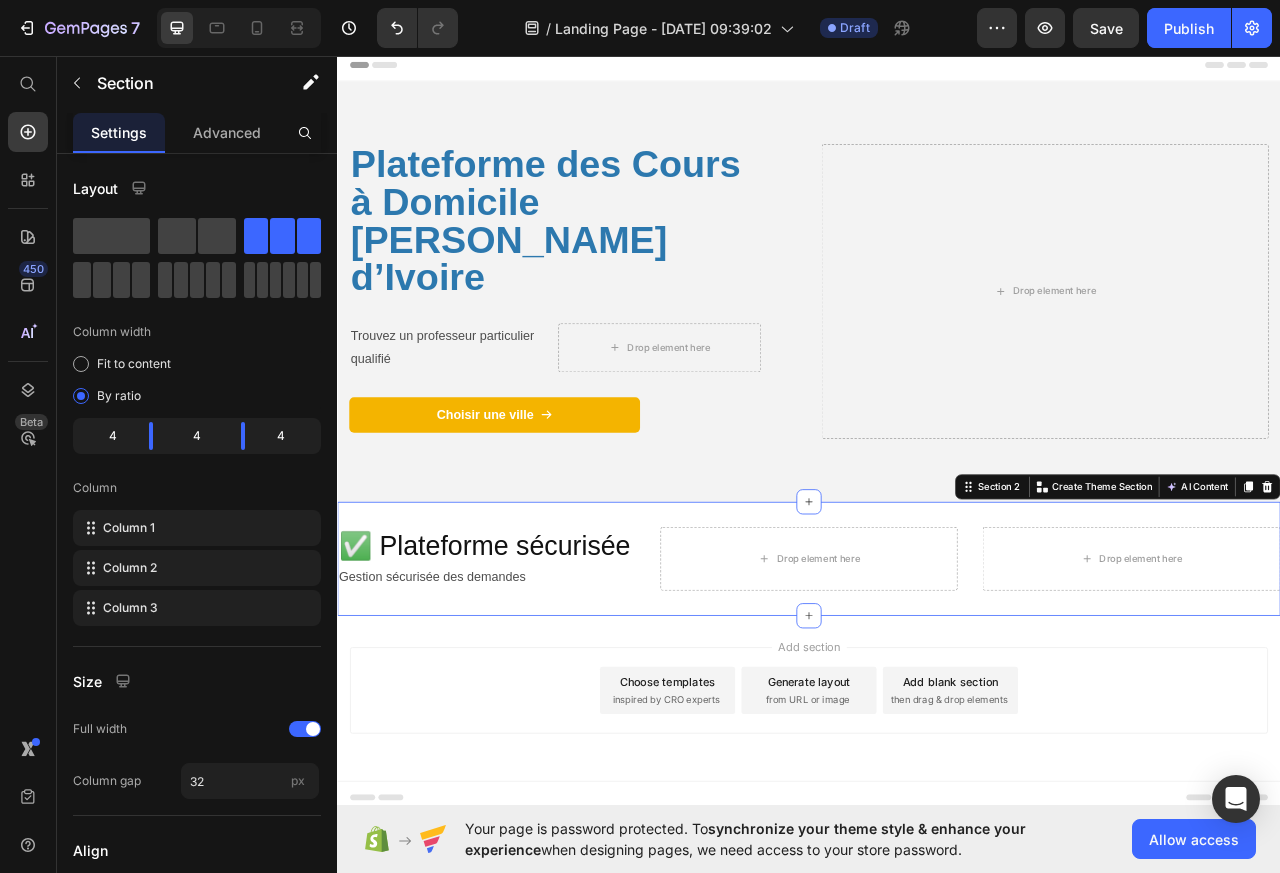 click on "⁠⁠⁠⁠⁠⁠⁠ Plateforme des Cours à Domicile de [GEOGRAPHIC_DATA] Trouvez un professeur particulier qualifié Text Block
Drop element here Row
Choisir une ville Button Row
Drop element here" at bounding box center [937, 356] 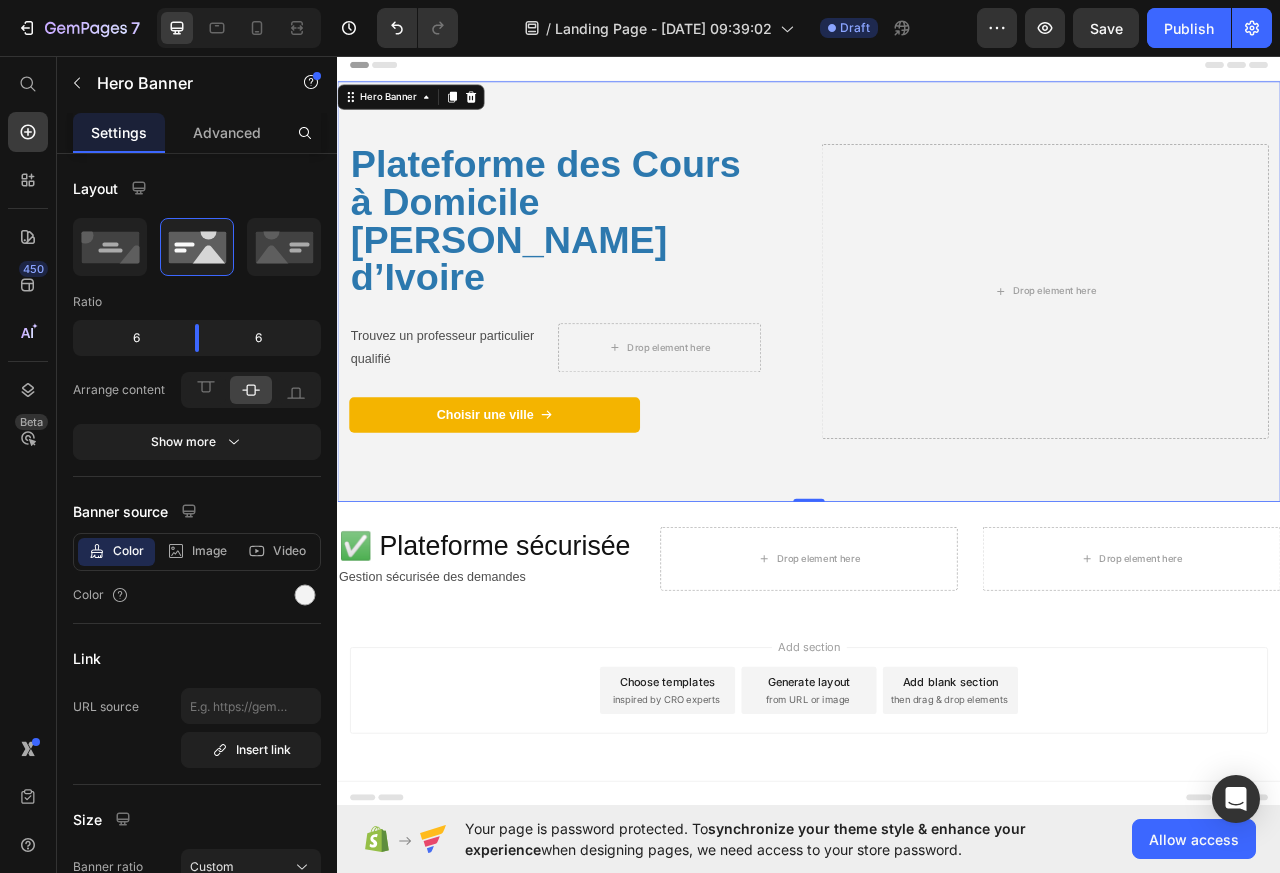 click on "✅ Plateforme sécurisée Heading Gestion sécurisée des demandes Text Block Row
Drop element here
Drop element here Section 2" at bounding box center (937, 696) 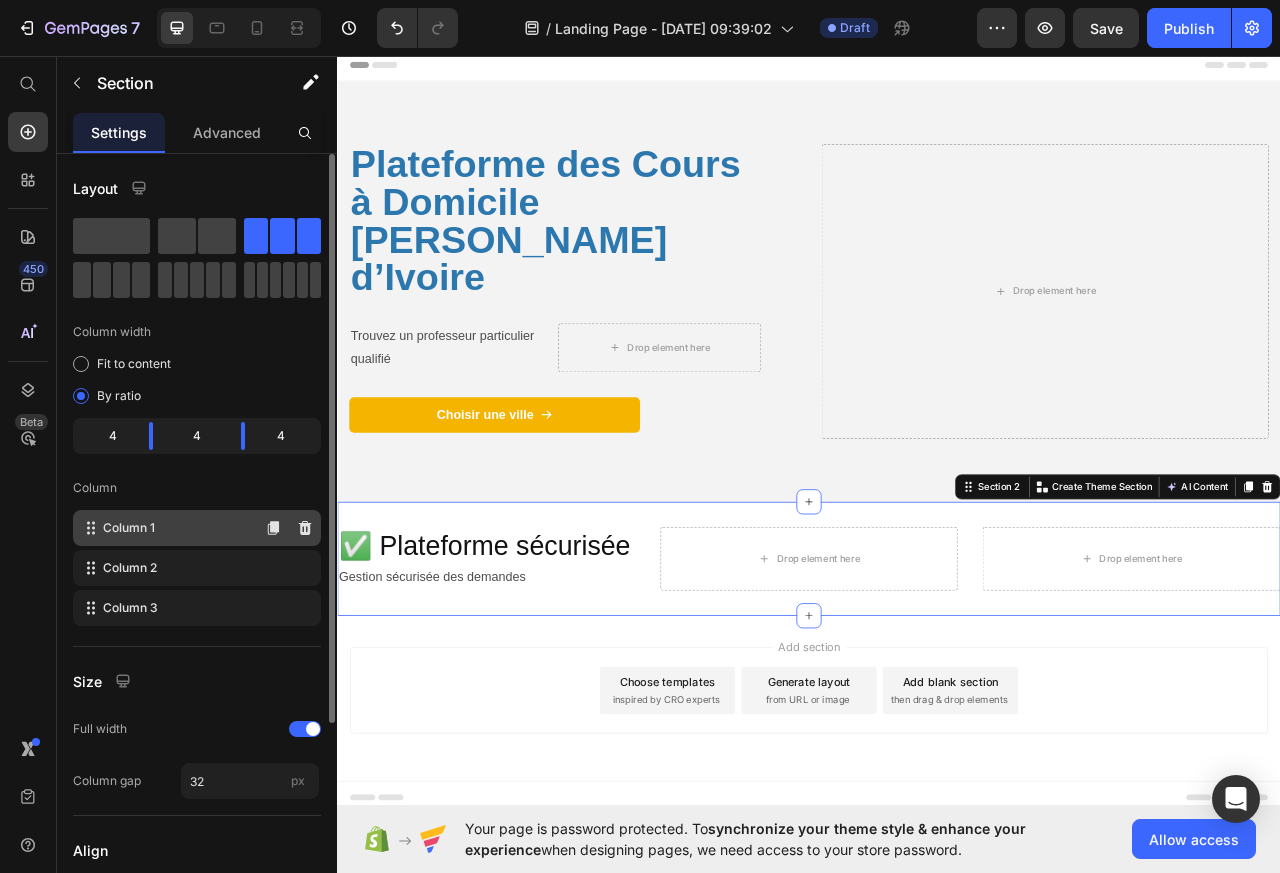 click 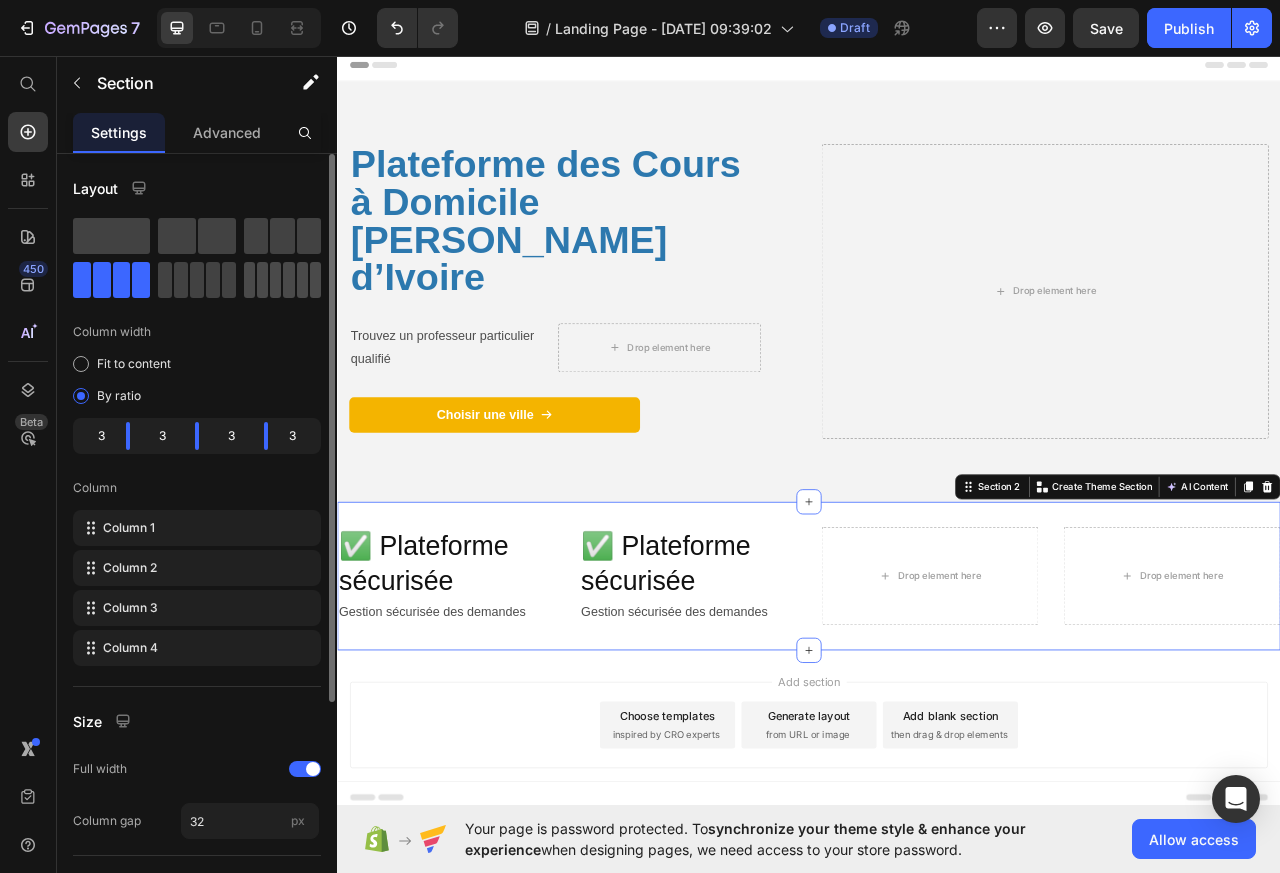 click 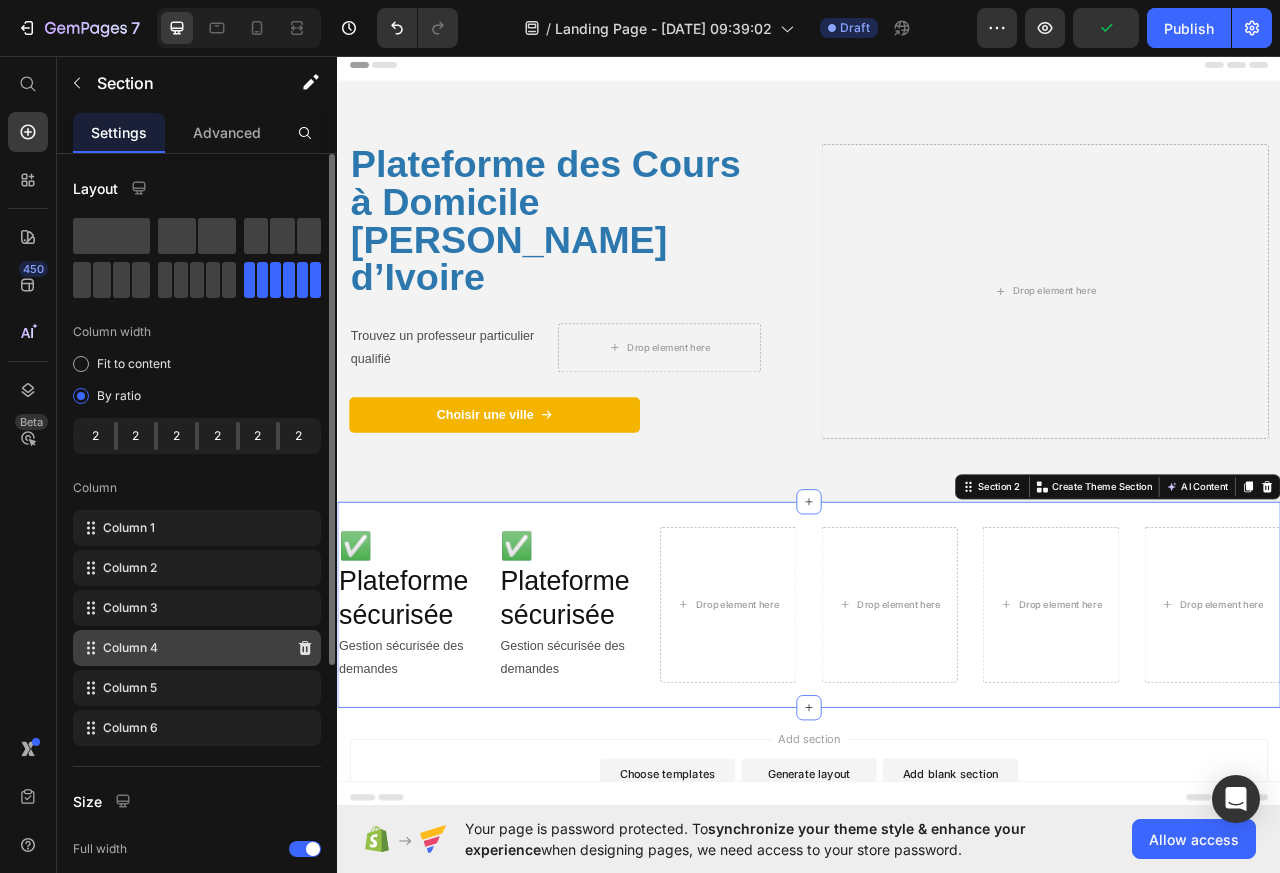 click 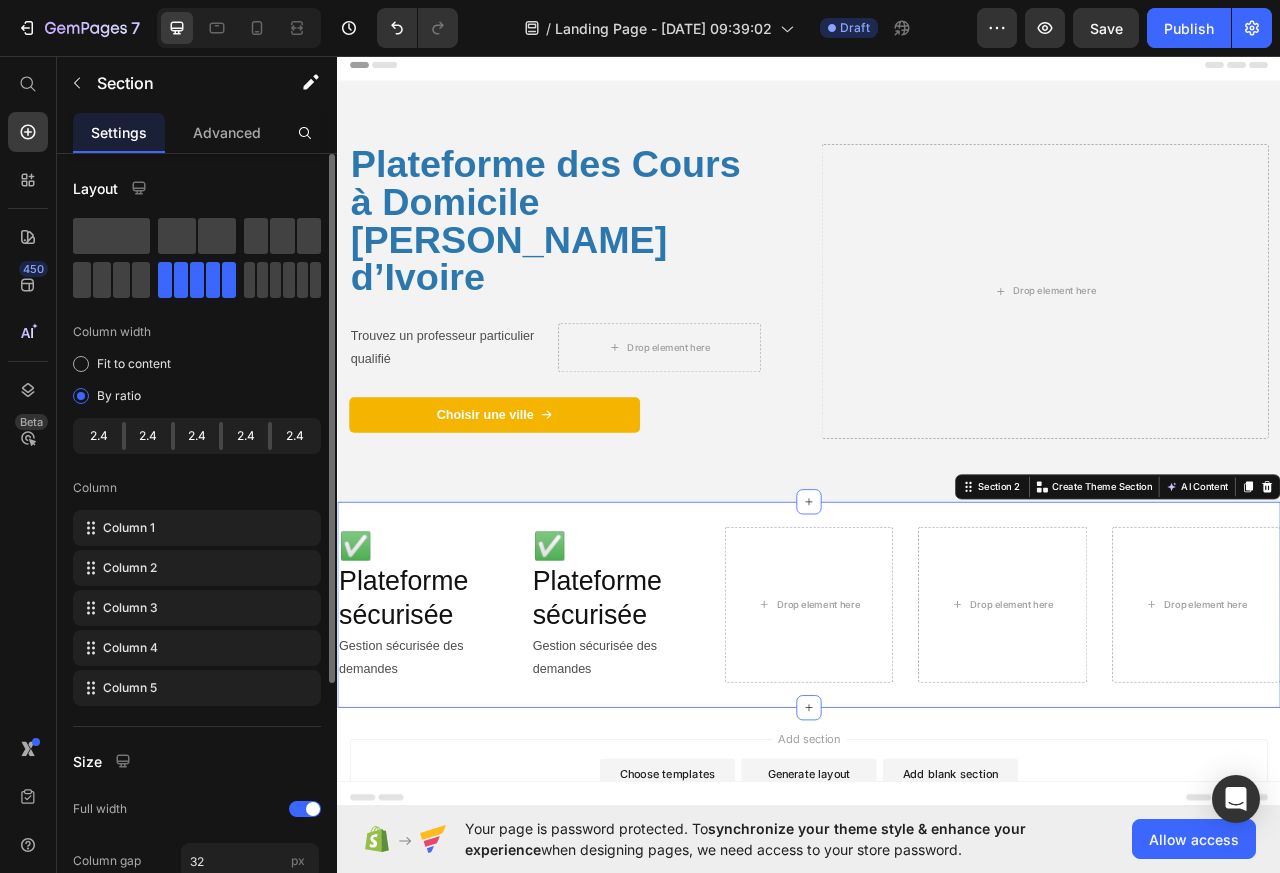 click 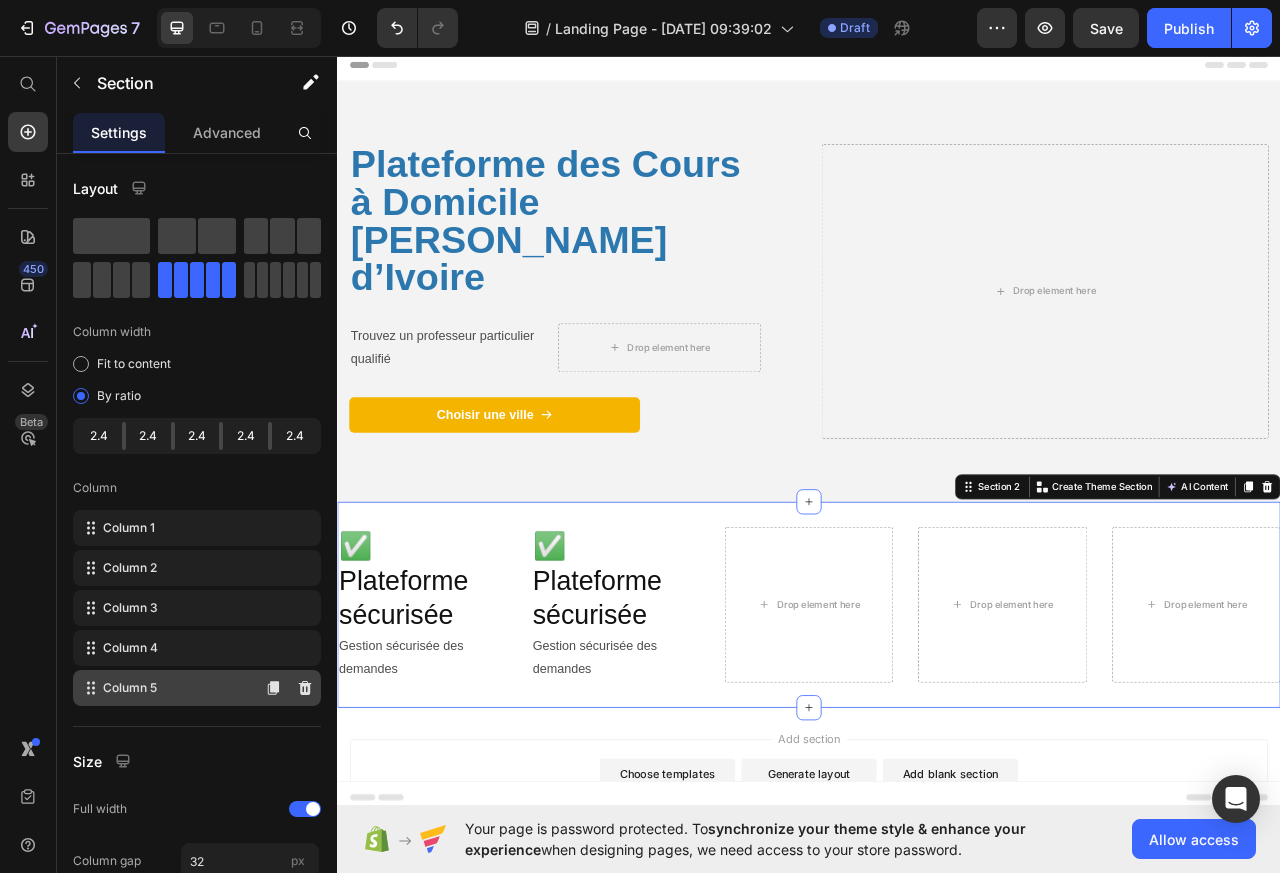 click 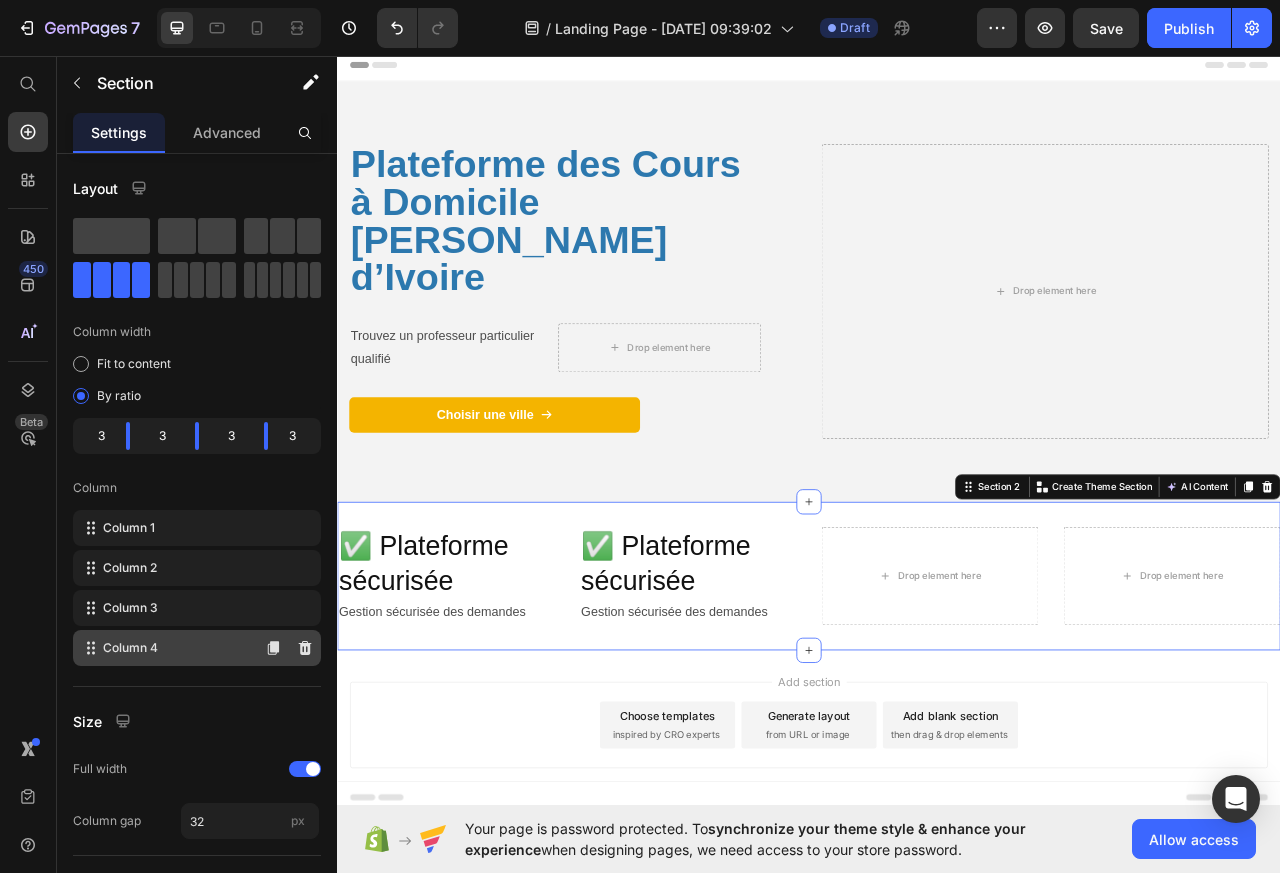 click 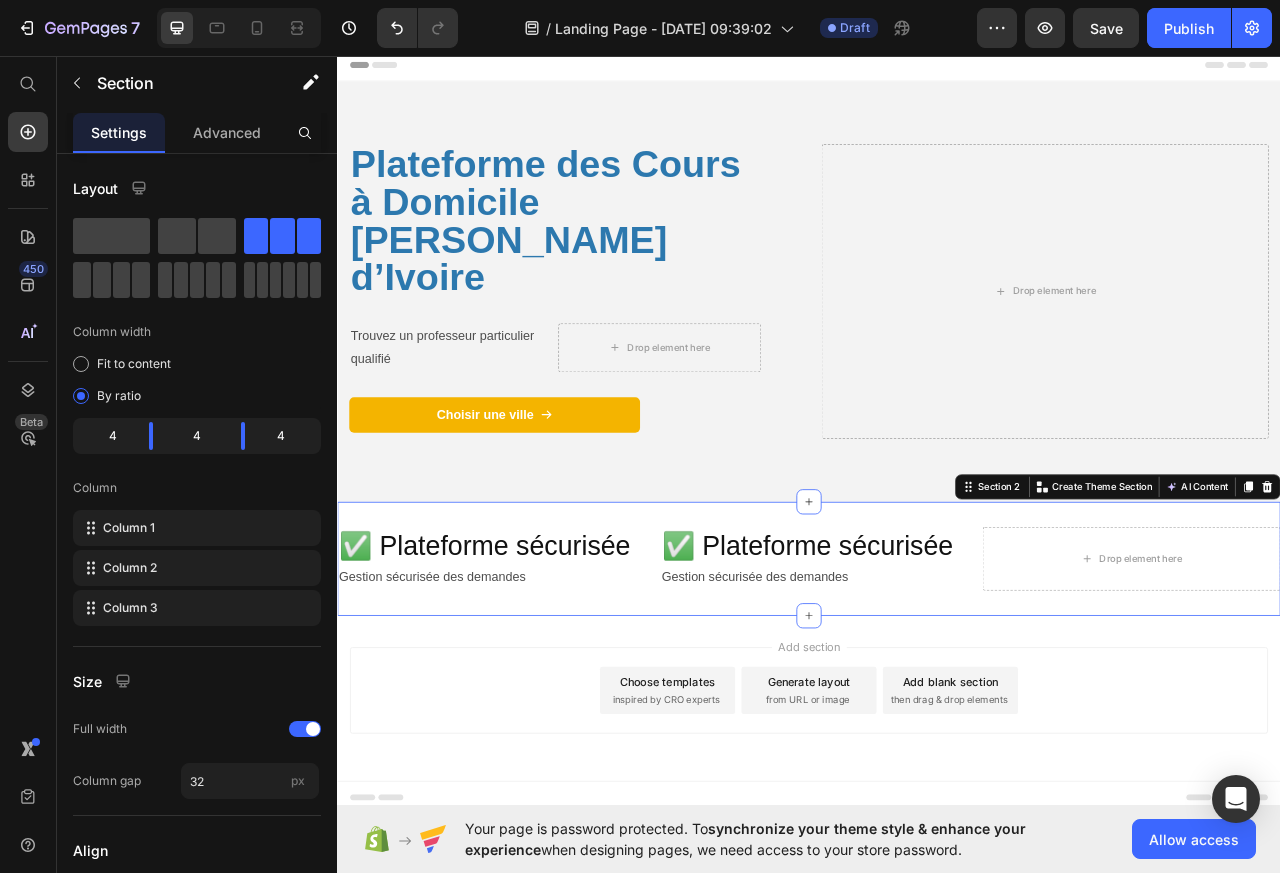 click on "✅ Plateforme sécurisée" at bounding box center [937, 680] 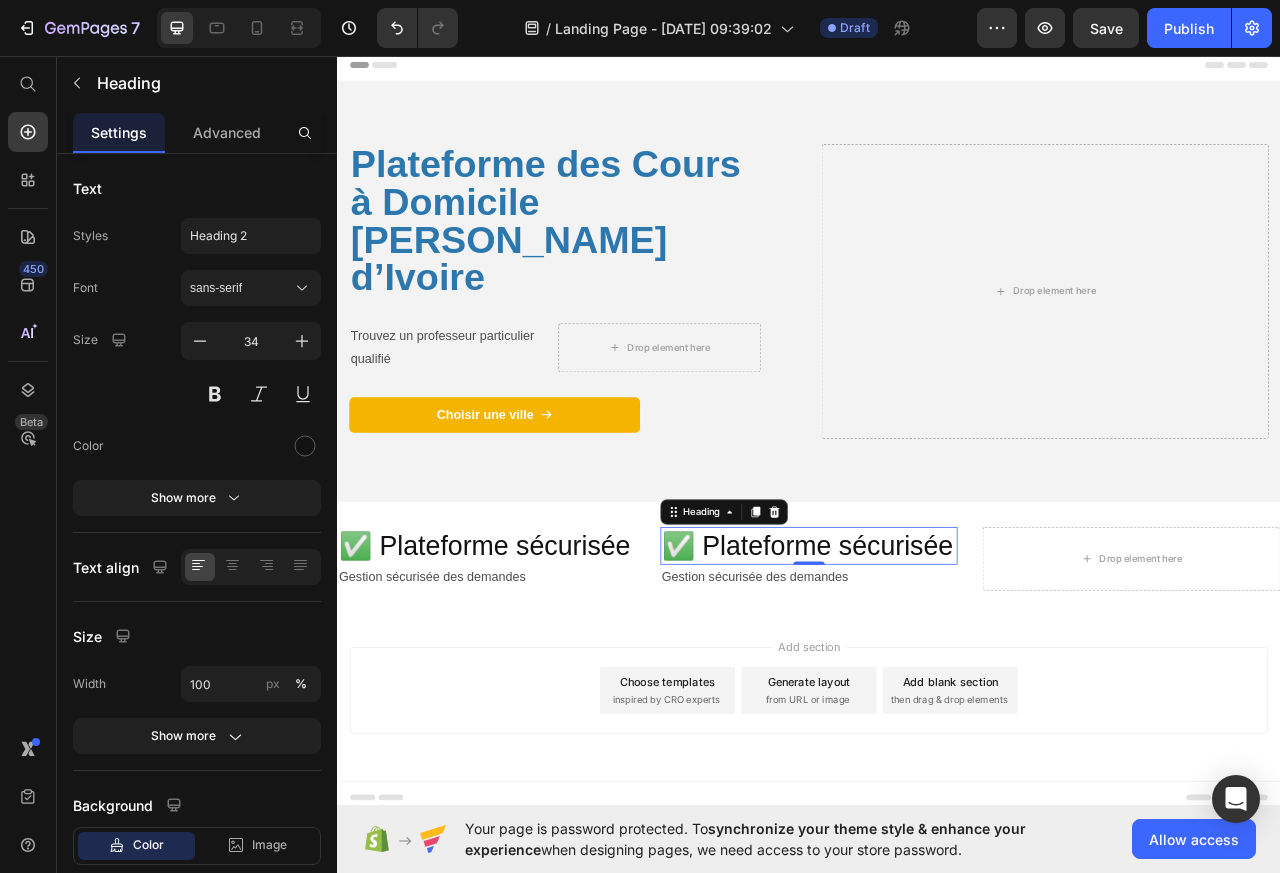 click on "✅ Plateforme sécurisée" at bounding box center [937, 680] 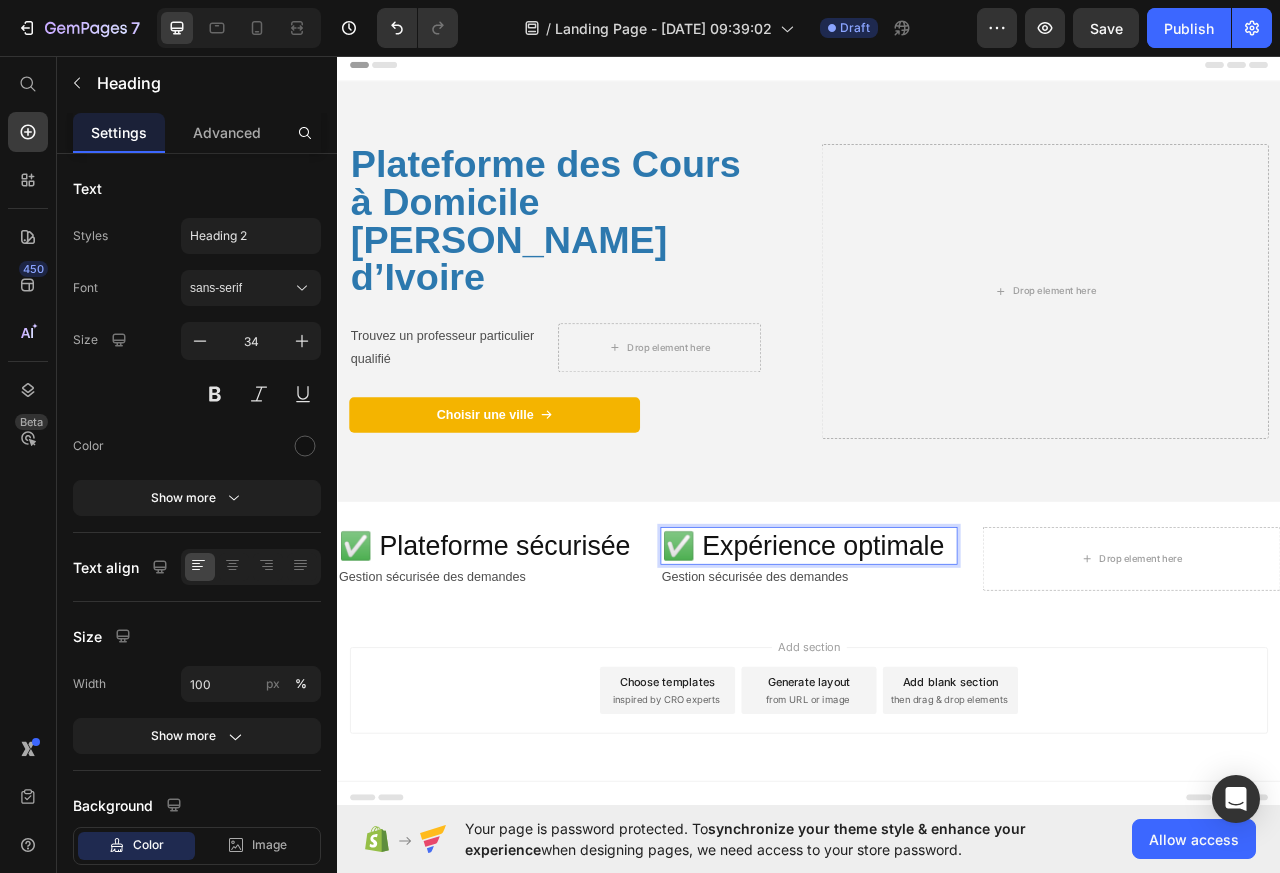 click on "Gestion sécurisée des demandes" at bounding box center [937, 720] 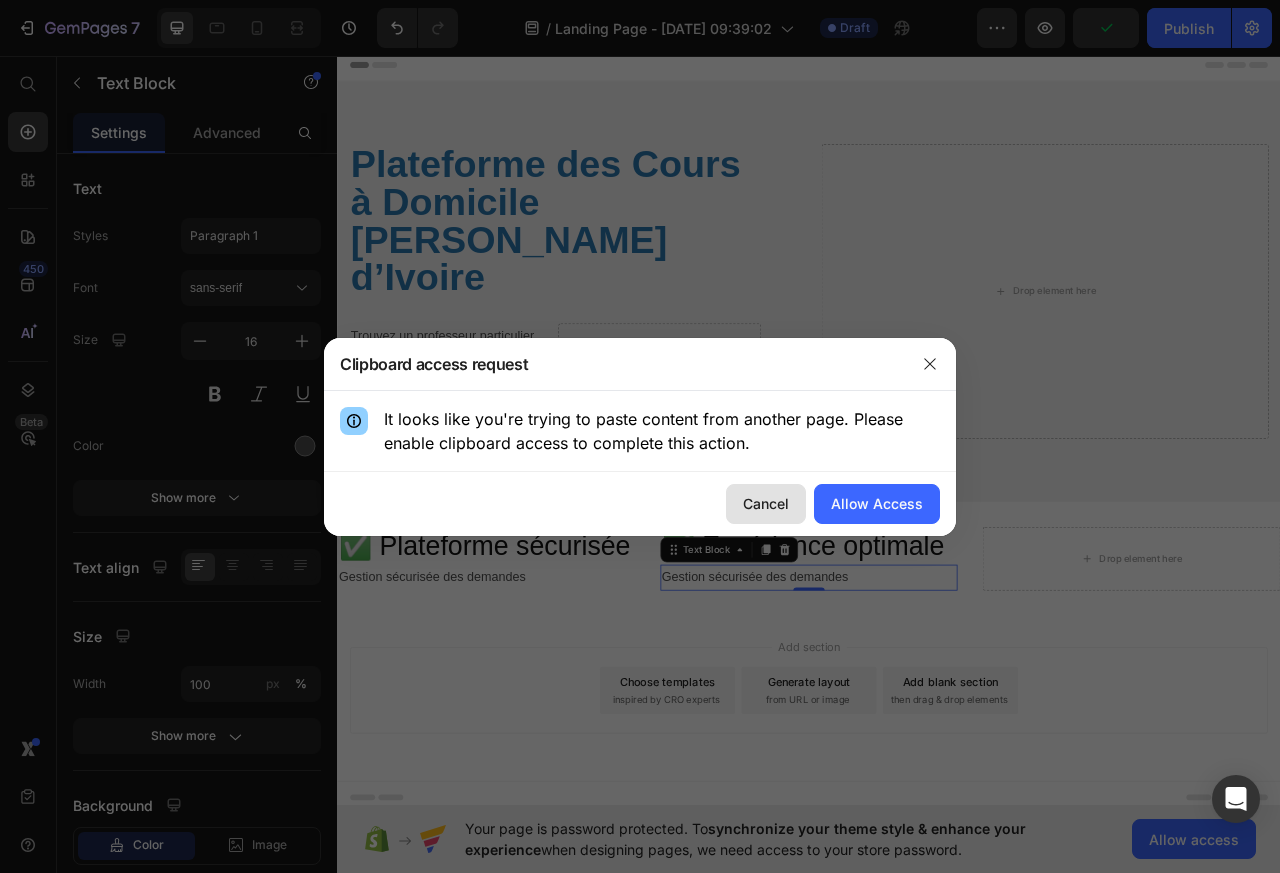 click on "Cancel" at bounding box center (766, 503) 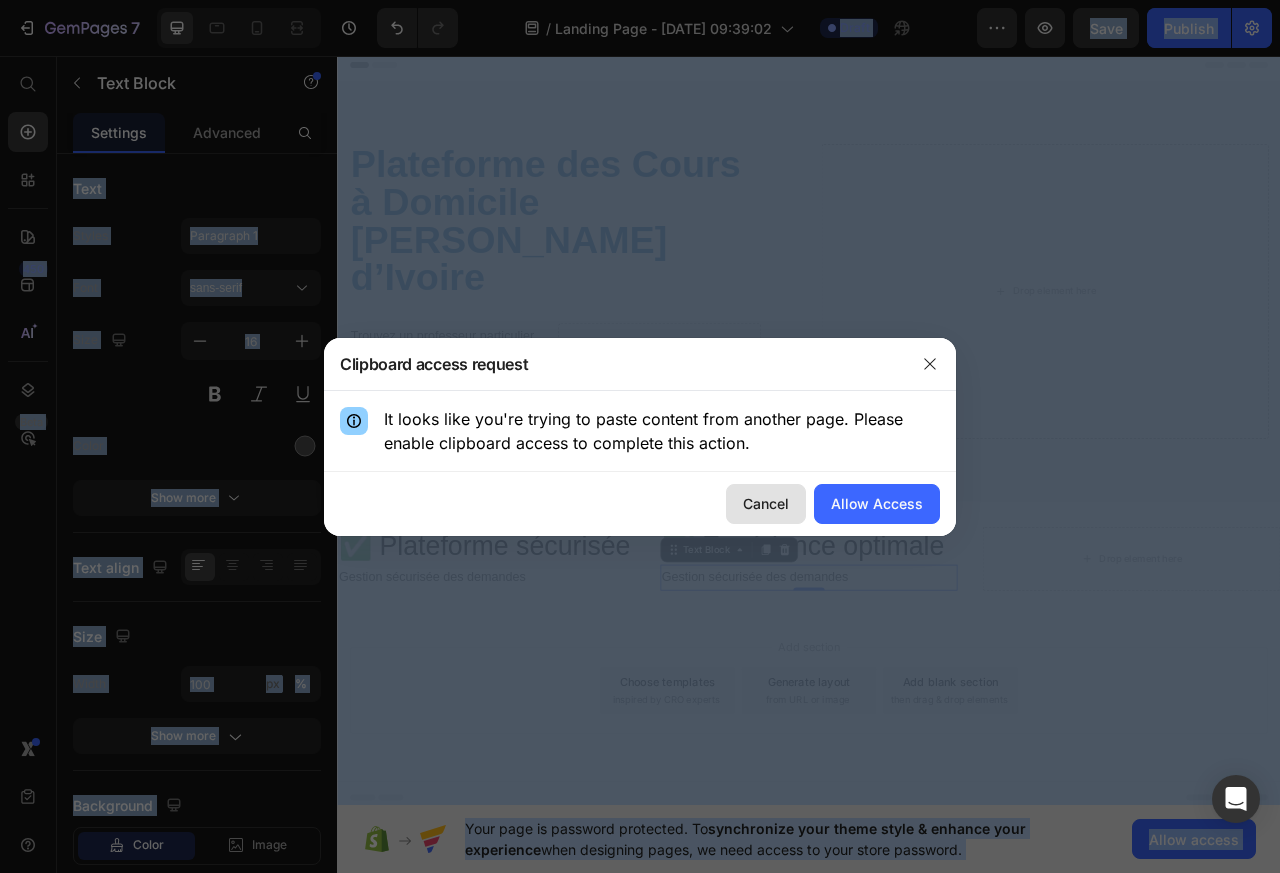 click on "Cancel" at bounding box center (766, 503) 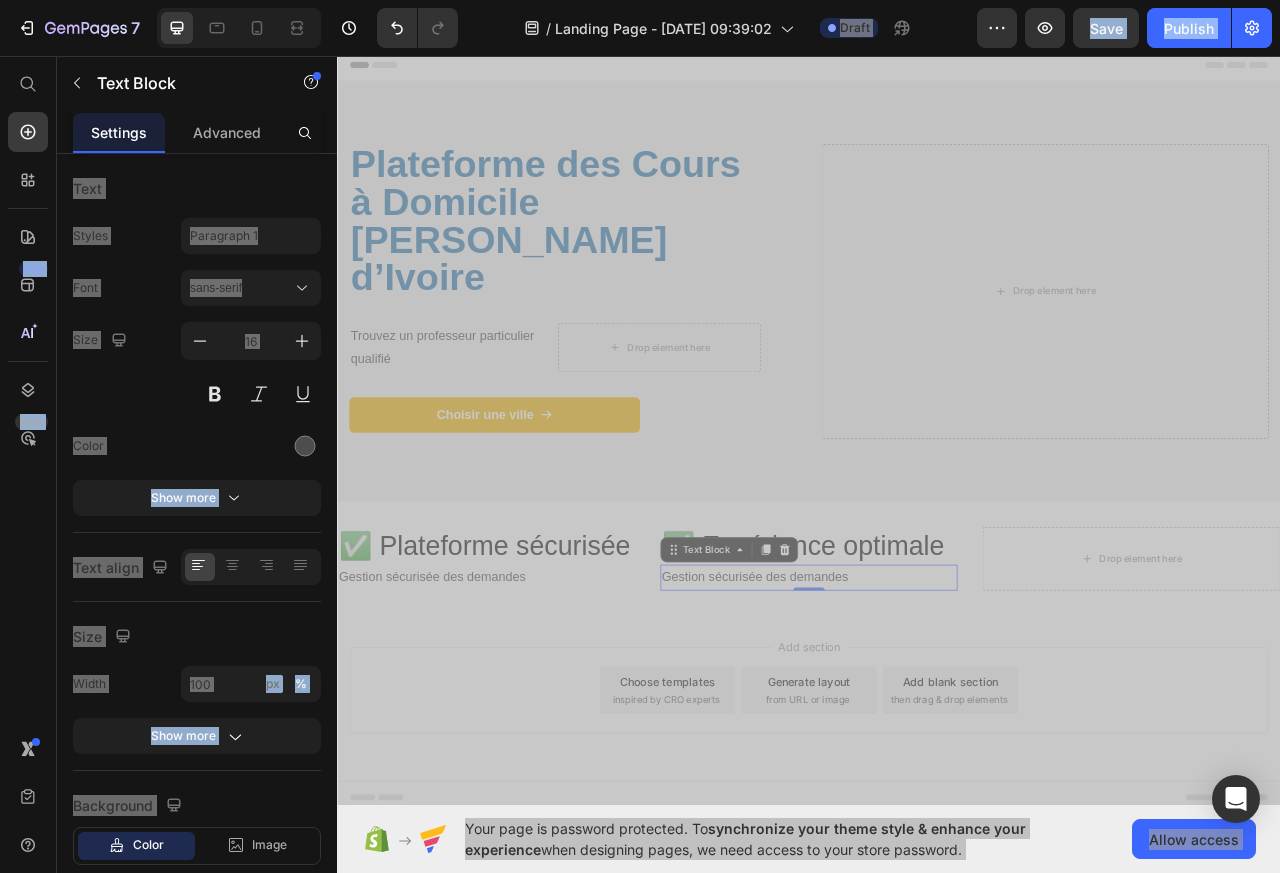 click on "Gestion sécurisée des demandes" at bounding box center (937, 720) 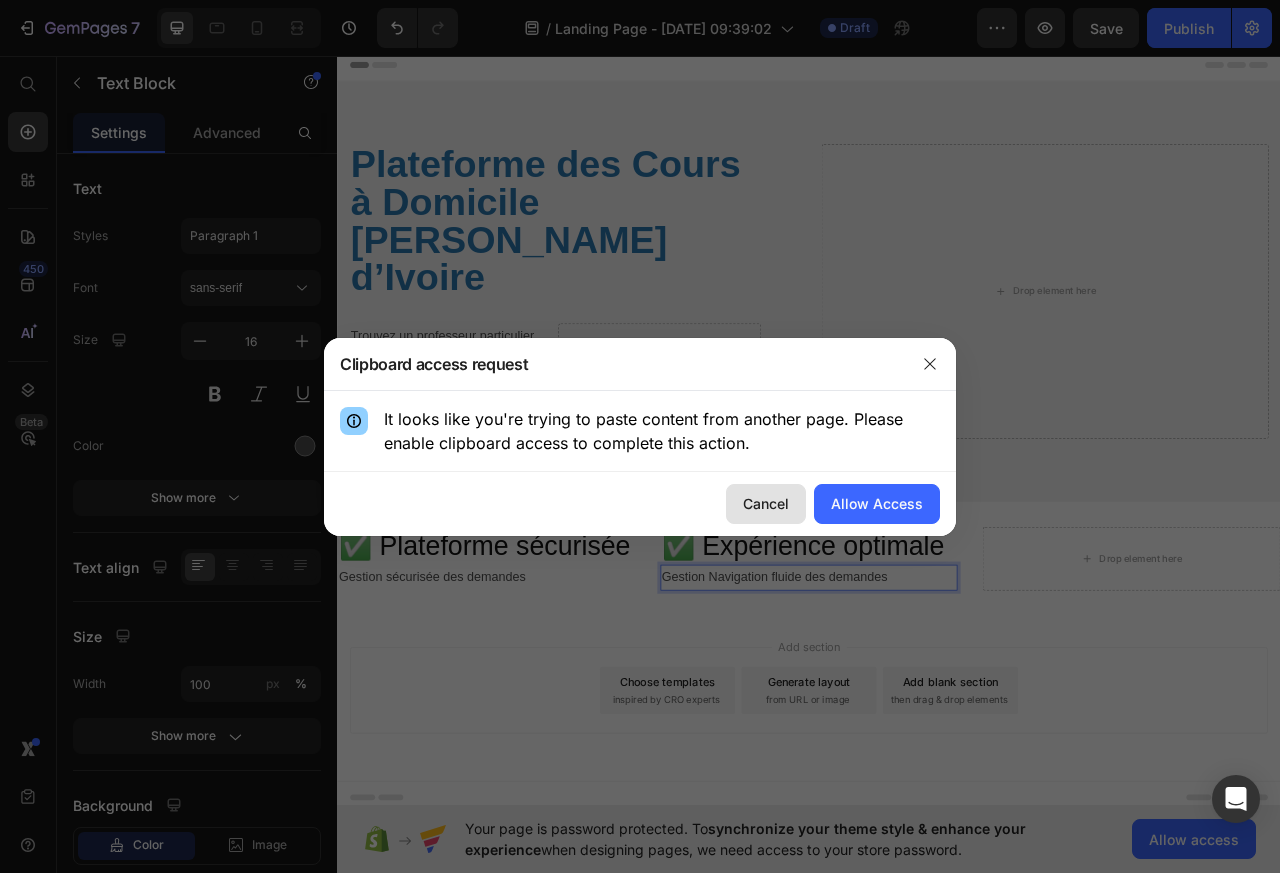 click on "Cancel" at bounding box center [766, 503] 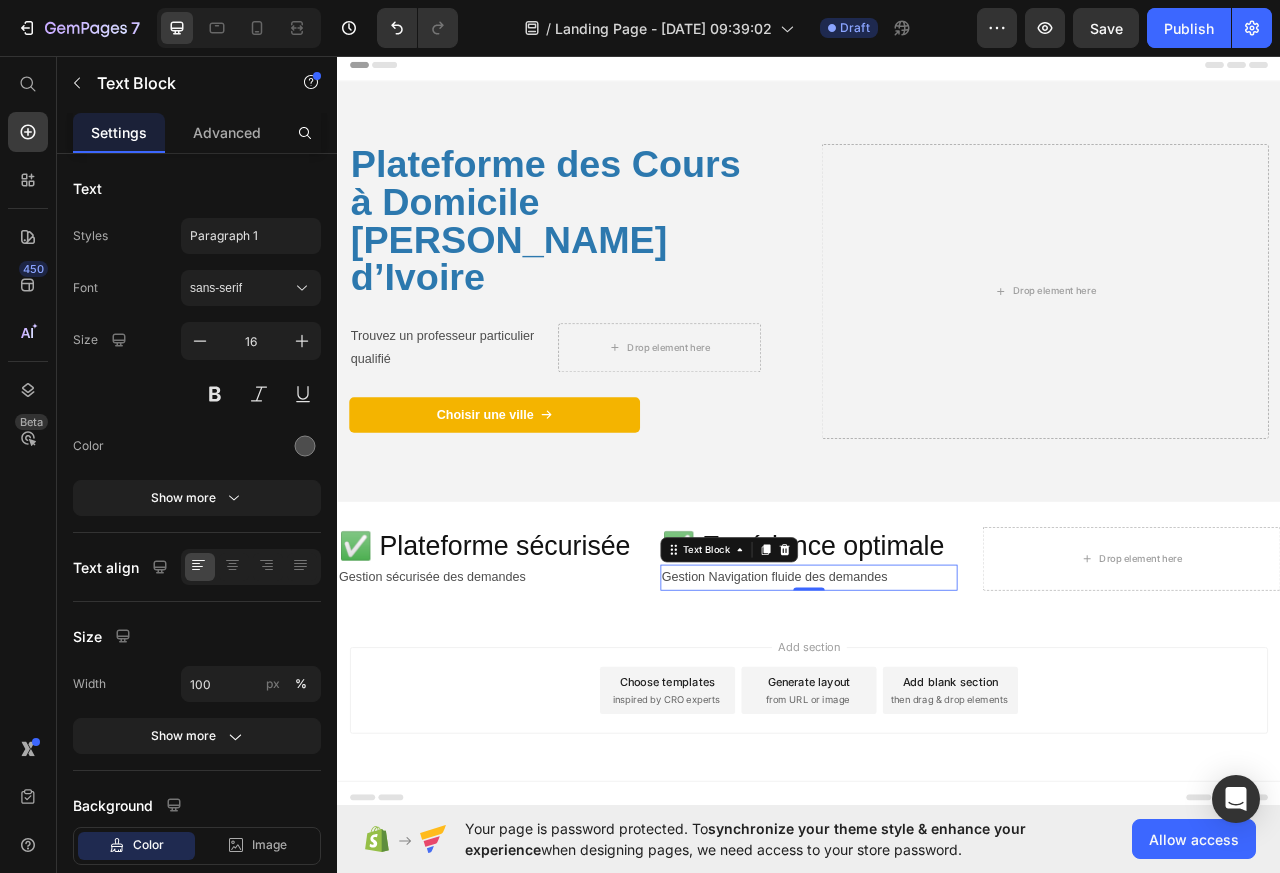 click on "Gestion Navigation fluide des demandes" at bounding box center [937, 720] 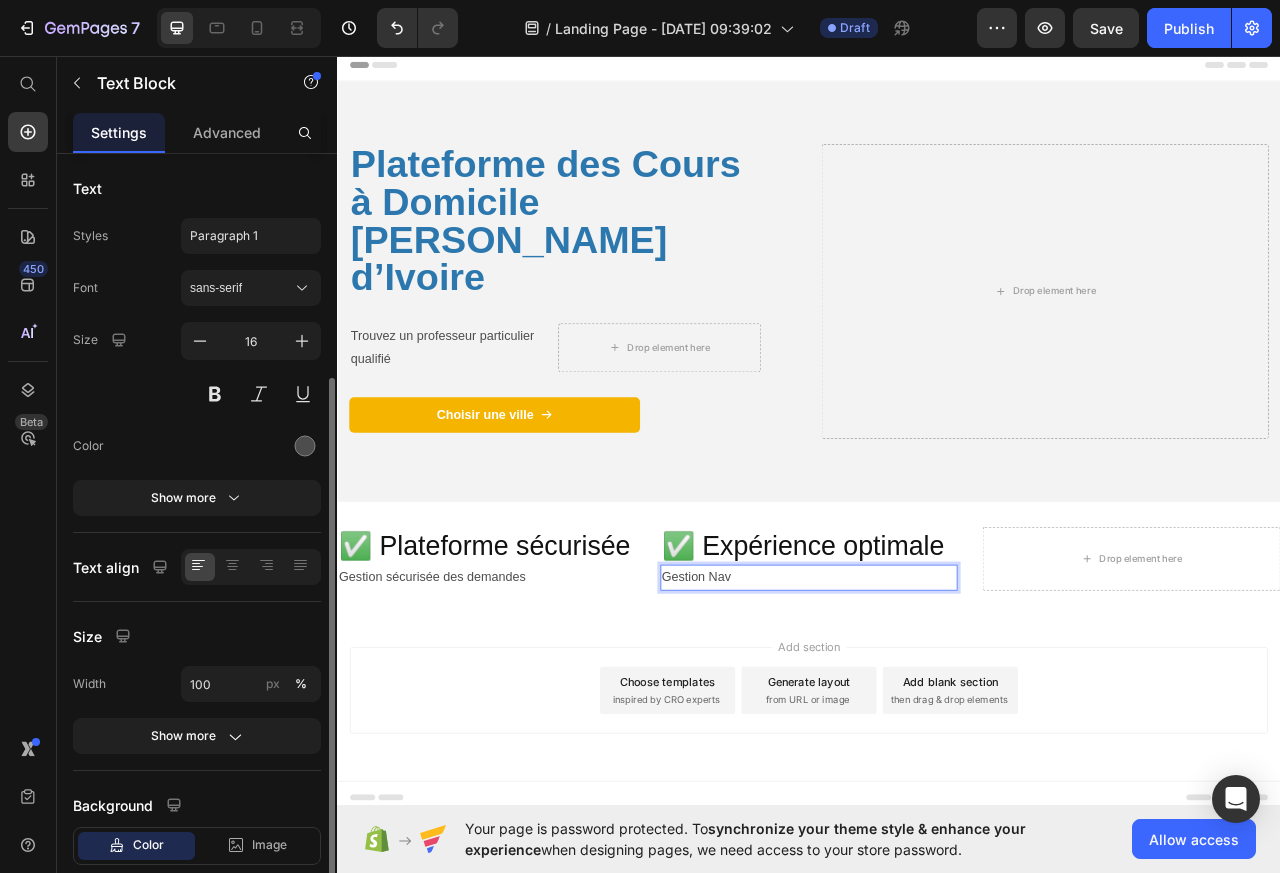 scroll, scrollTop: 120, scrollLeft: 0, axis: vertical 